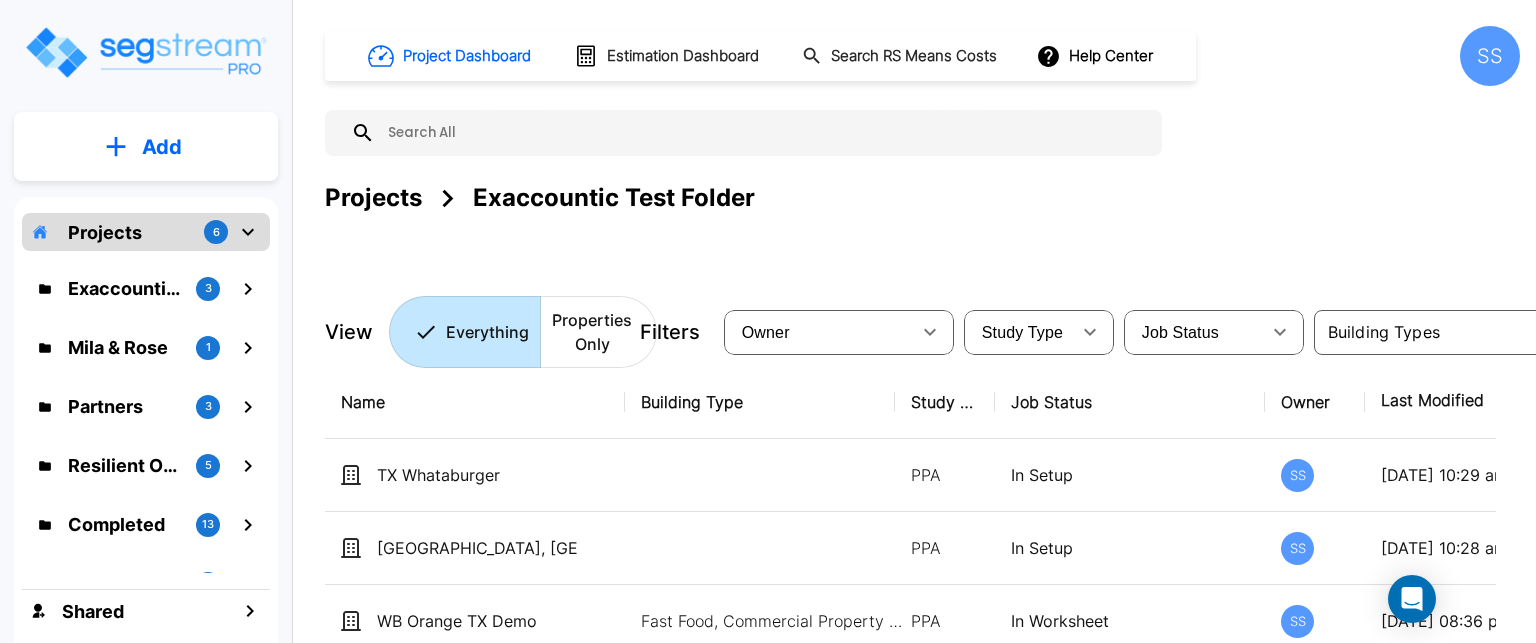 scroll, scrollTop: 0, scrollLeft: 0, axis: both 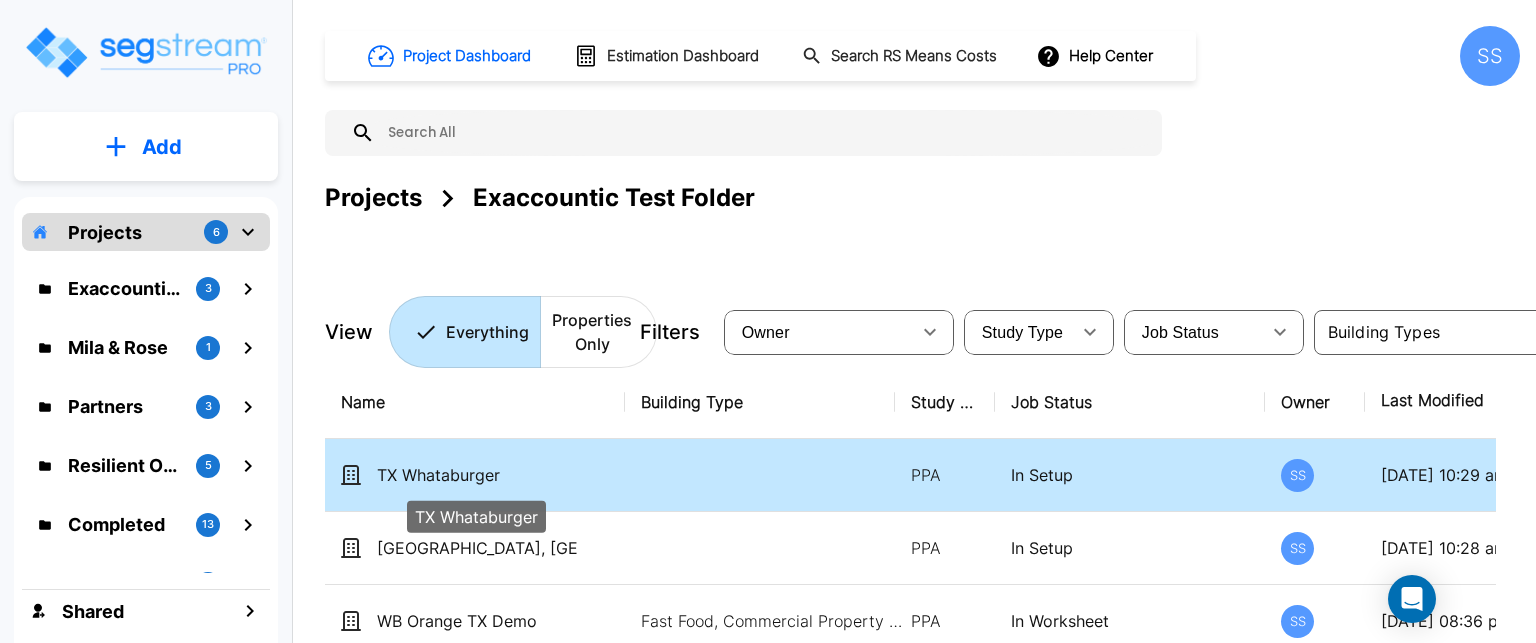 click on "TX Whataburger" at bounding box center [477, 475] 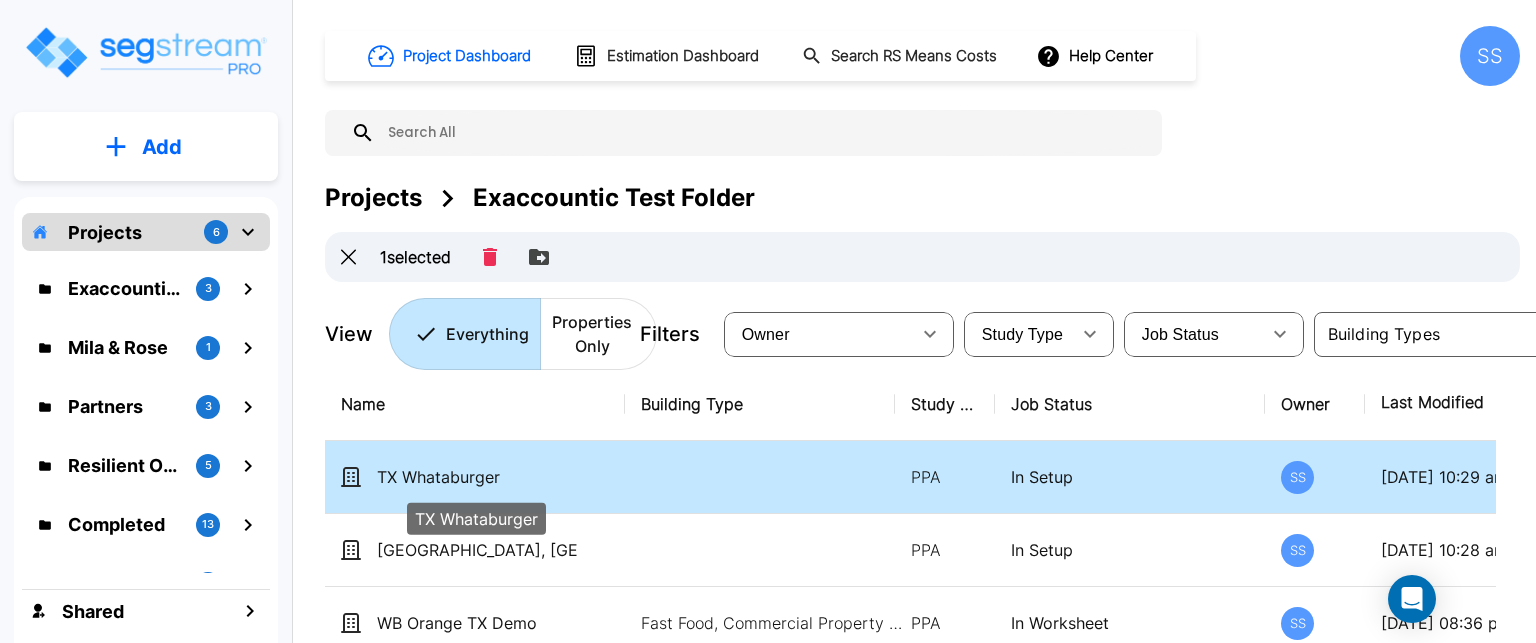 click on "TX Whataburger" at bounding box center (477, 477) 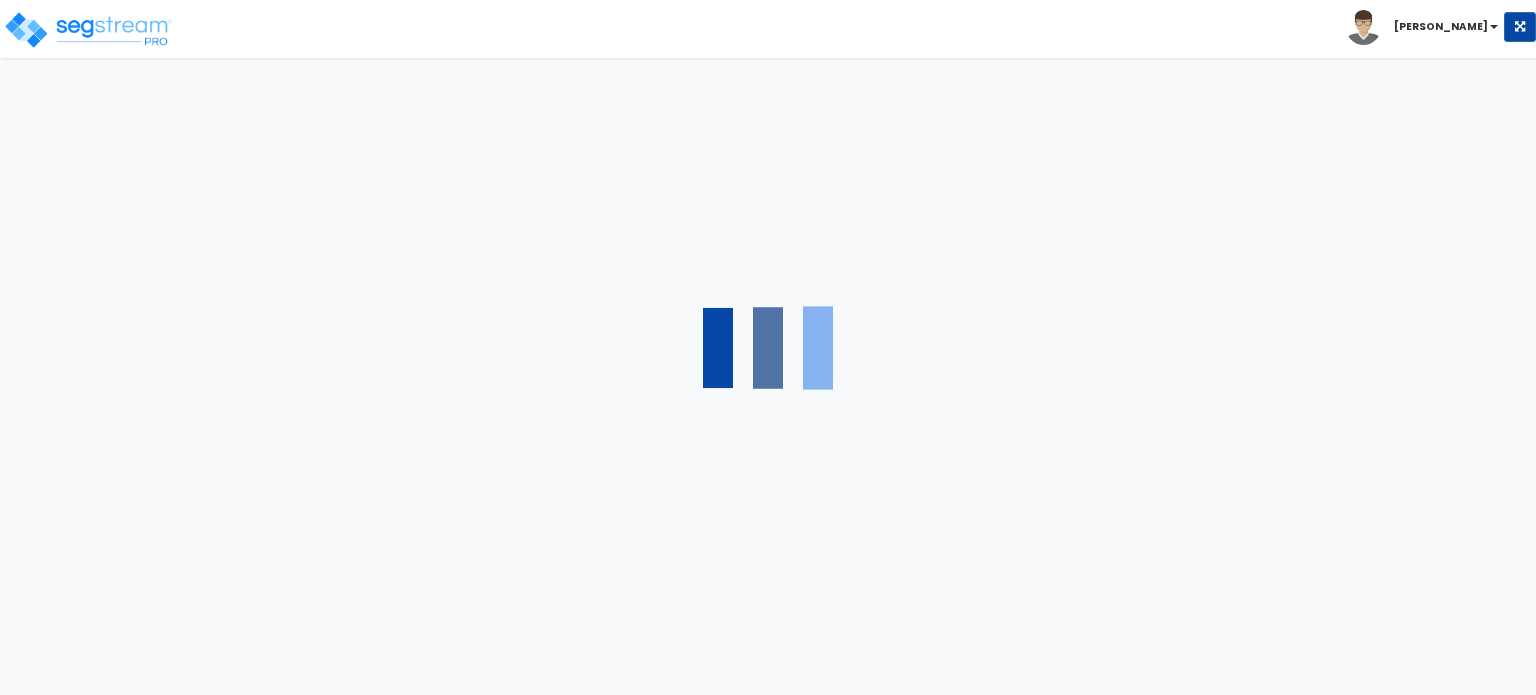 scroll, scrollTop: 0, scrollLeft: 0, axis: both 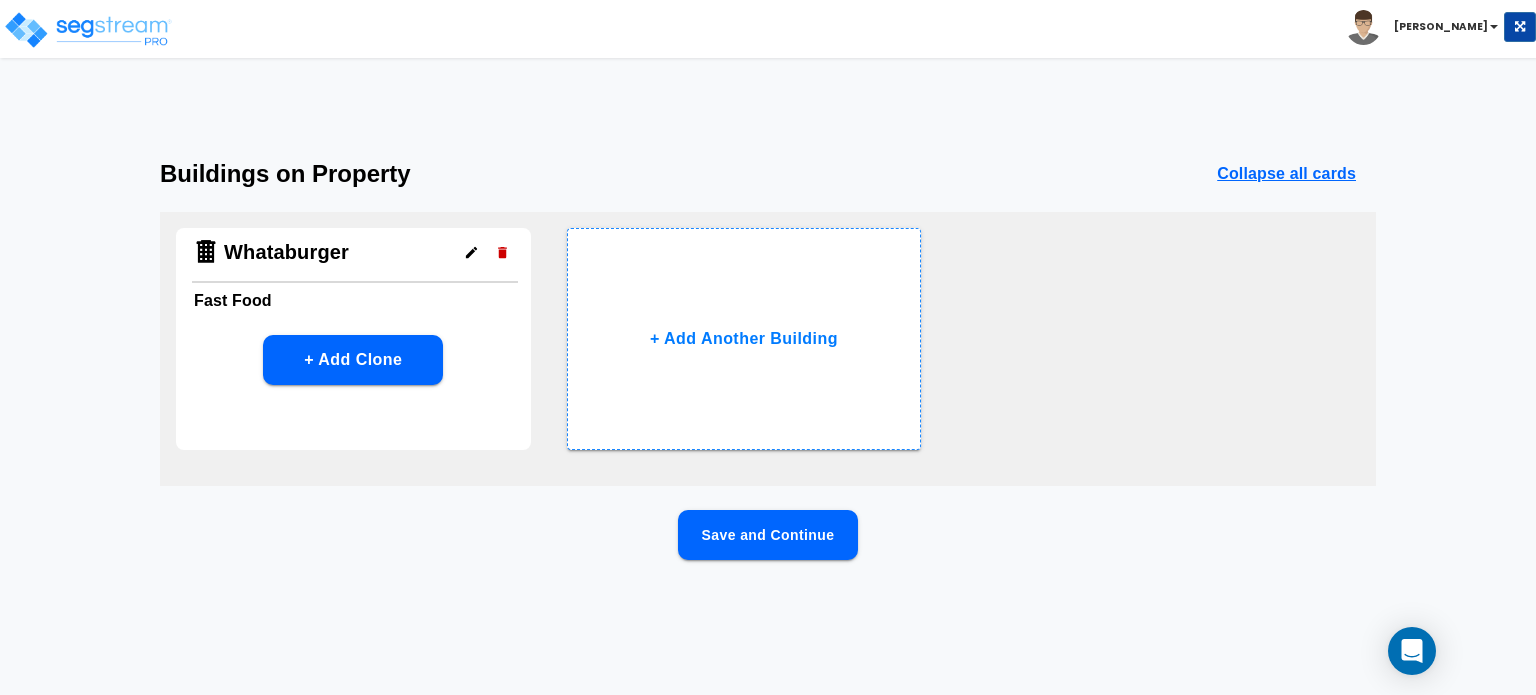 click on "Save and Continue" at bounding box center (768, 535) 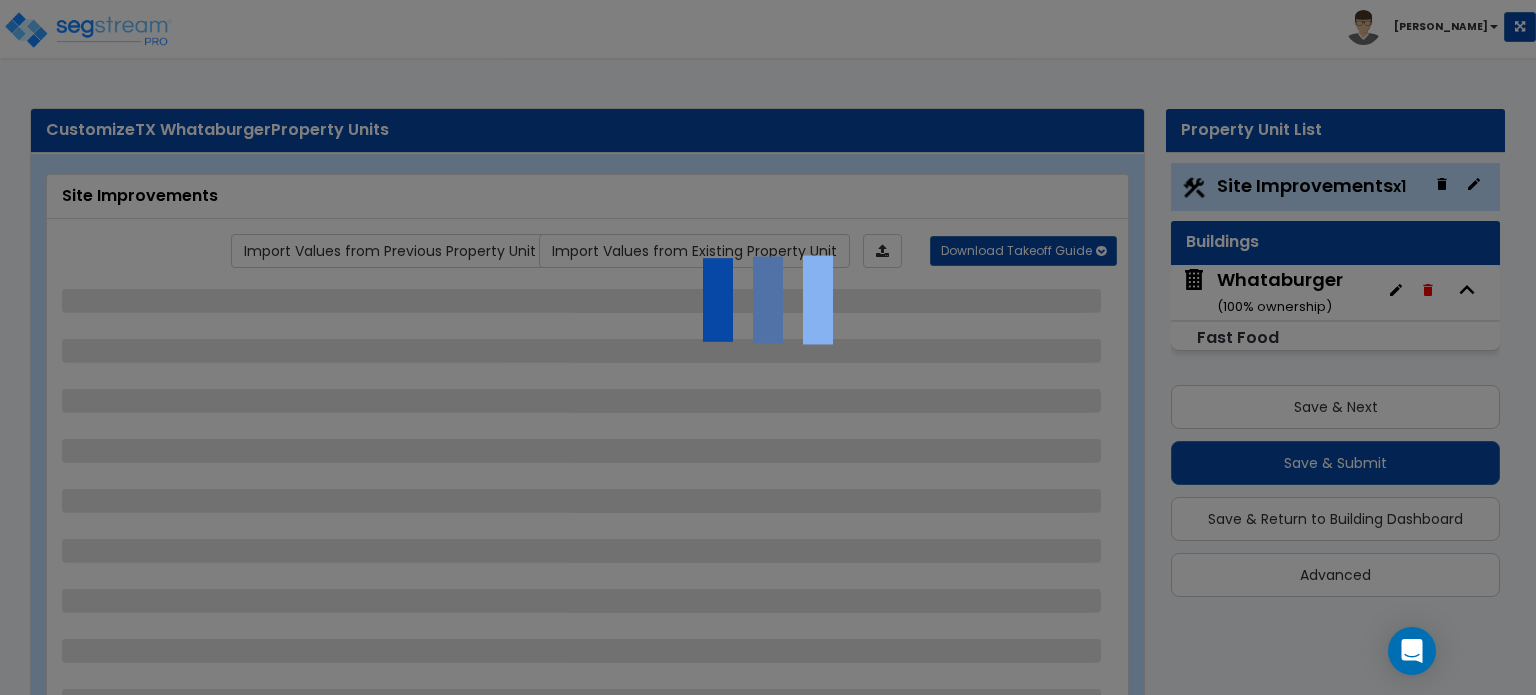 select on "2" 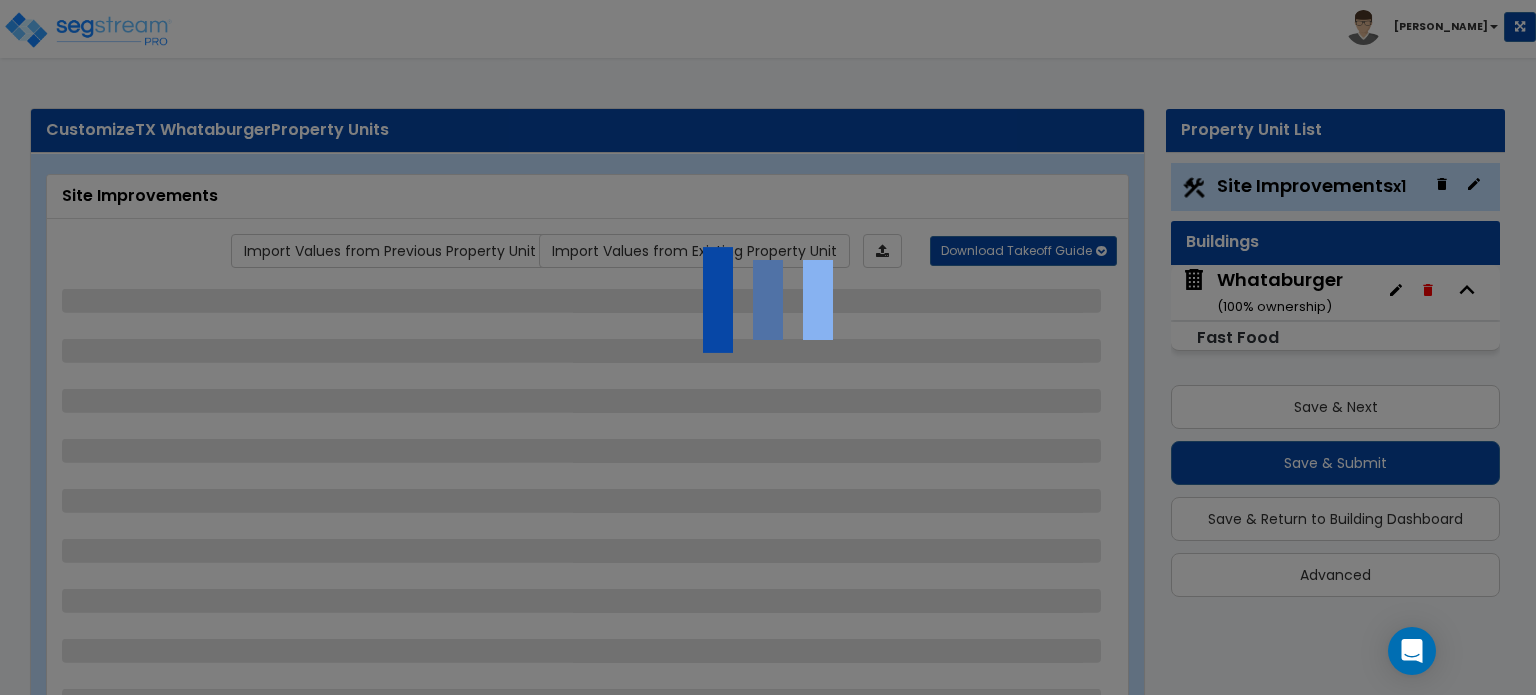 select on "2" 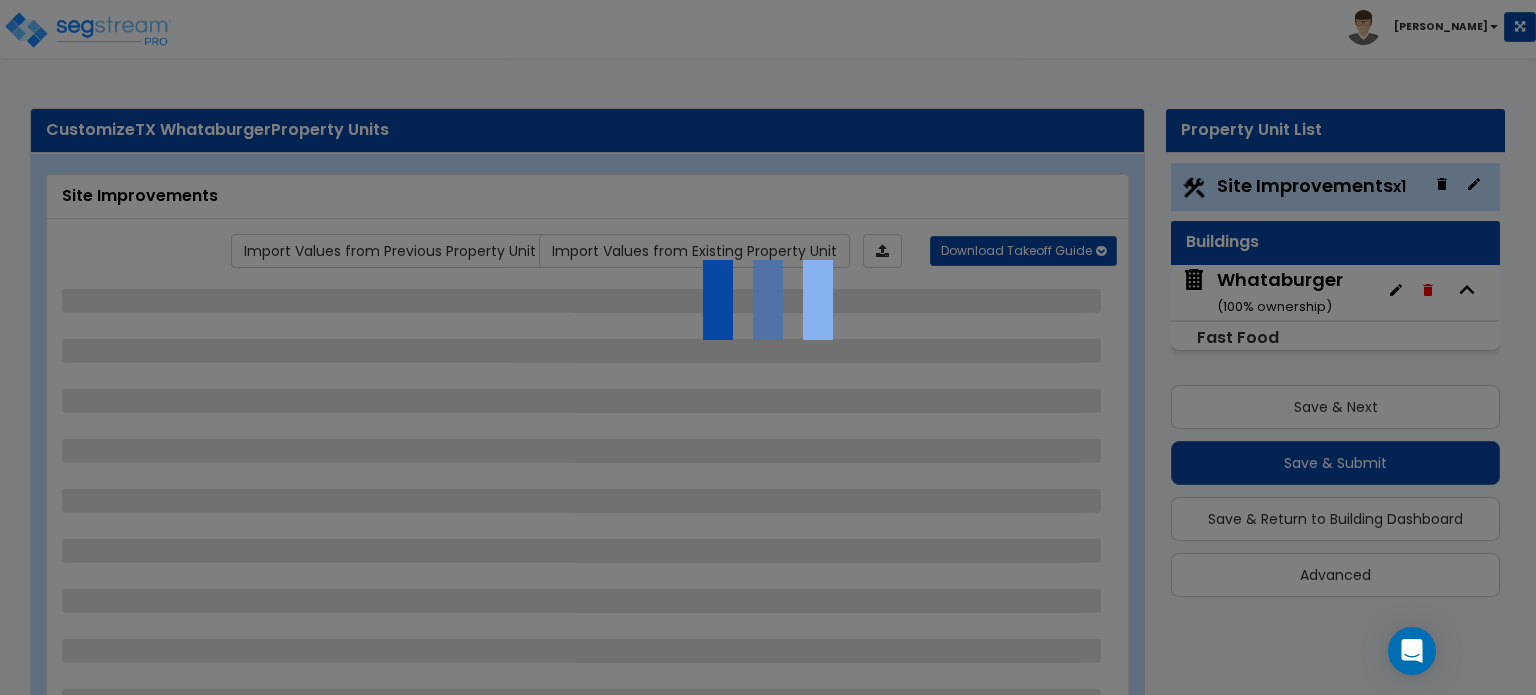 select on "1" 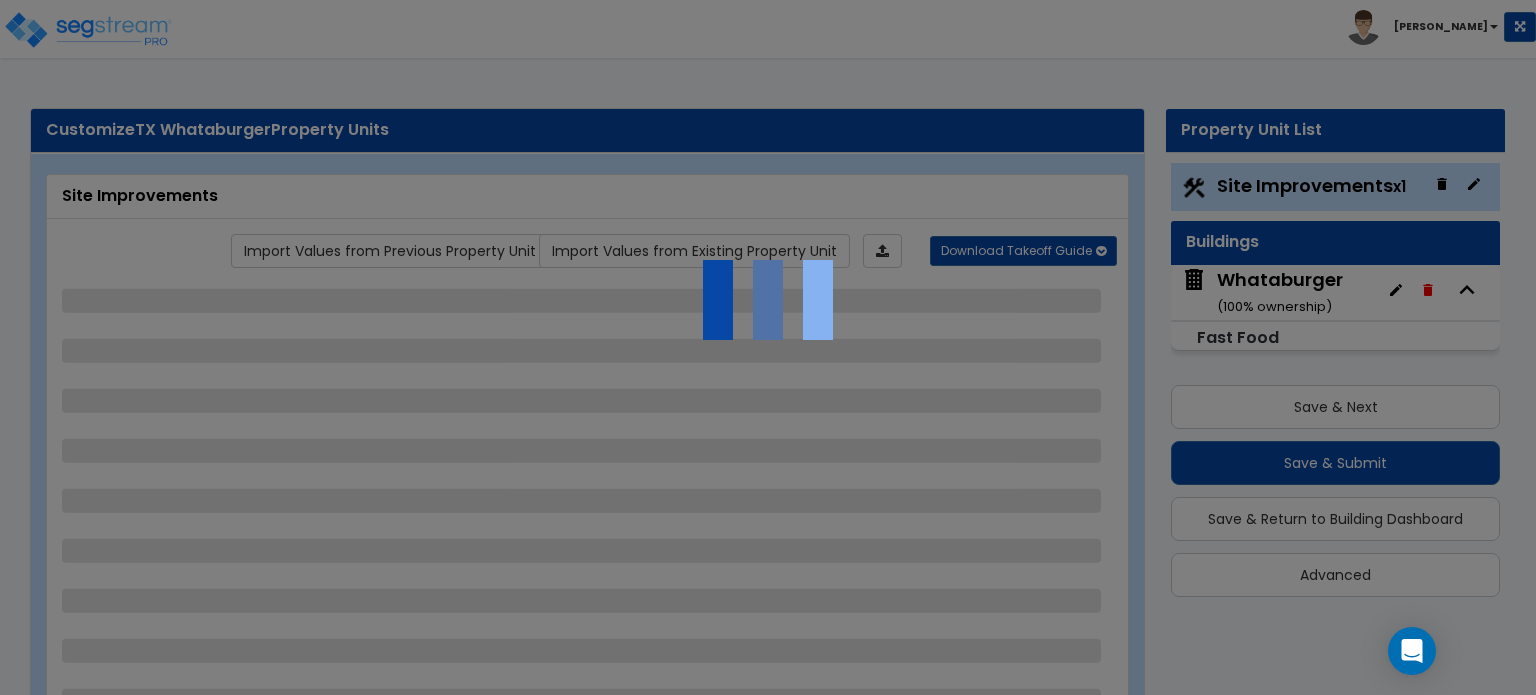 select on "1" 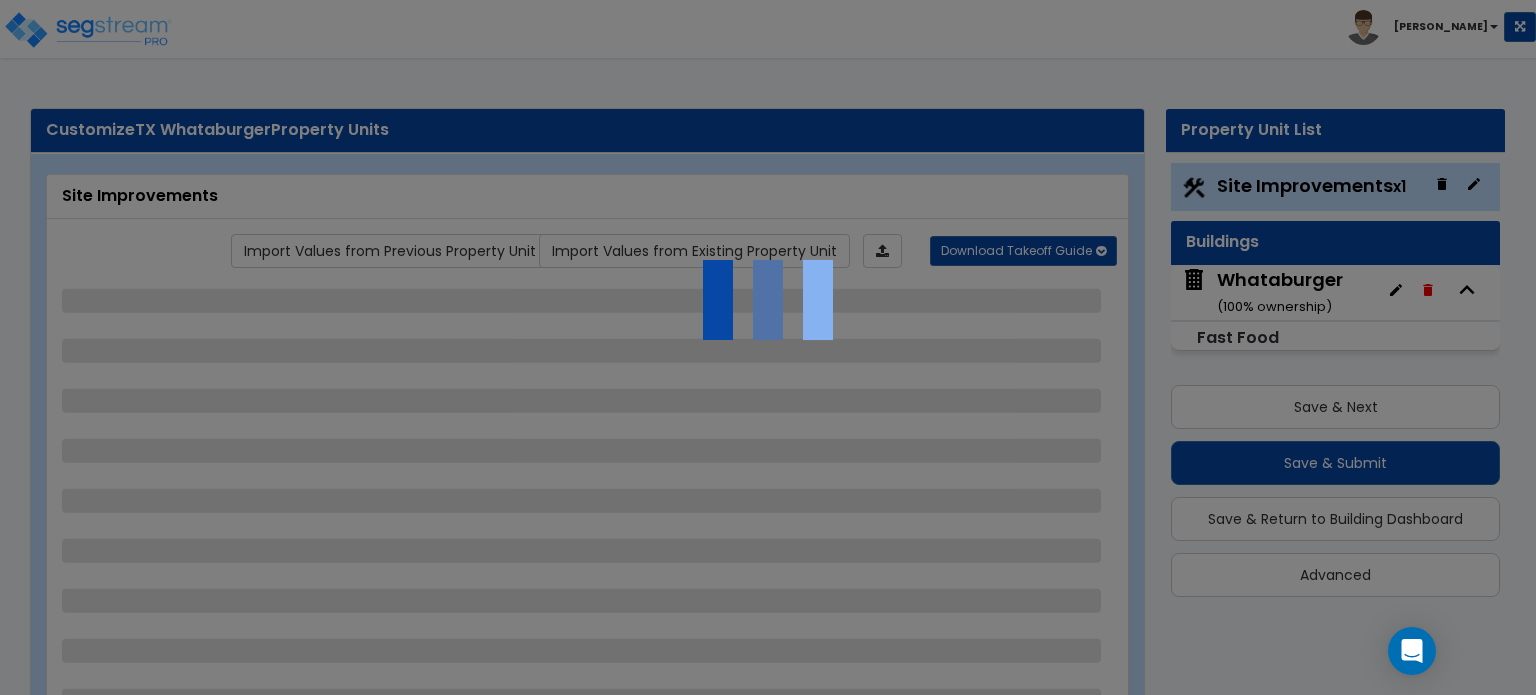 select on "1" 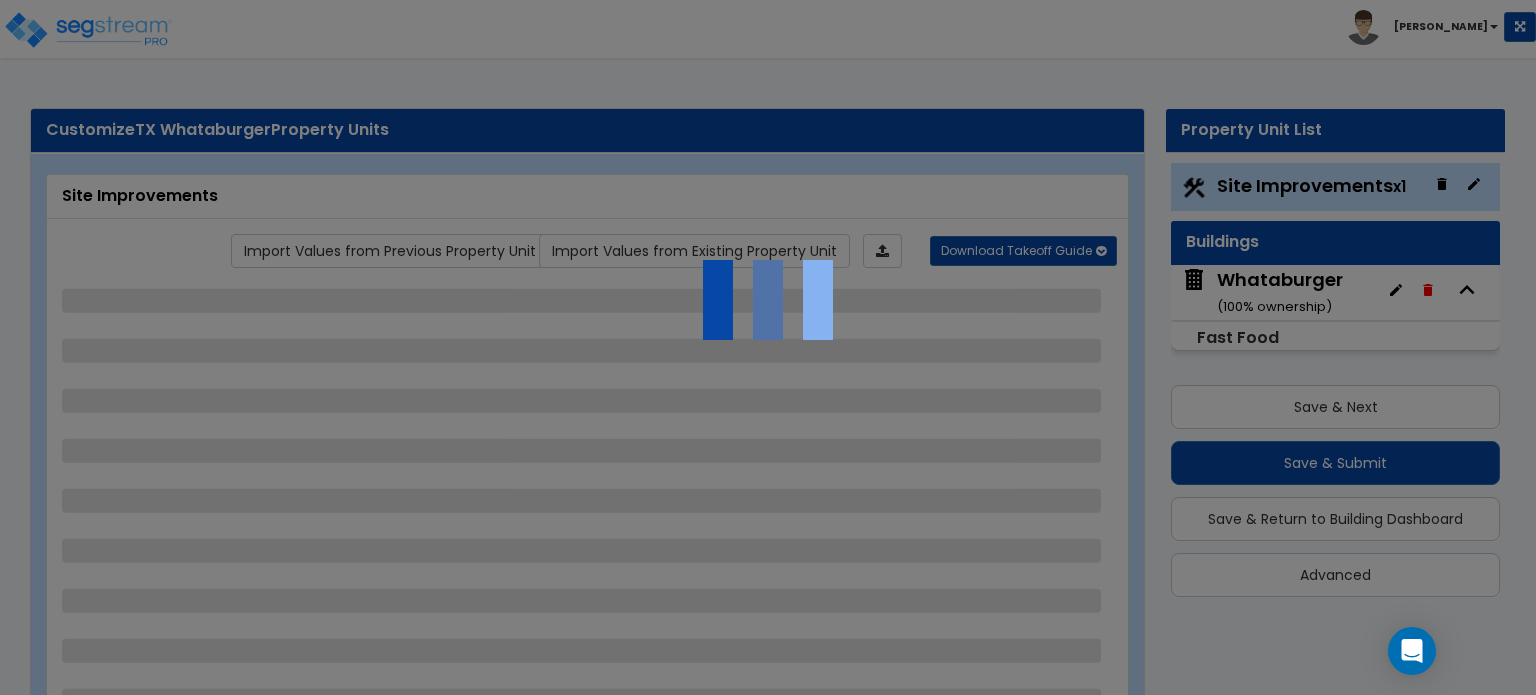 select on "1" 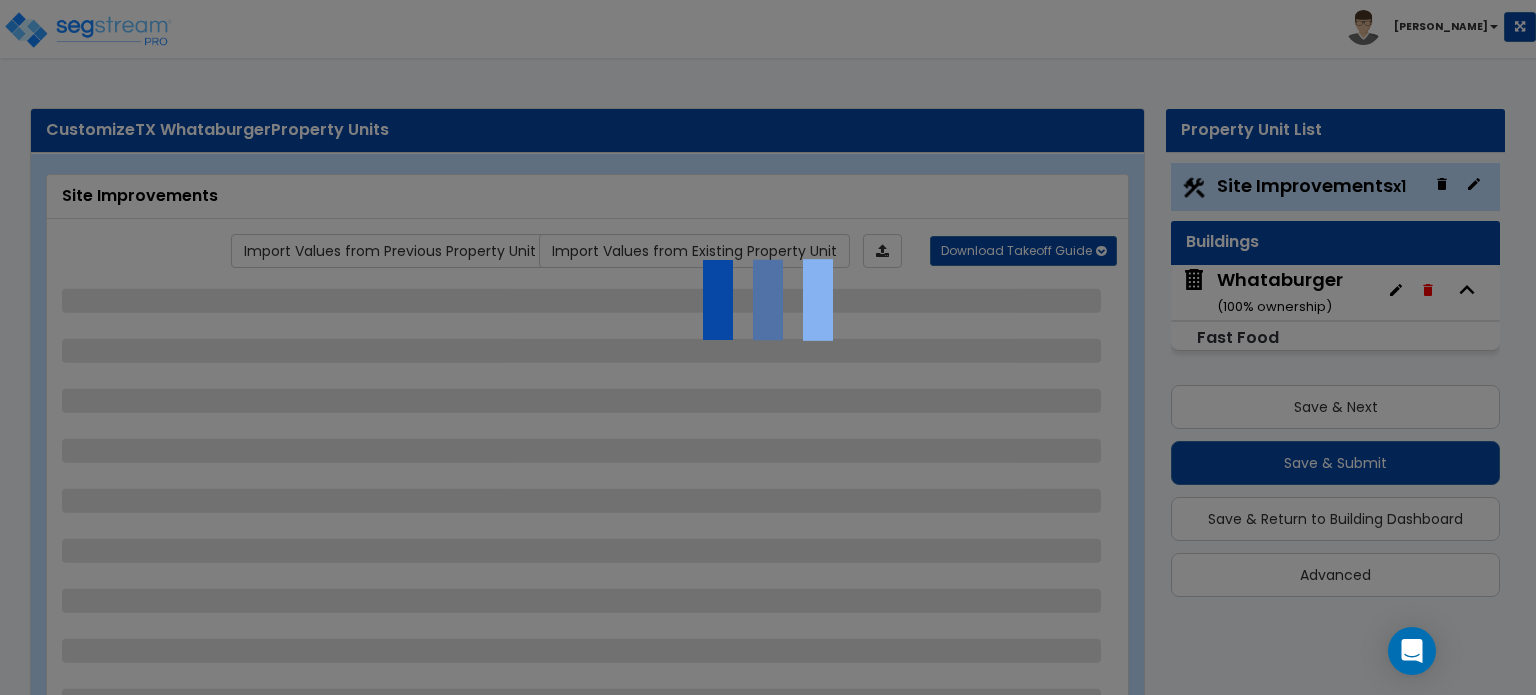 select on "1" 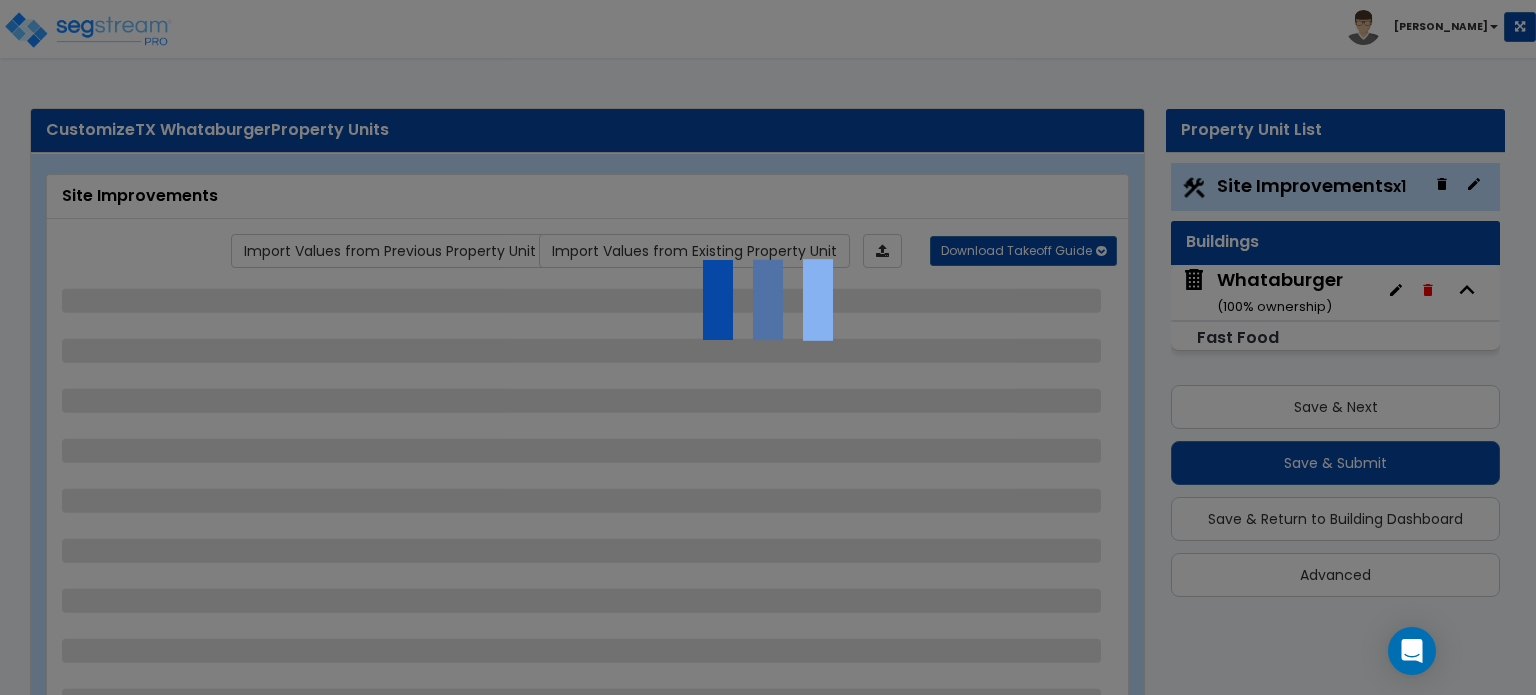 select on "1" 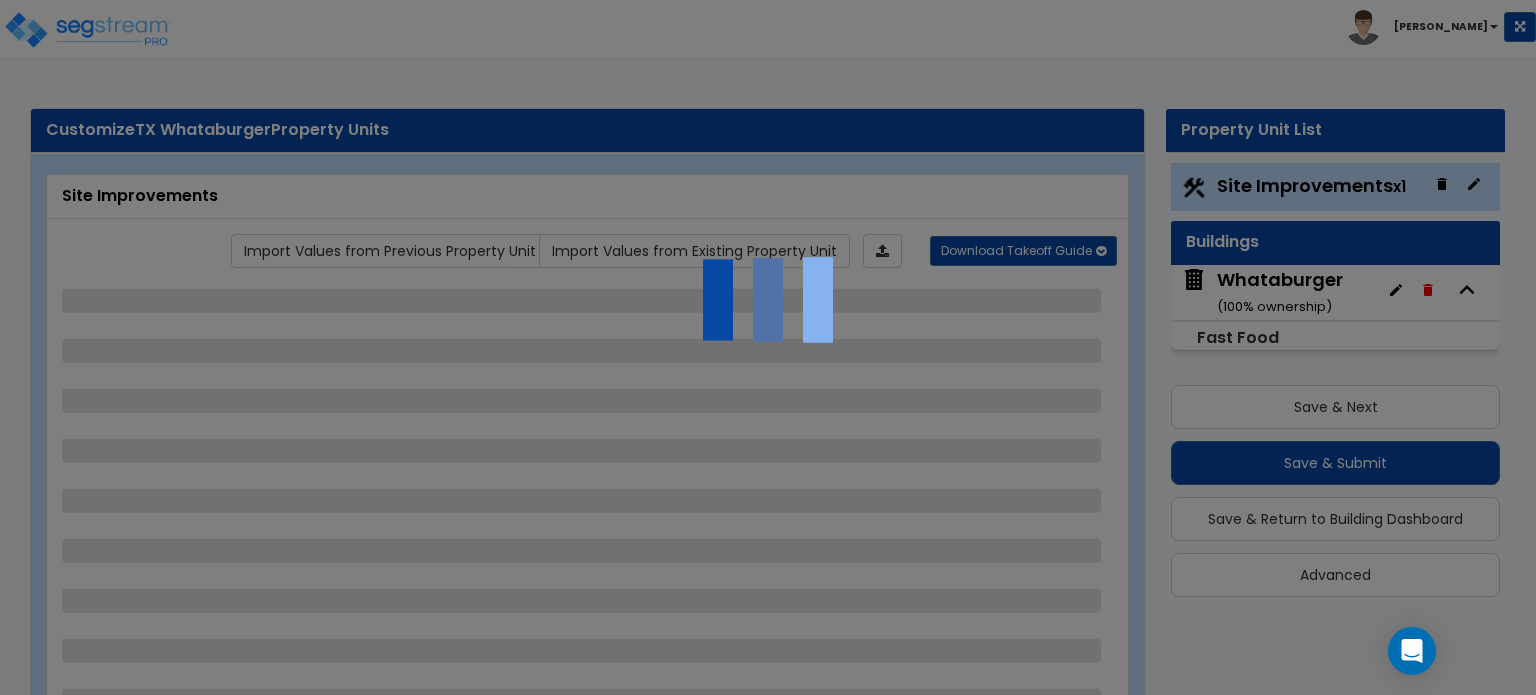 select on "2" 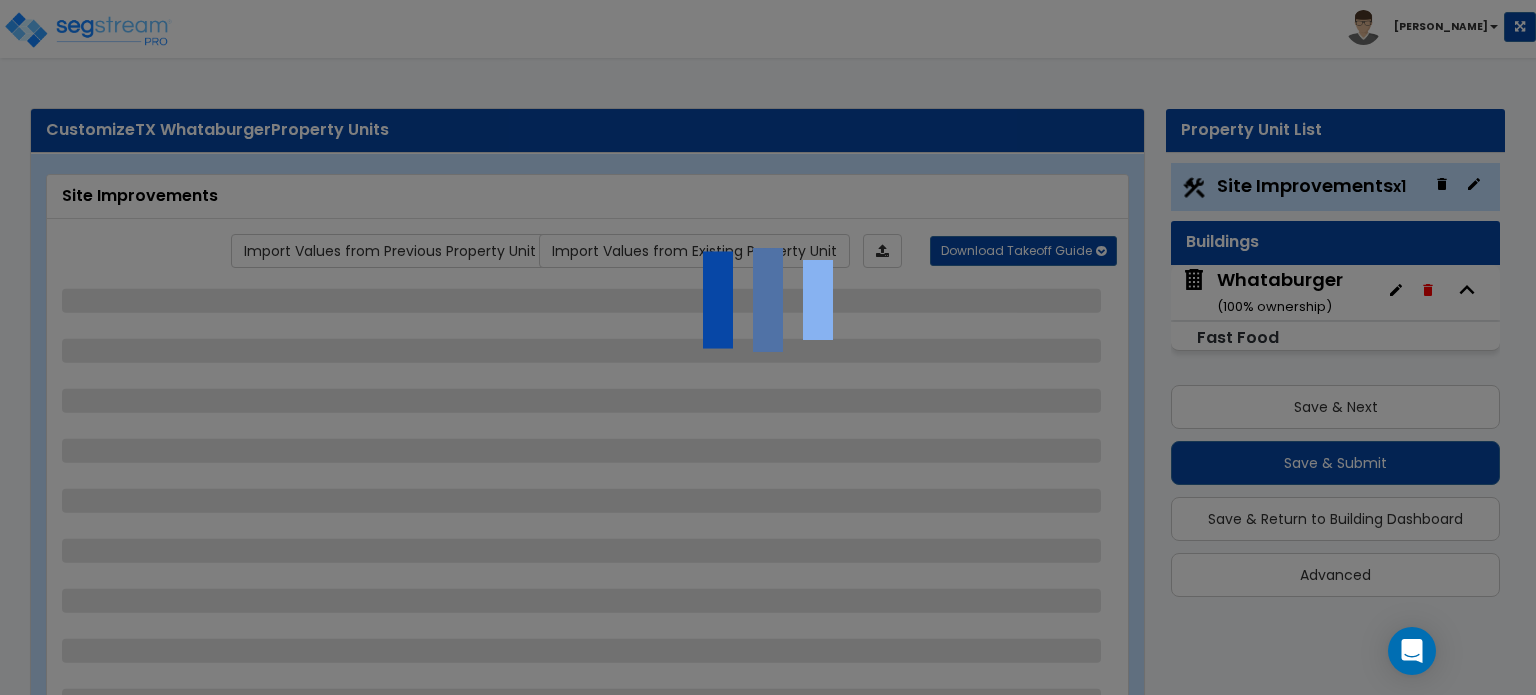 select on "4" 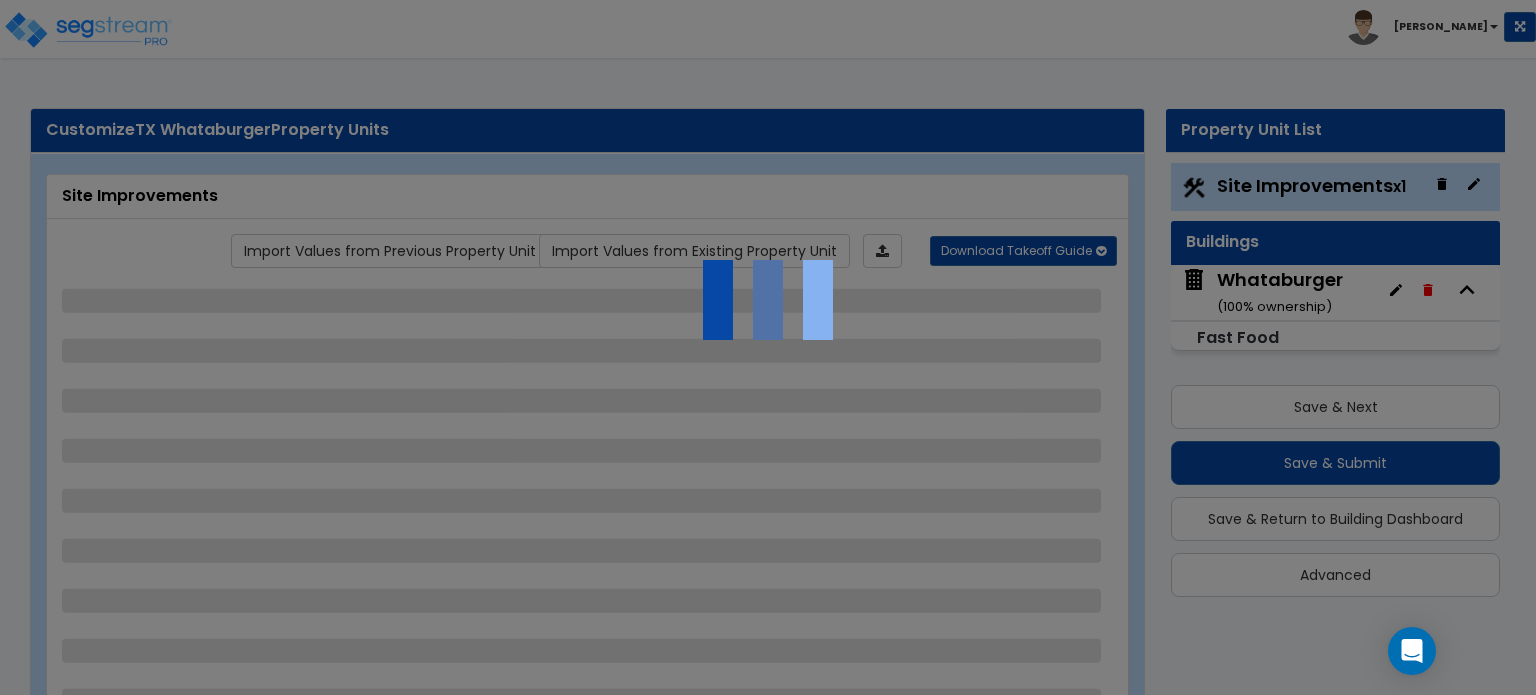 select on "1" 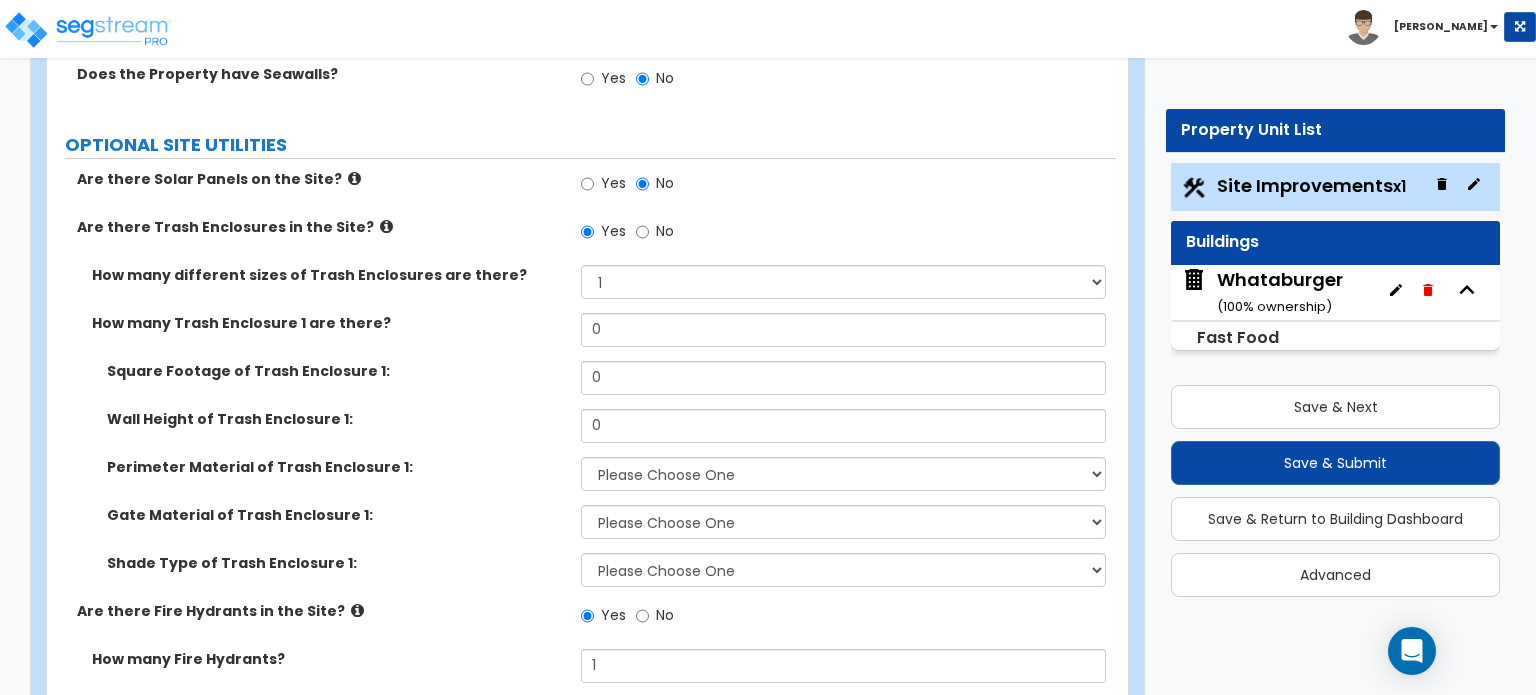 scroll, scrollTop: 4517, scrollLeft: 0, axis: vertical 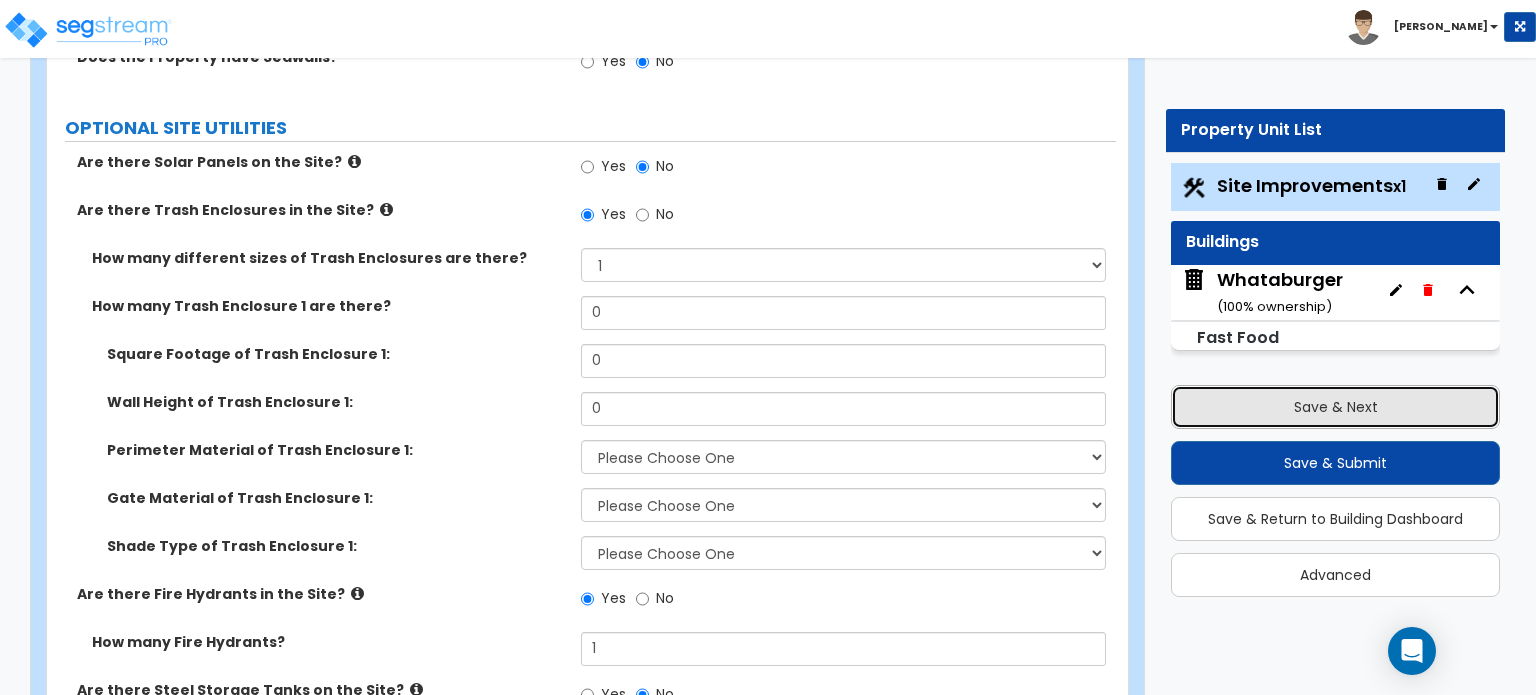 click on "Save & Next" at bounding box center [1335, 407] 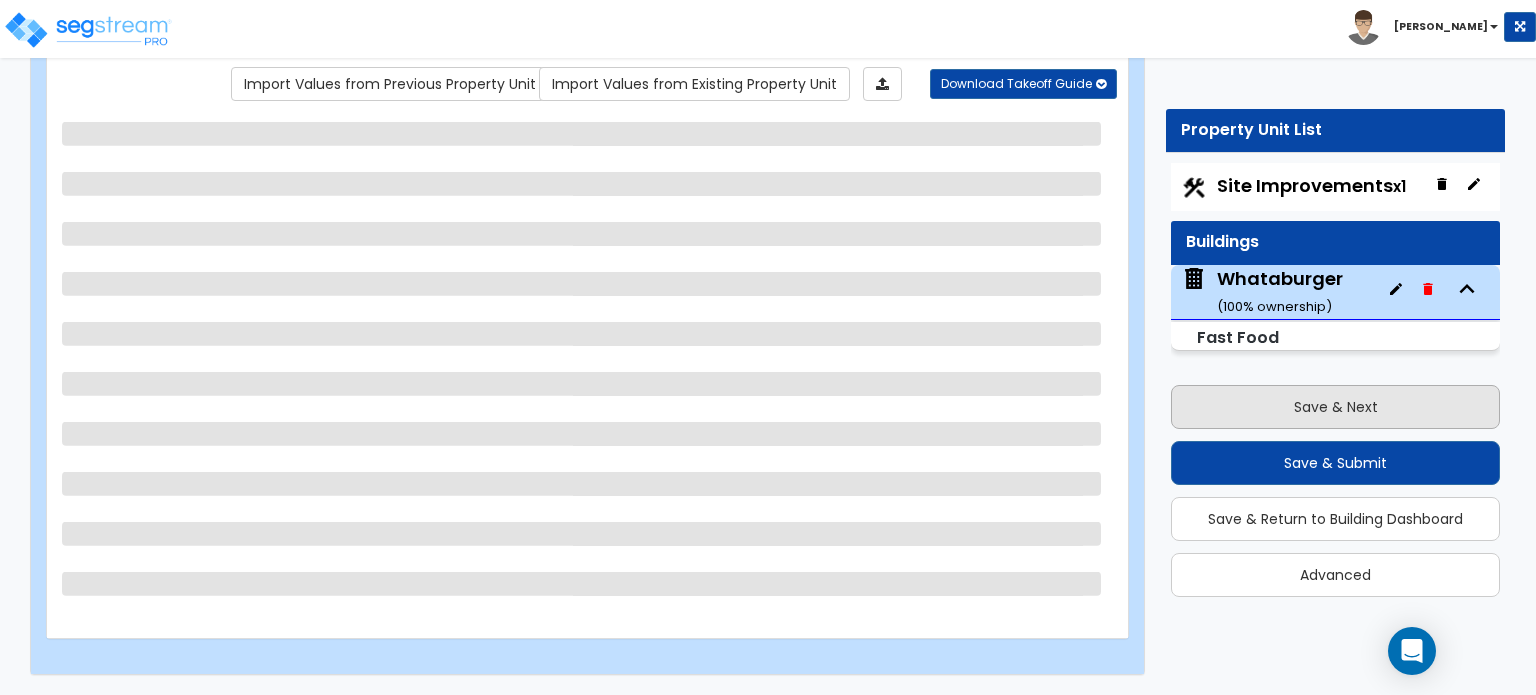 scroll, scrollTop: 164, scrollLeft: 0, axis: vertical 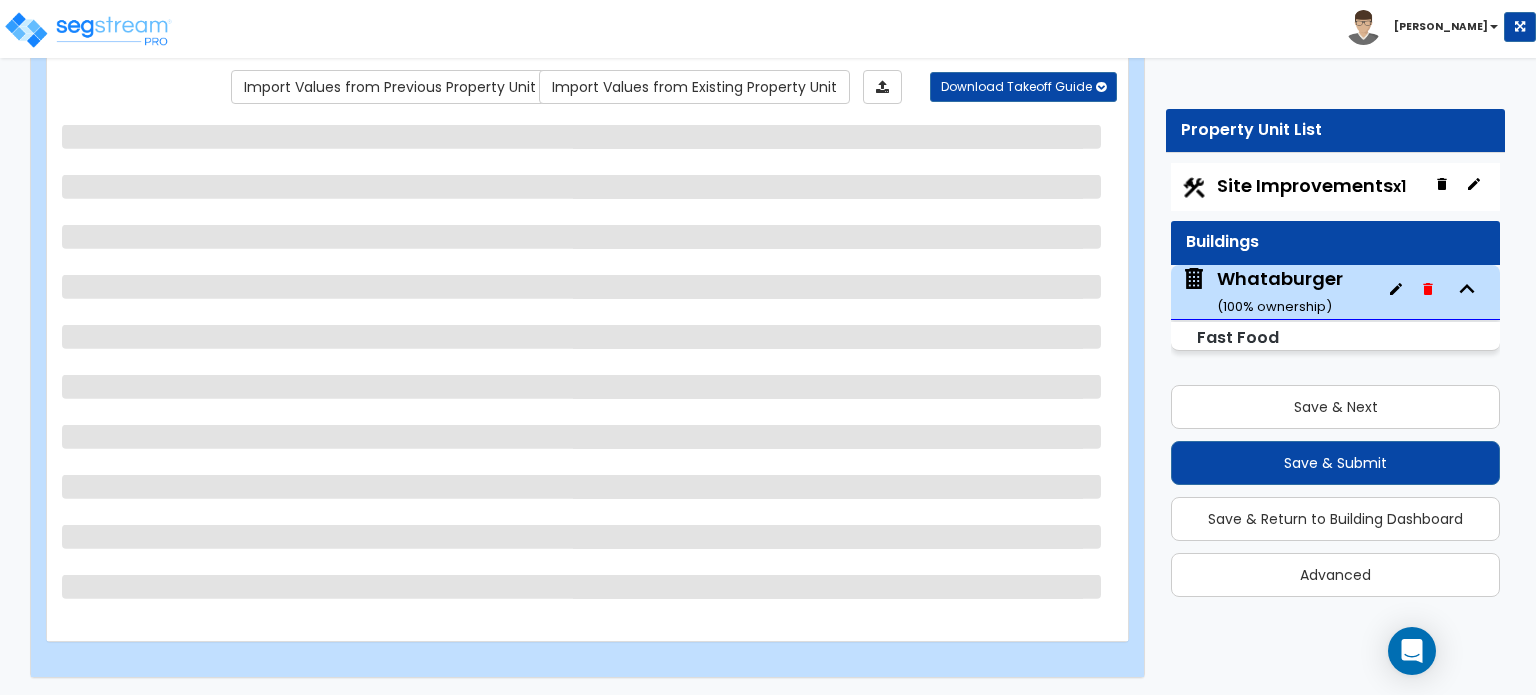 select on "5" 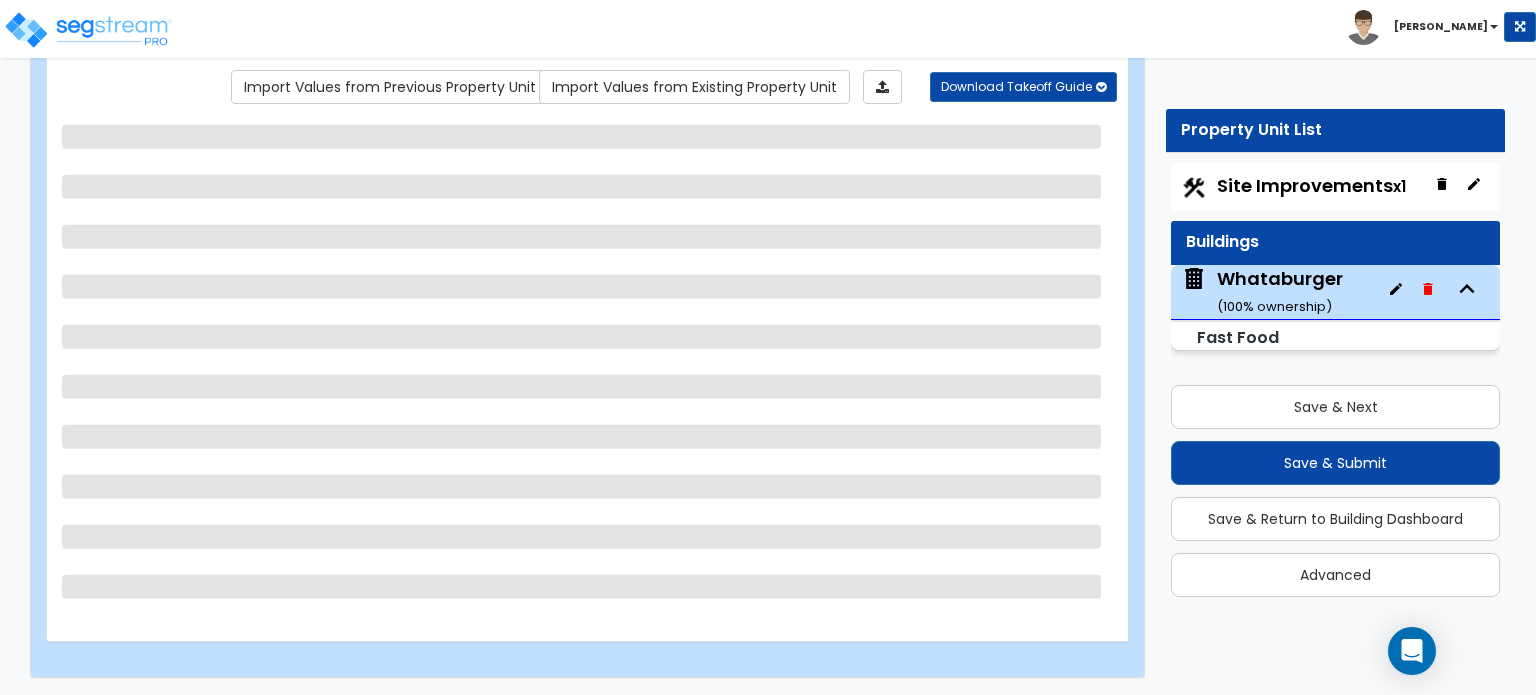 select on "11" 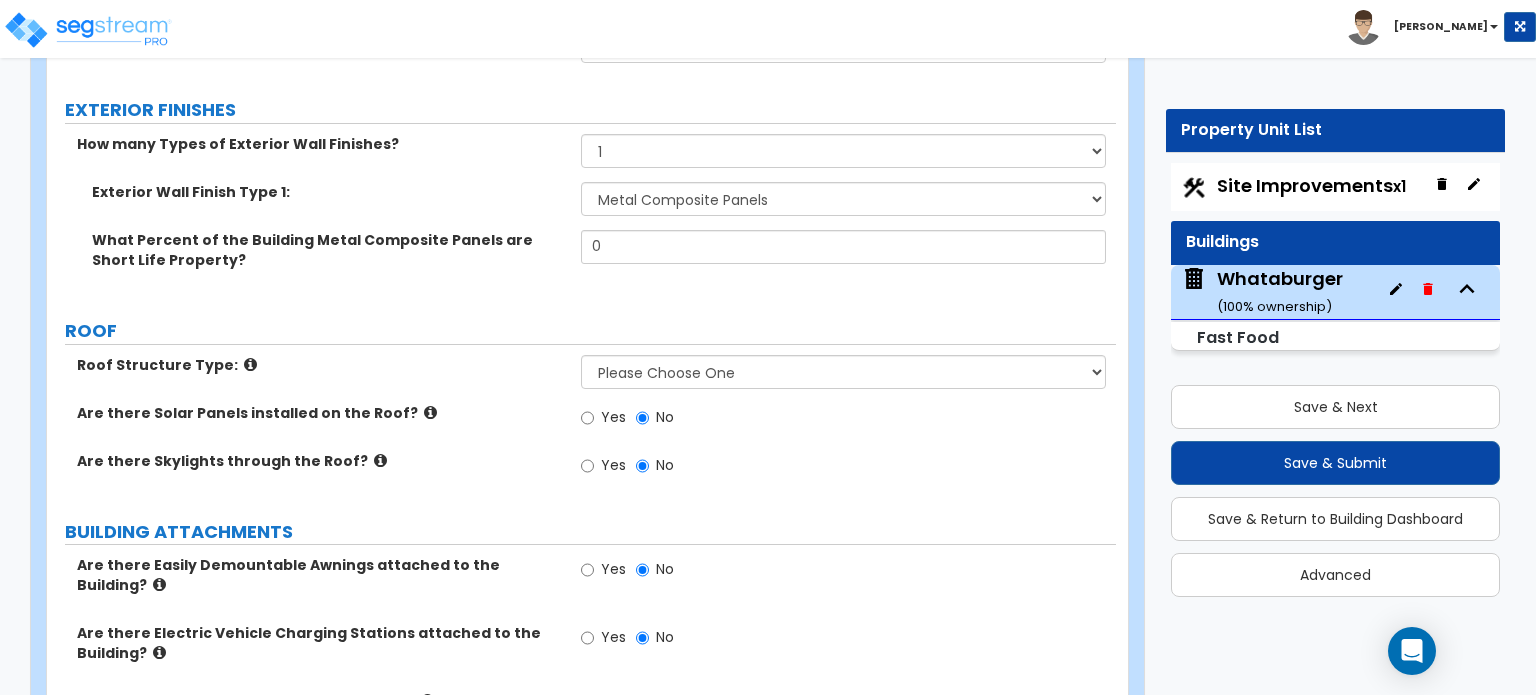 scroll, scrollTop: 764, scrollLeft: 0, axis: vertical 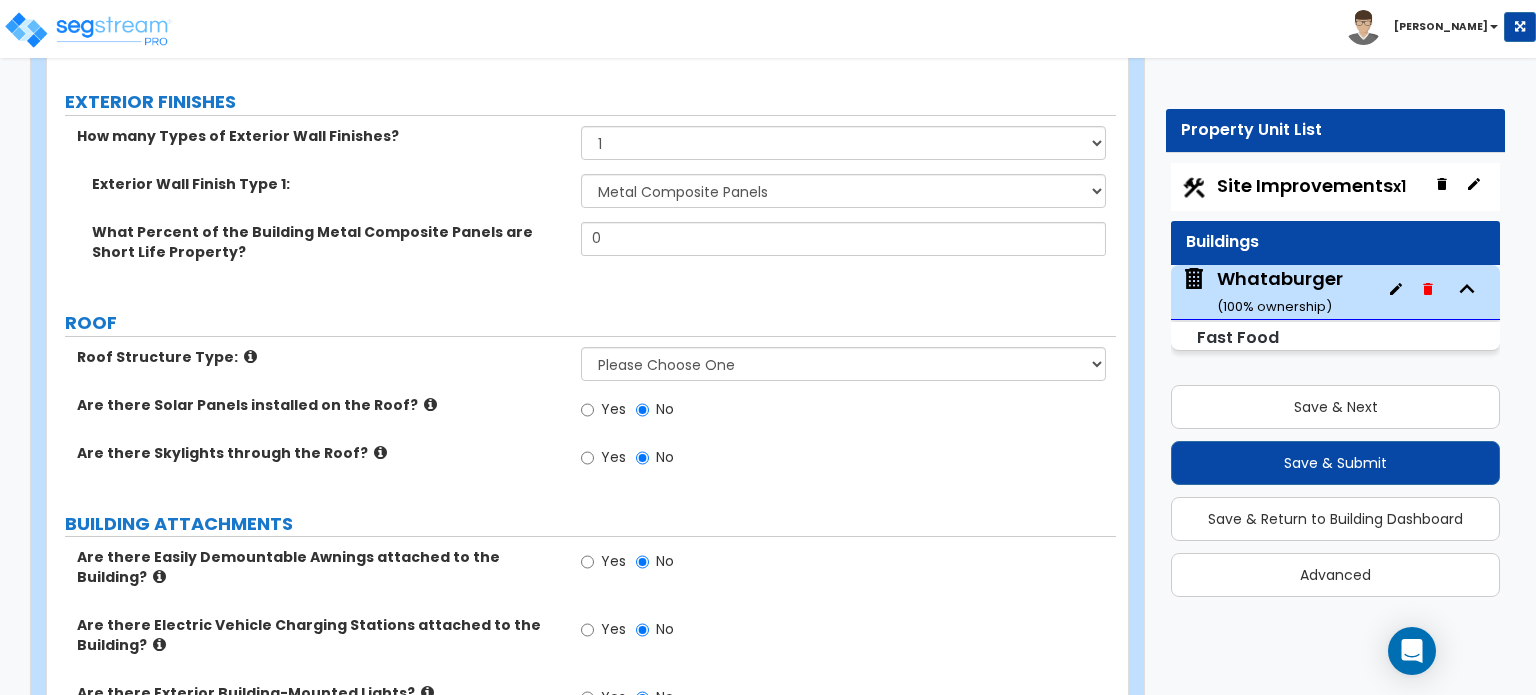 click at bounding box center (250, 356) 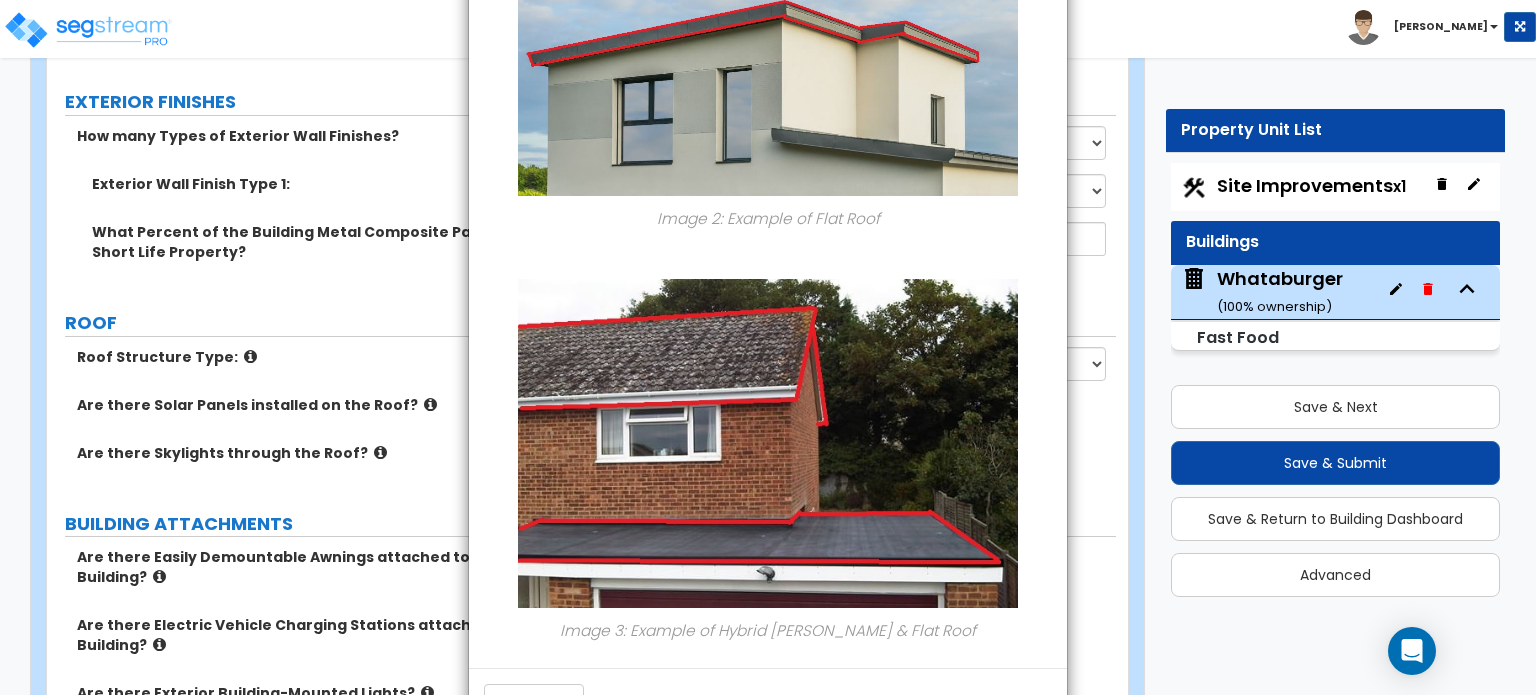 scroll, scrollTop: 528, scrollLeft: 0, axis: vertical 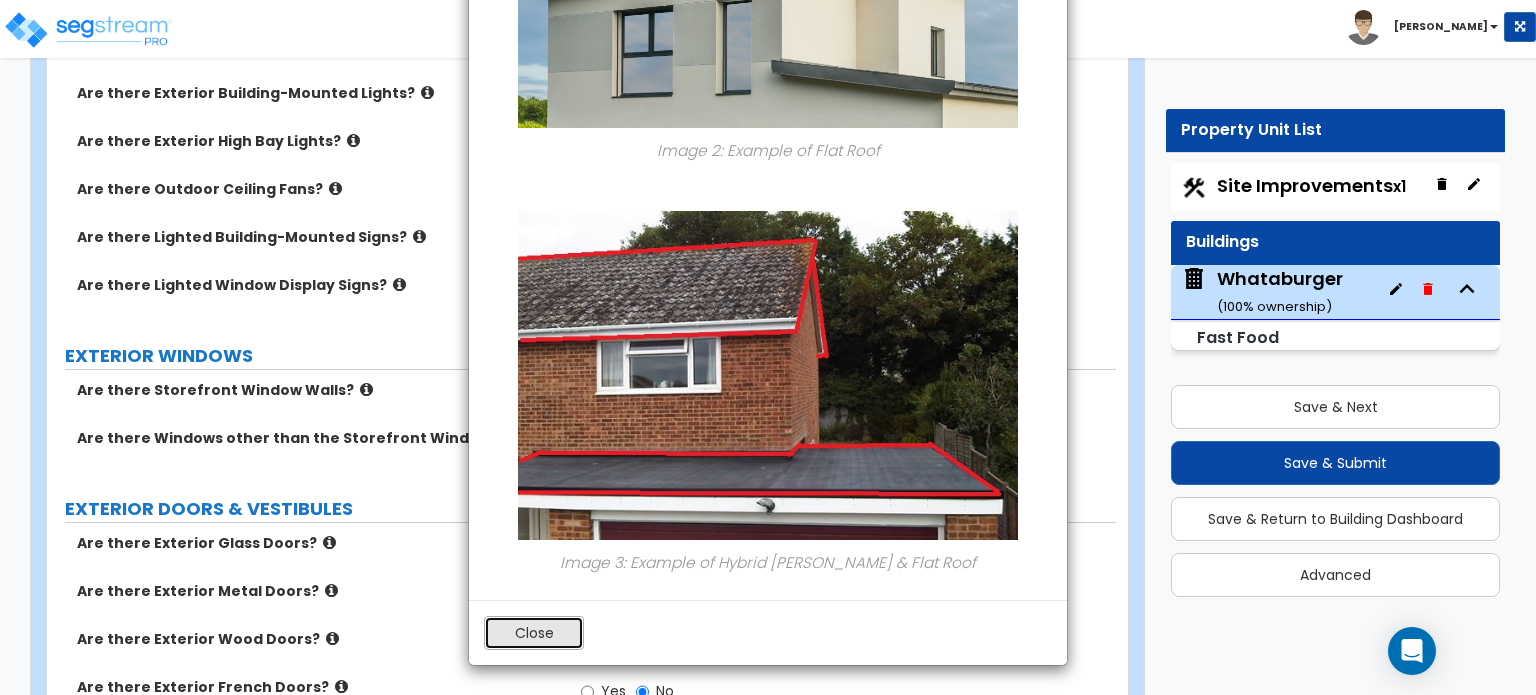 click on "Close" at bounding box center (534, 633) 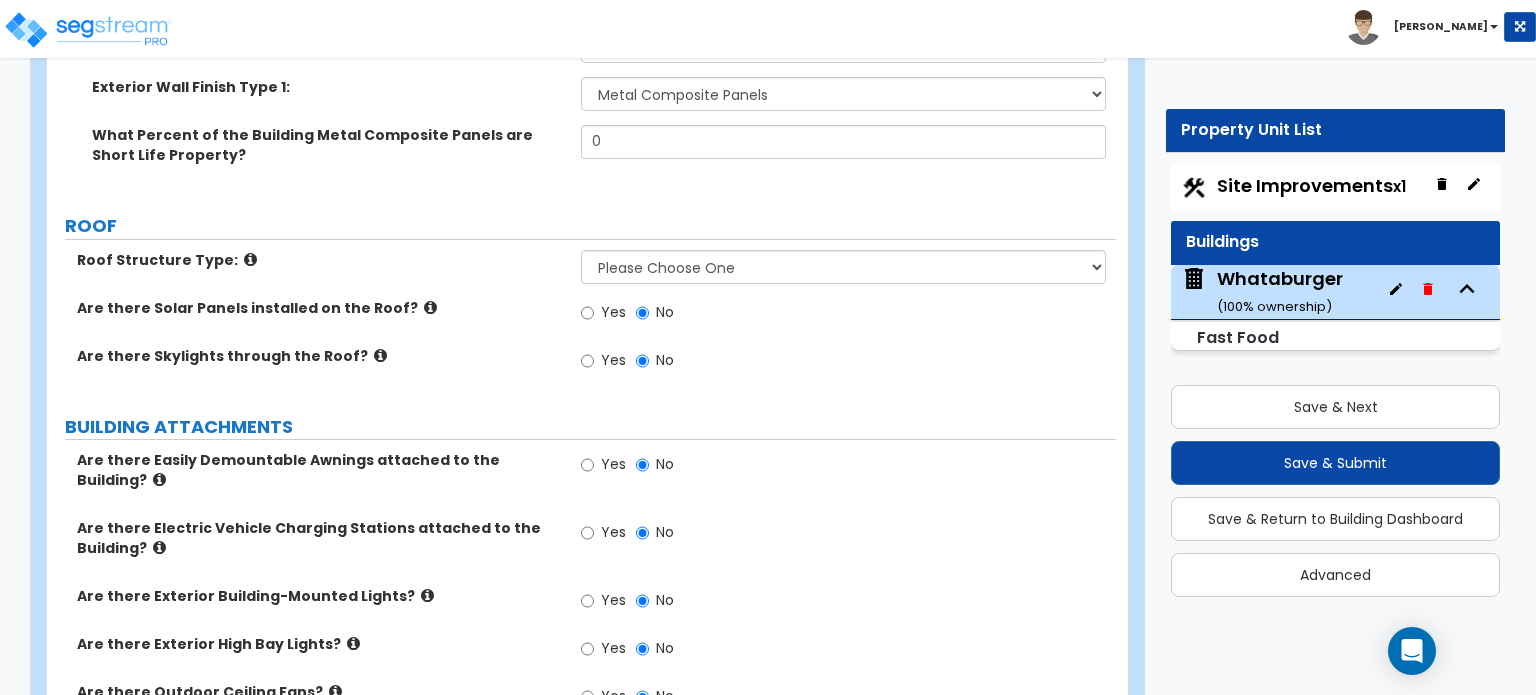 scroll, scrollTop: 664, scrollLeft: 0, axis: vertical 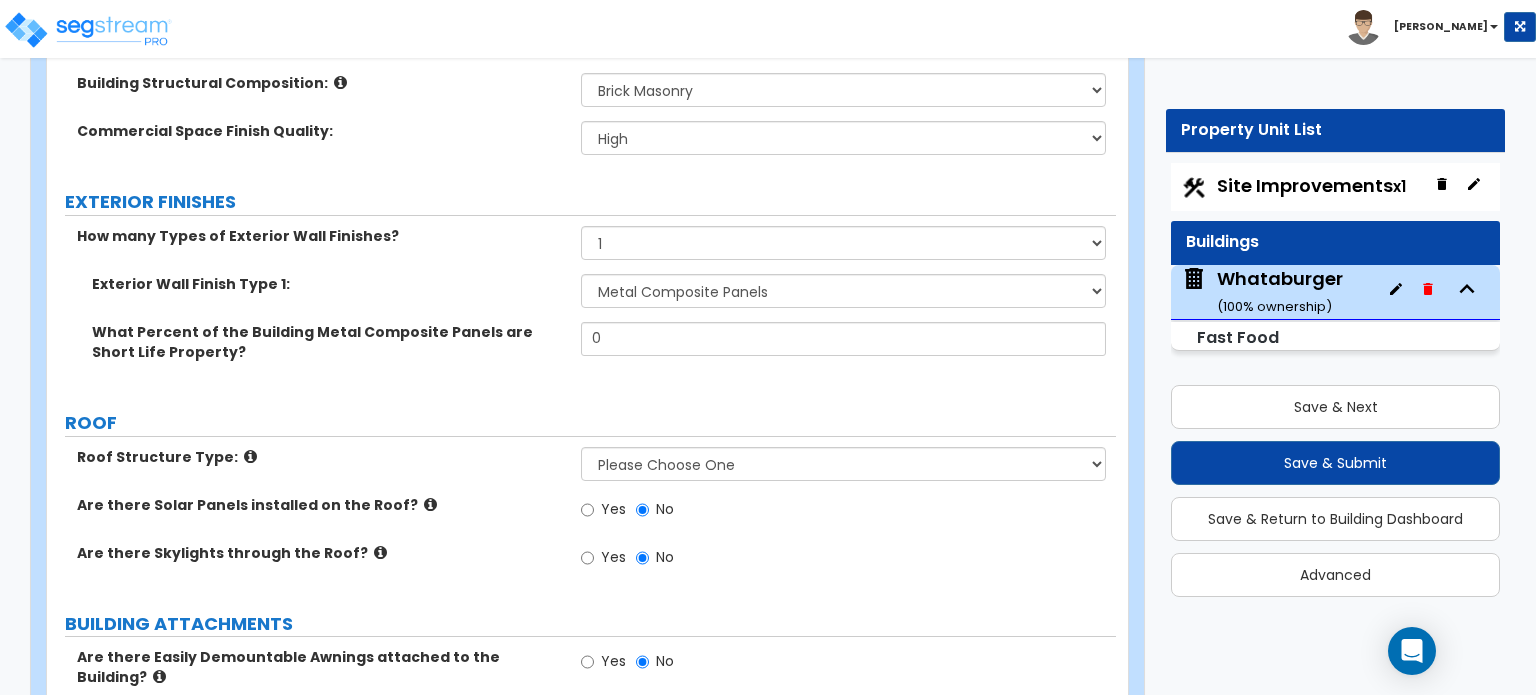click at bounding box center [430, 504] 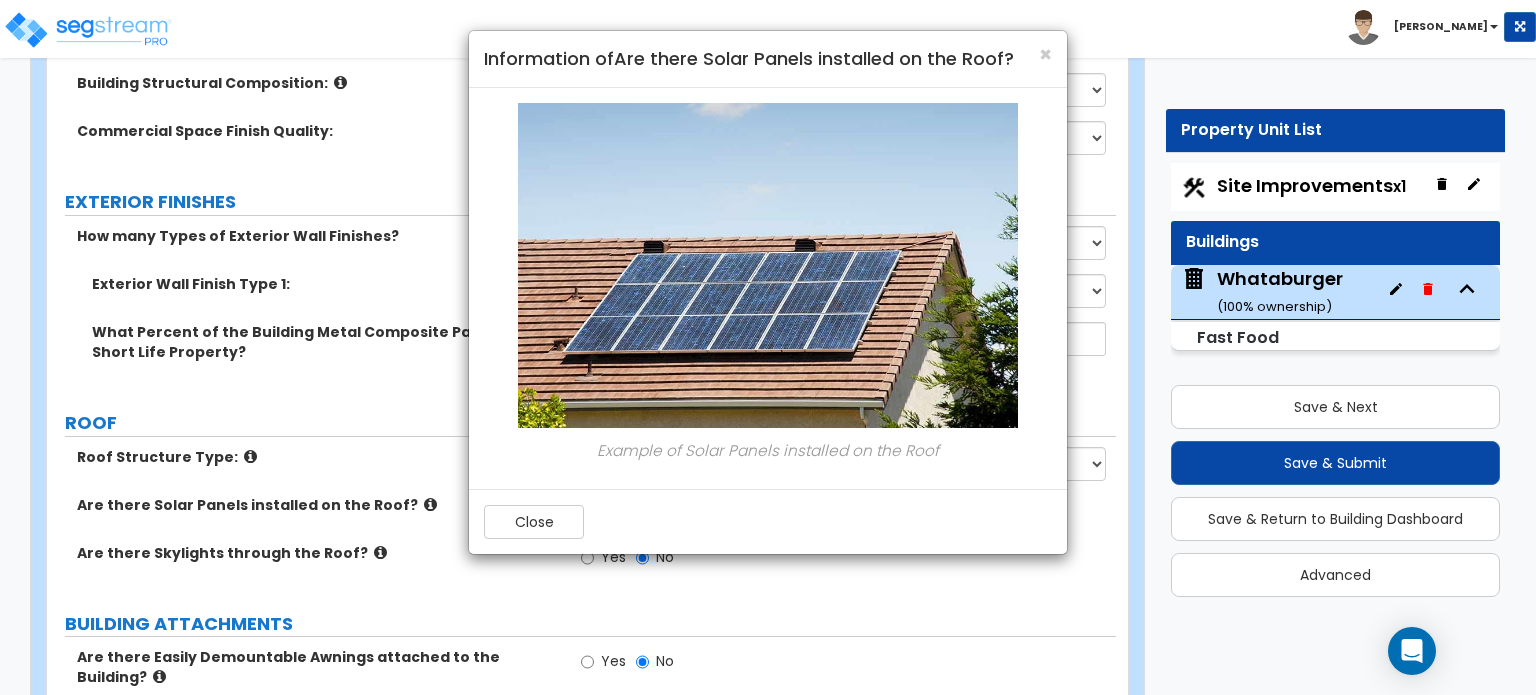click on "× Information of  Are there Solar Panels installed on the Roof?
Example of Solar Panels installed on the Roof Close" at bounding box center [768, 347] 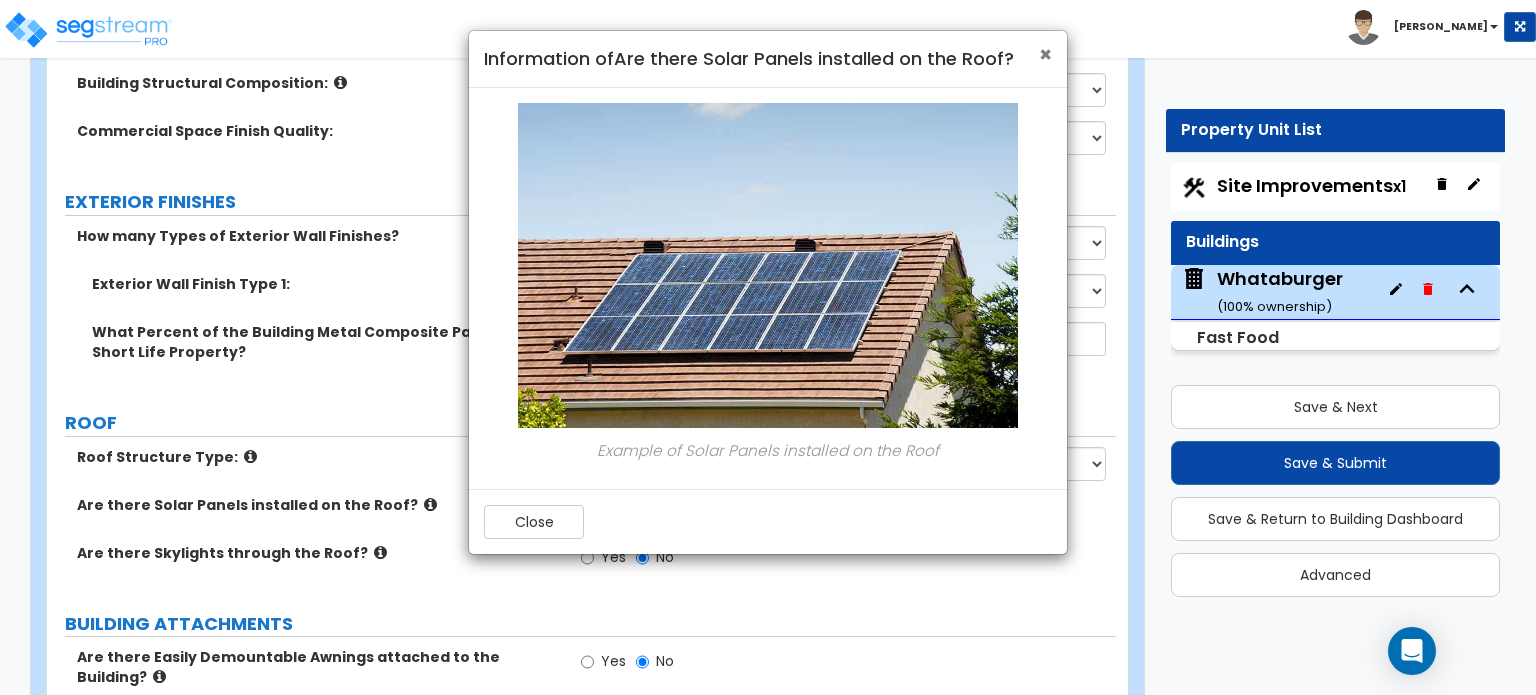 click on "×" at bounding box center (1045, 54) 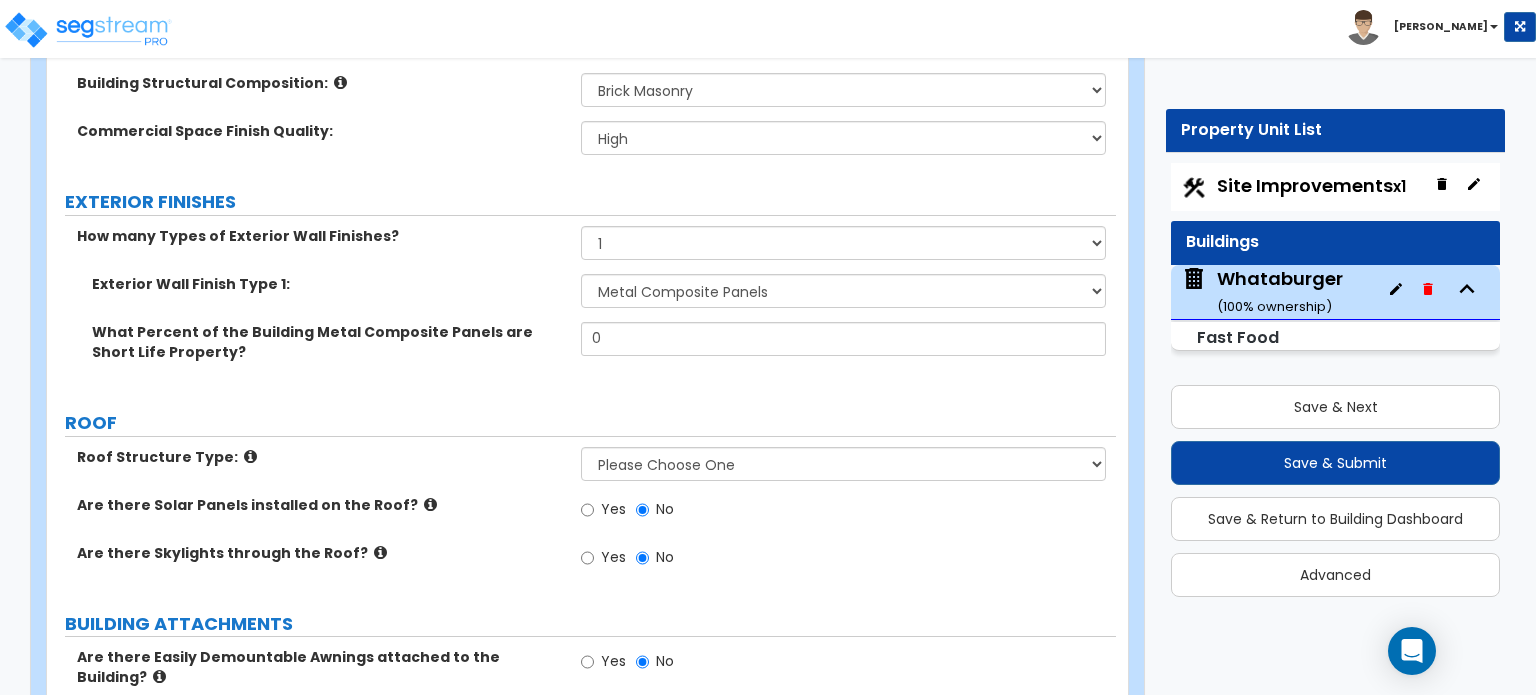 click at bounding box center (250, 456) 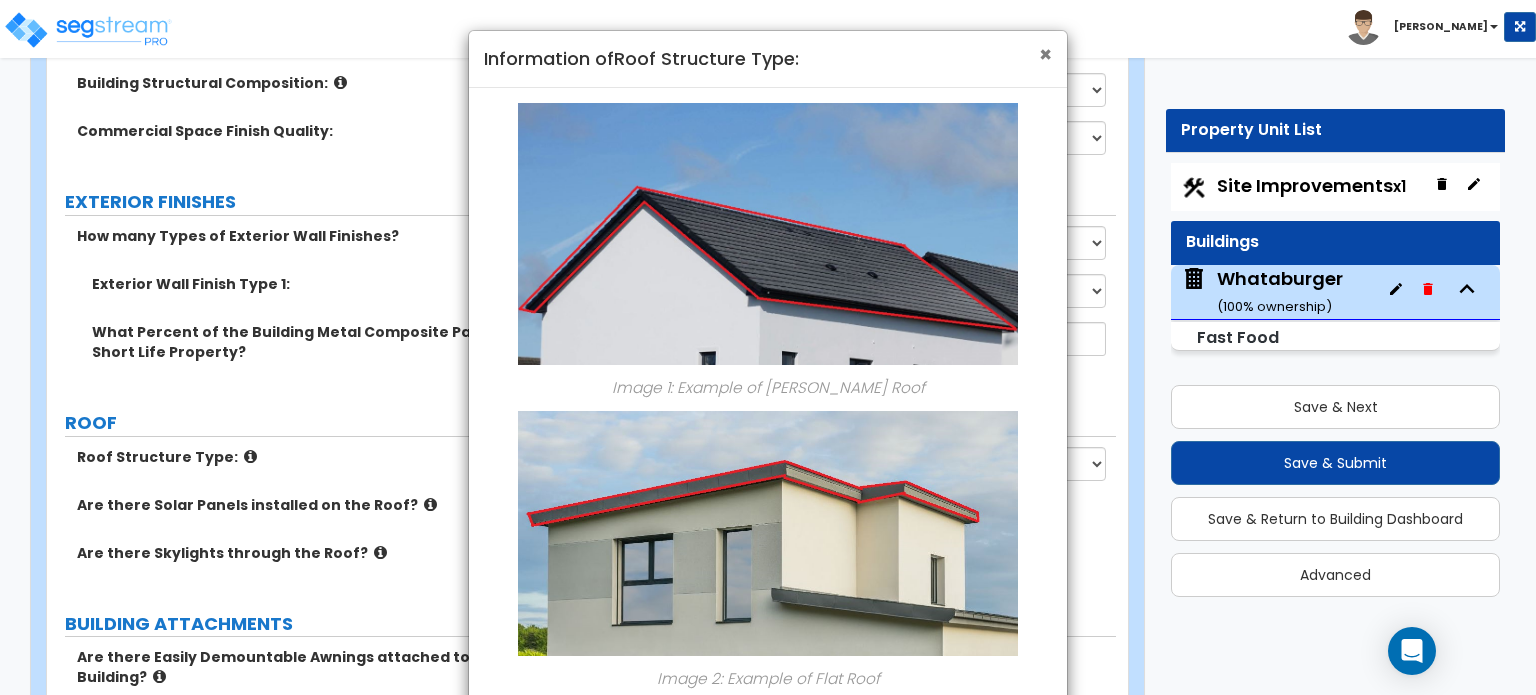 click on "×" at bounding box center [1045, 54] 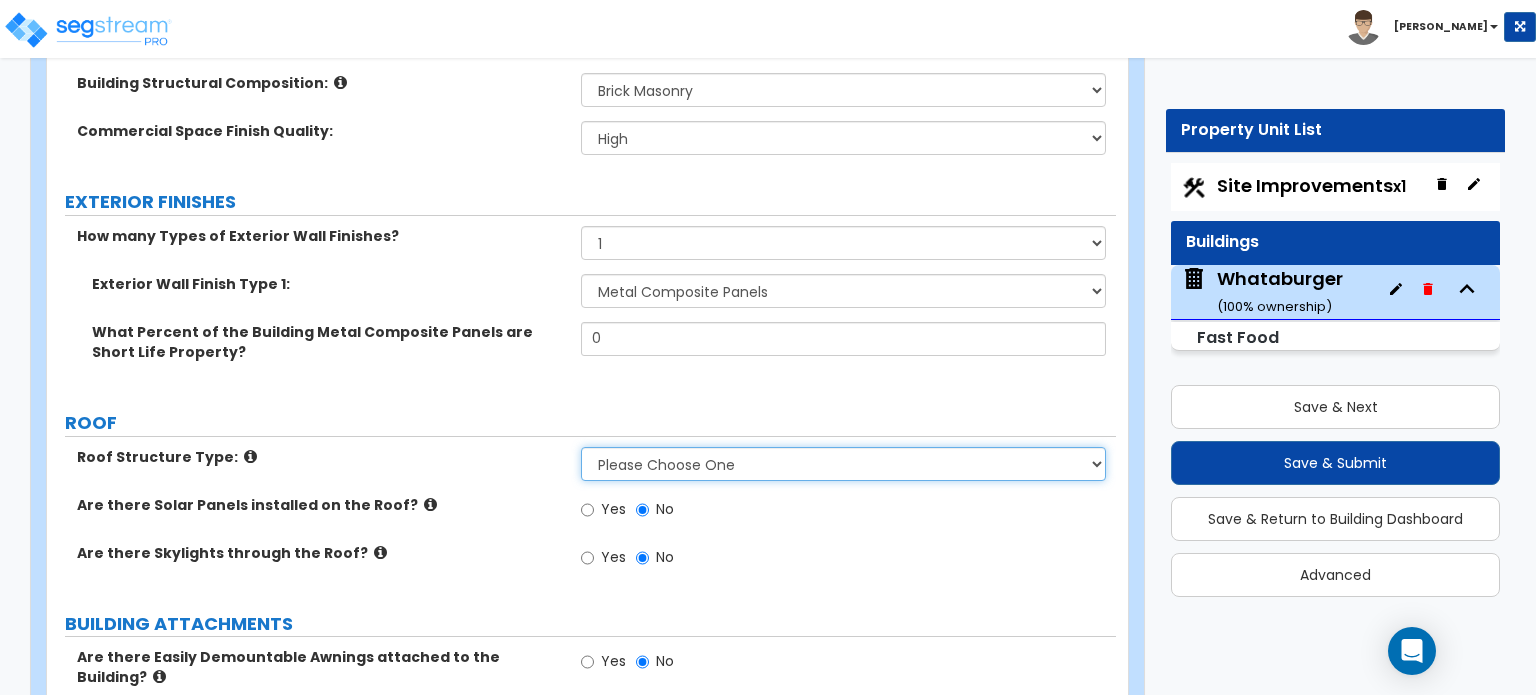 click on "Please Choose One [PERSON_NAME] Roof Flat Roof Hybrid [PERSON_NAME] & Flat Roof" at bounding box center (843, 464) 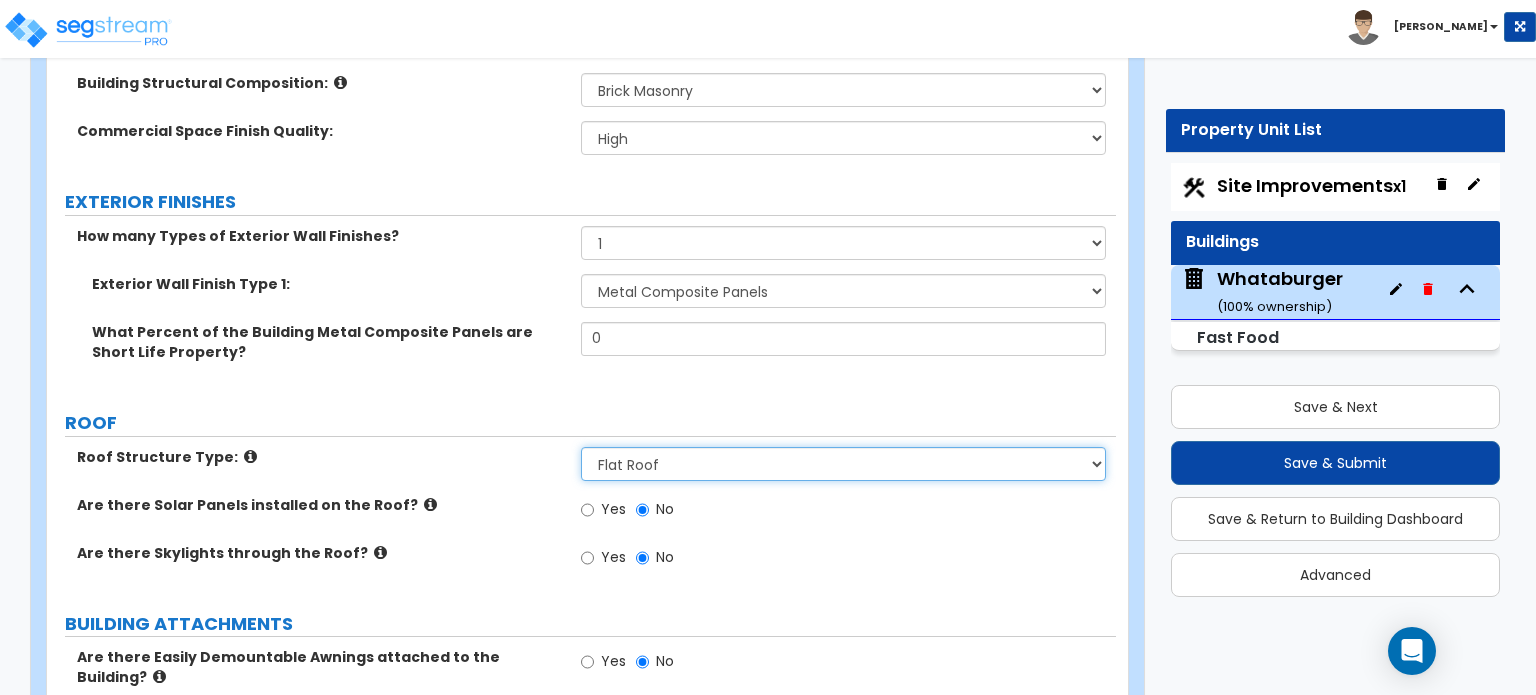 click on "Please Choose One [PERSON_NAME] Roof Flat Roof Hybrid [PERSON_NAME] & Flat Roof" at bounding box center (843, 464) 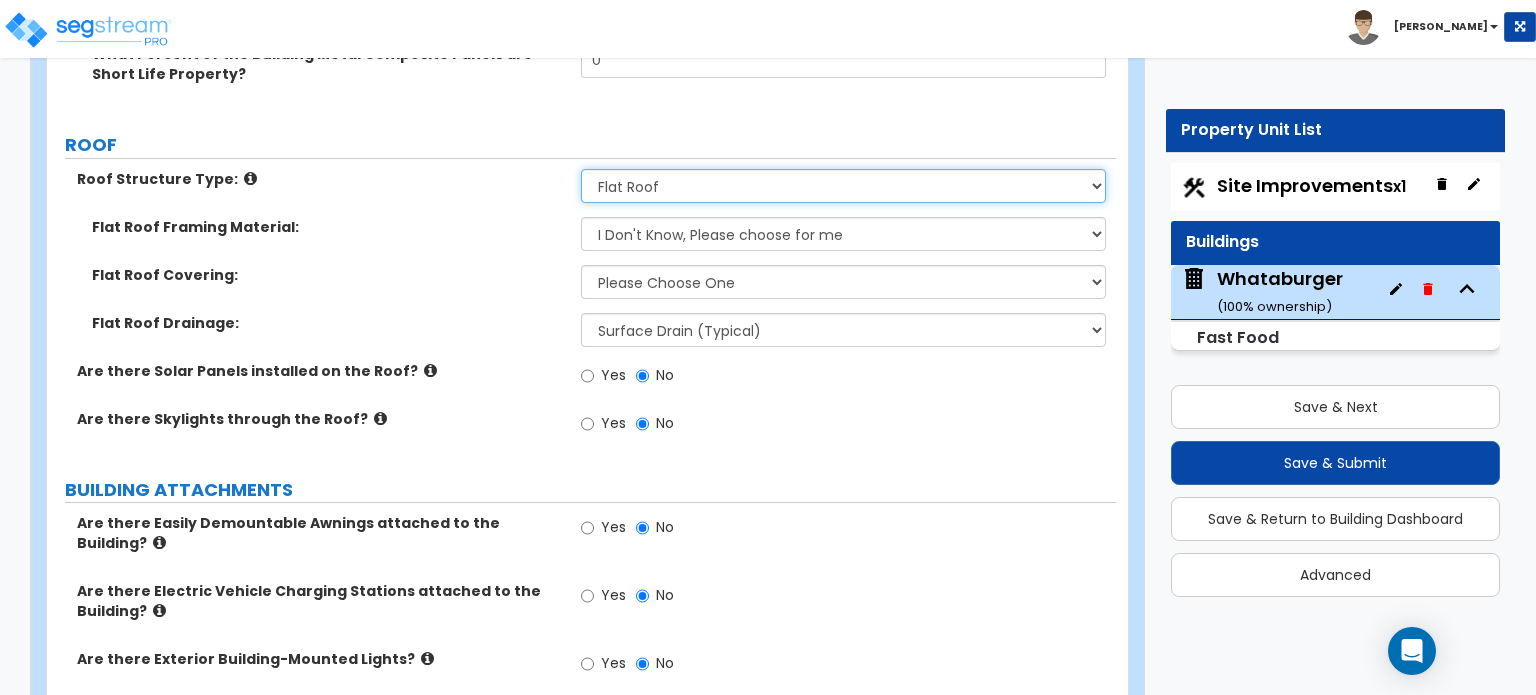 scroll, scrollTop: 964, scrollLeft: 0, axis: vertical 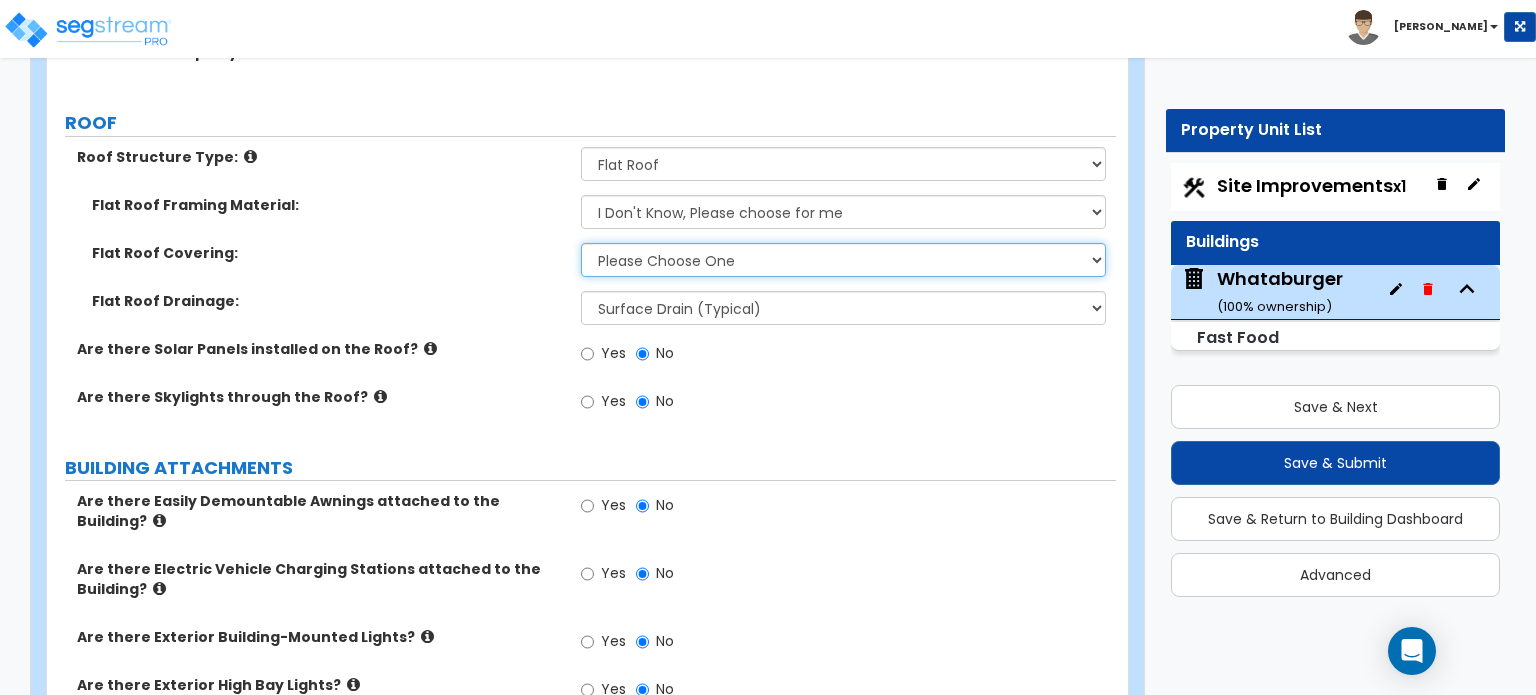 click on "Please Choose One Rolled Asphalt PVC Membrane Plastic (EPDM) Membrane Asphalt Flood Coat" at bounding box center [843, 260] 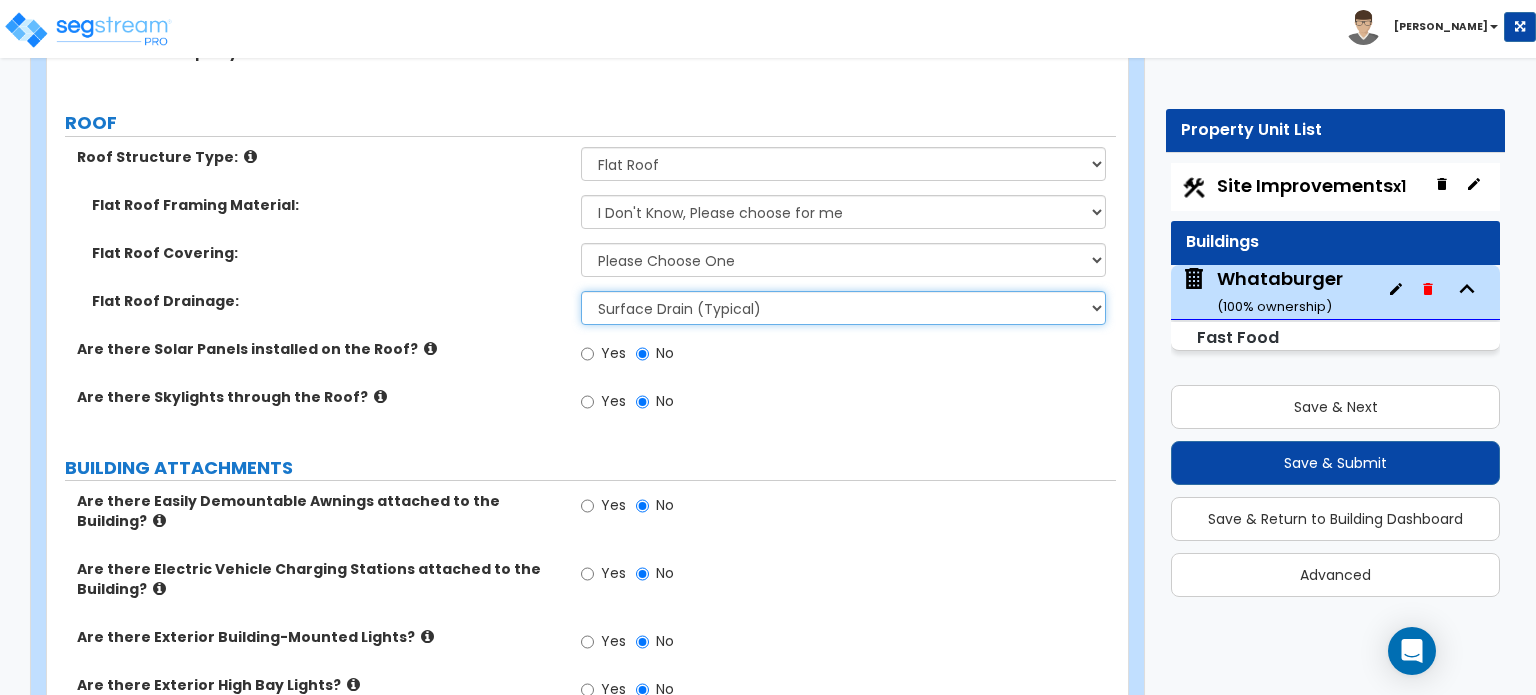 click on "Surface Drain (Typical) Gutters Downspout Only" at bounding box center (843, 308) 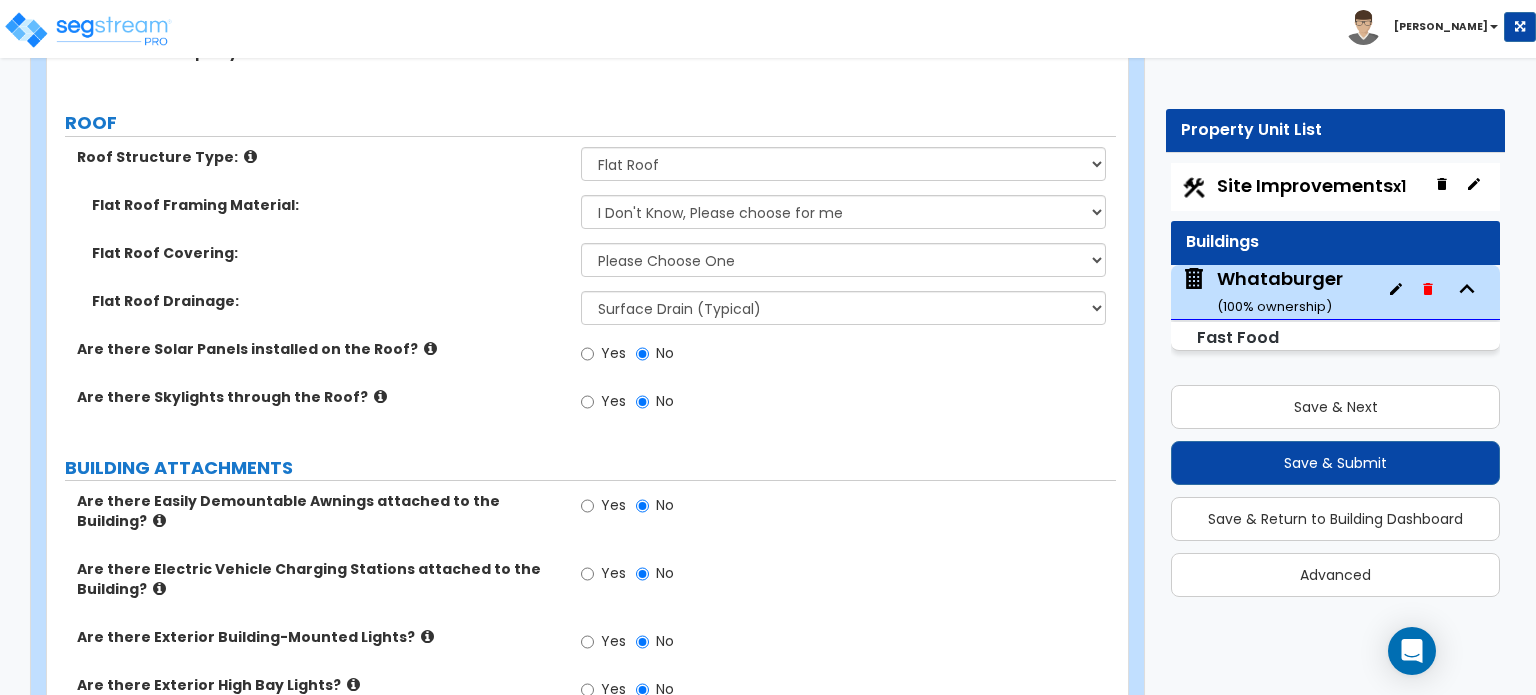 click on "Are there Skylights through the Roof? Yes No" at bounding box center (581, 411) 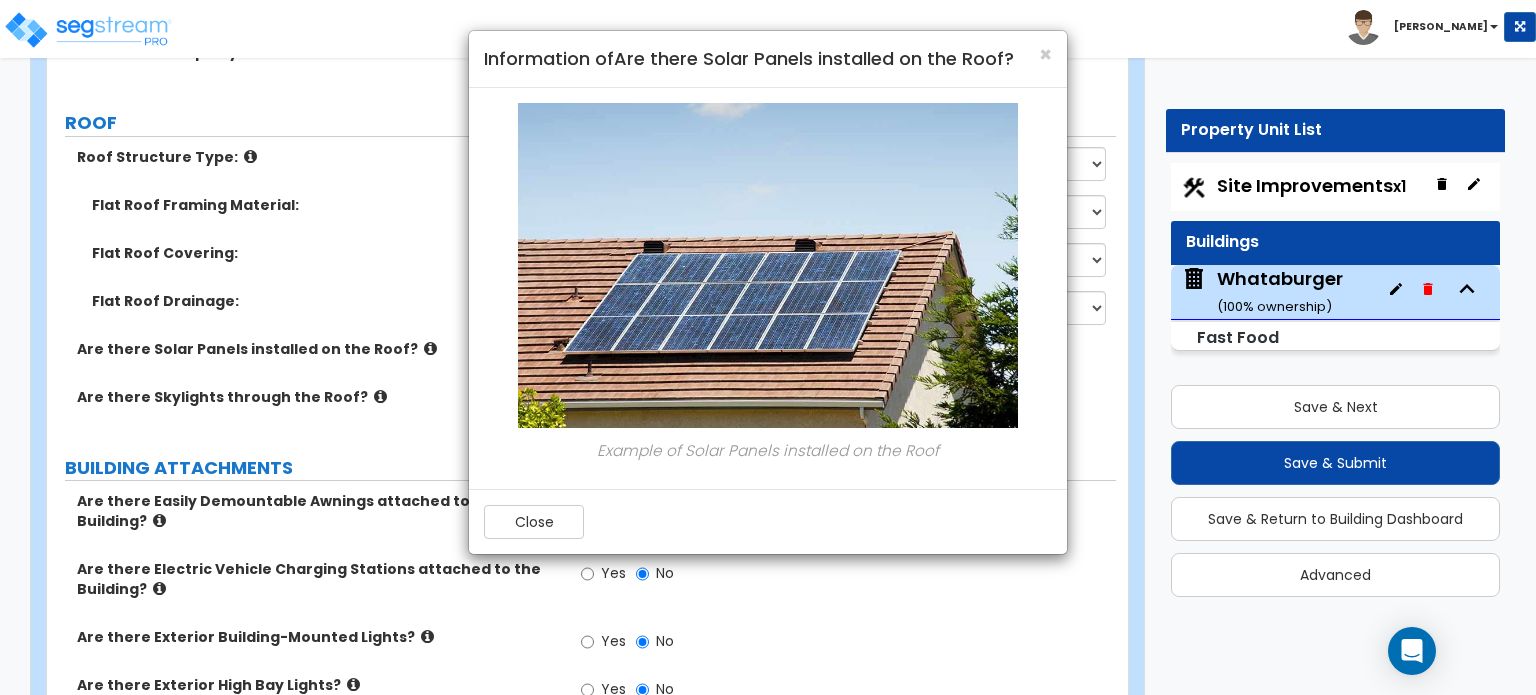 click on "× Information of  Are there Solar Panels installed on the Roof?
Example of Solar Panels installed on the Roof Close" at bounding box center [768, 347] 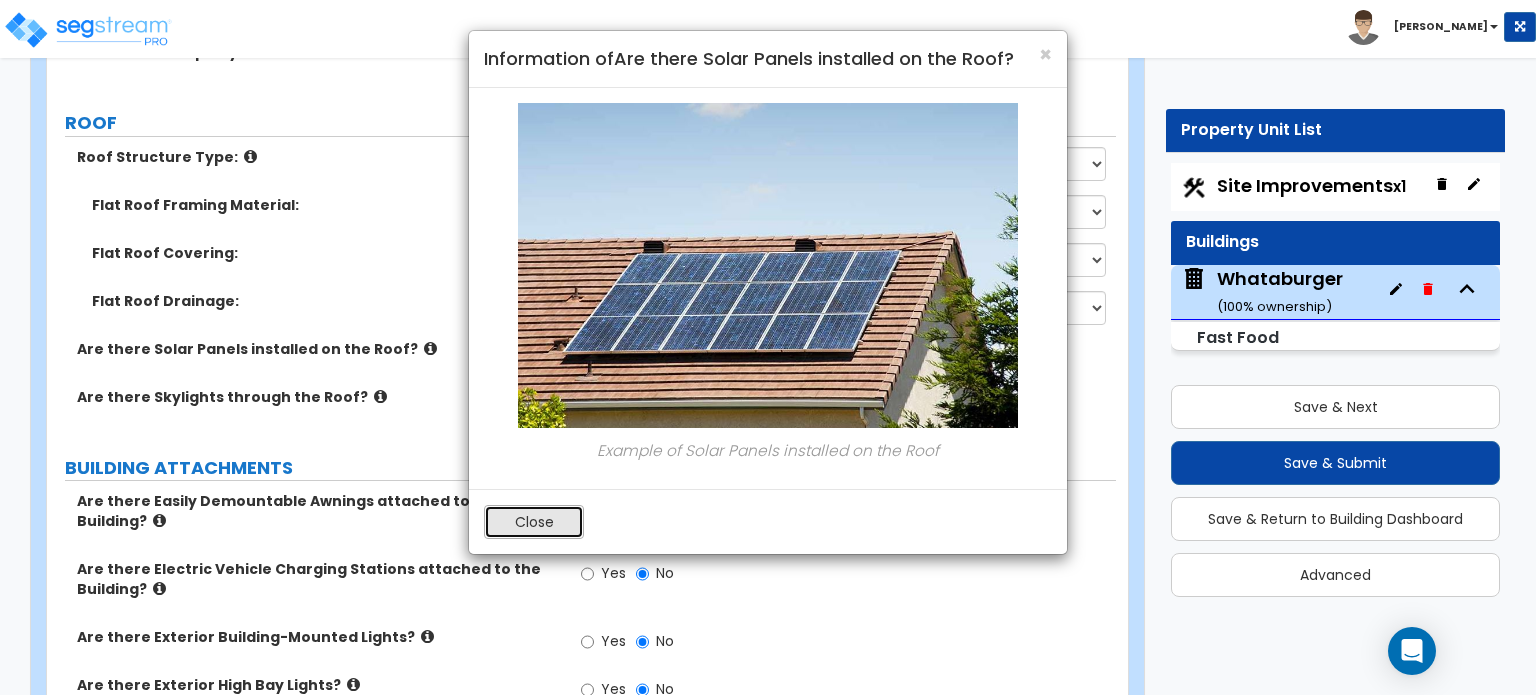 drag, startPoint x: 516, startPoint y: 519, endPoint x: 444, endPoint y: 446, distance: 102.53292 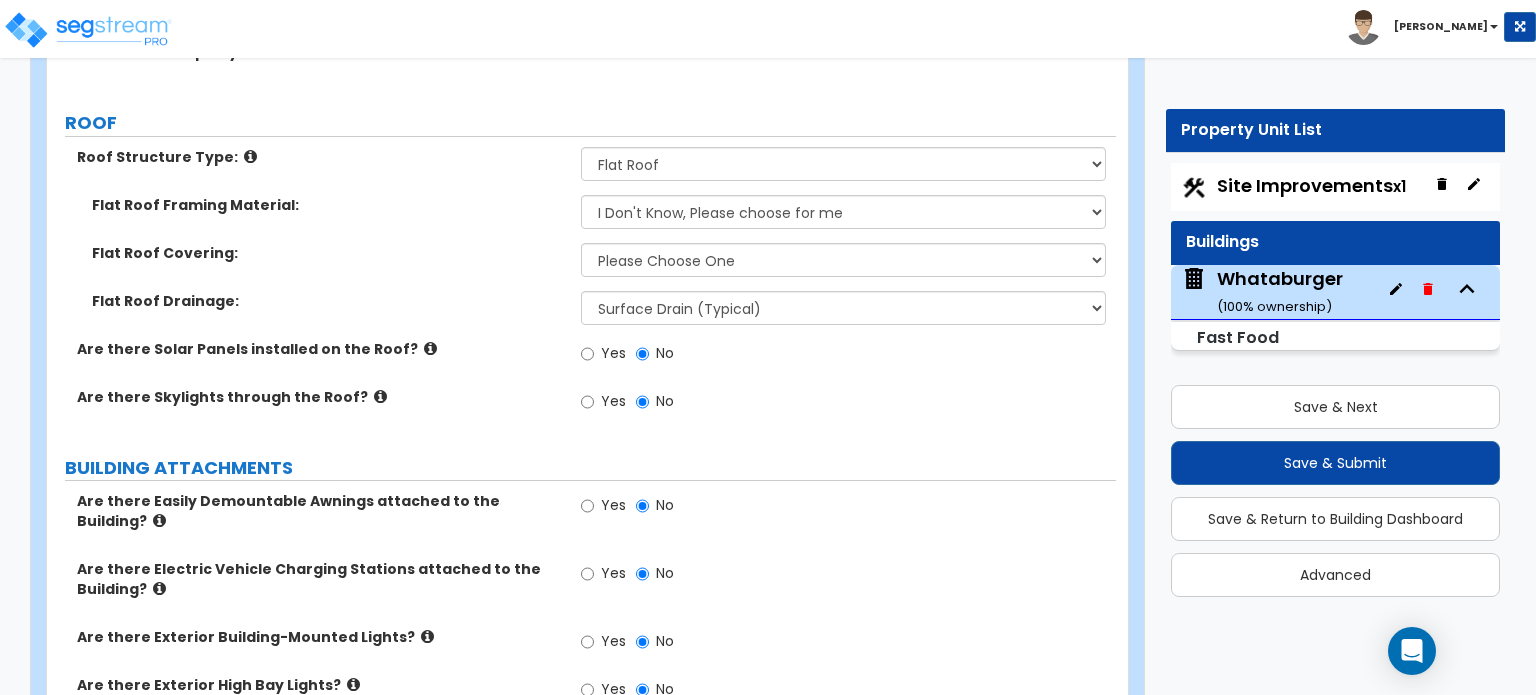 click at bounding box center (380, 396) 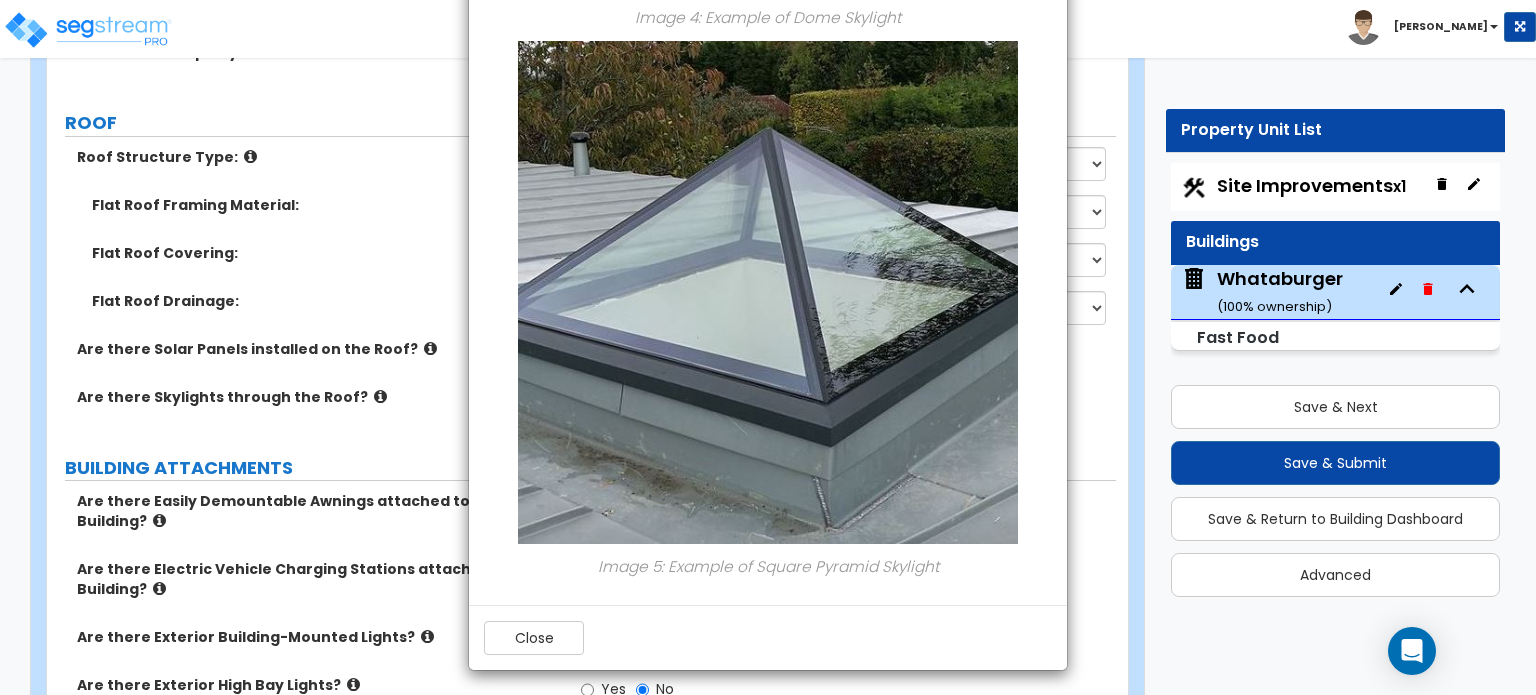 scroll, scrollTop: 1644, scrollLeft: 0, axis: vertical 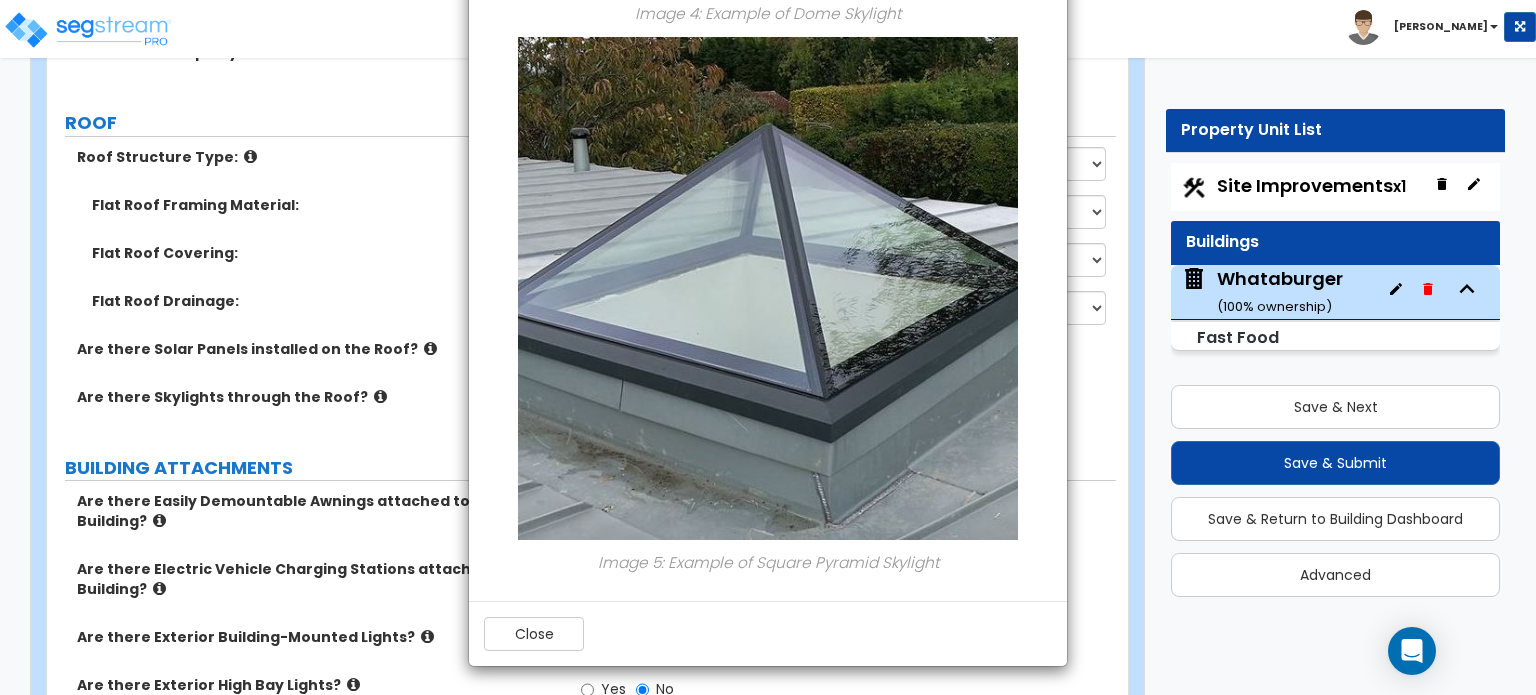 click on "× Information of  Are there Skylights through the Roof? Image 1: Example of Sandwich Panel Skylight Image 2: Example of Fixed Rectangular Glass Skylight Image 3: Example of Barrel Vault Skylight Image 4: Example of Dome Skylight Image 5: Example of Square Pyramid Skylight Close" at bounding box center [768, 347] 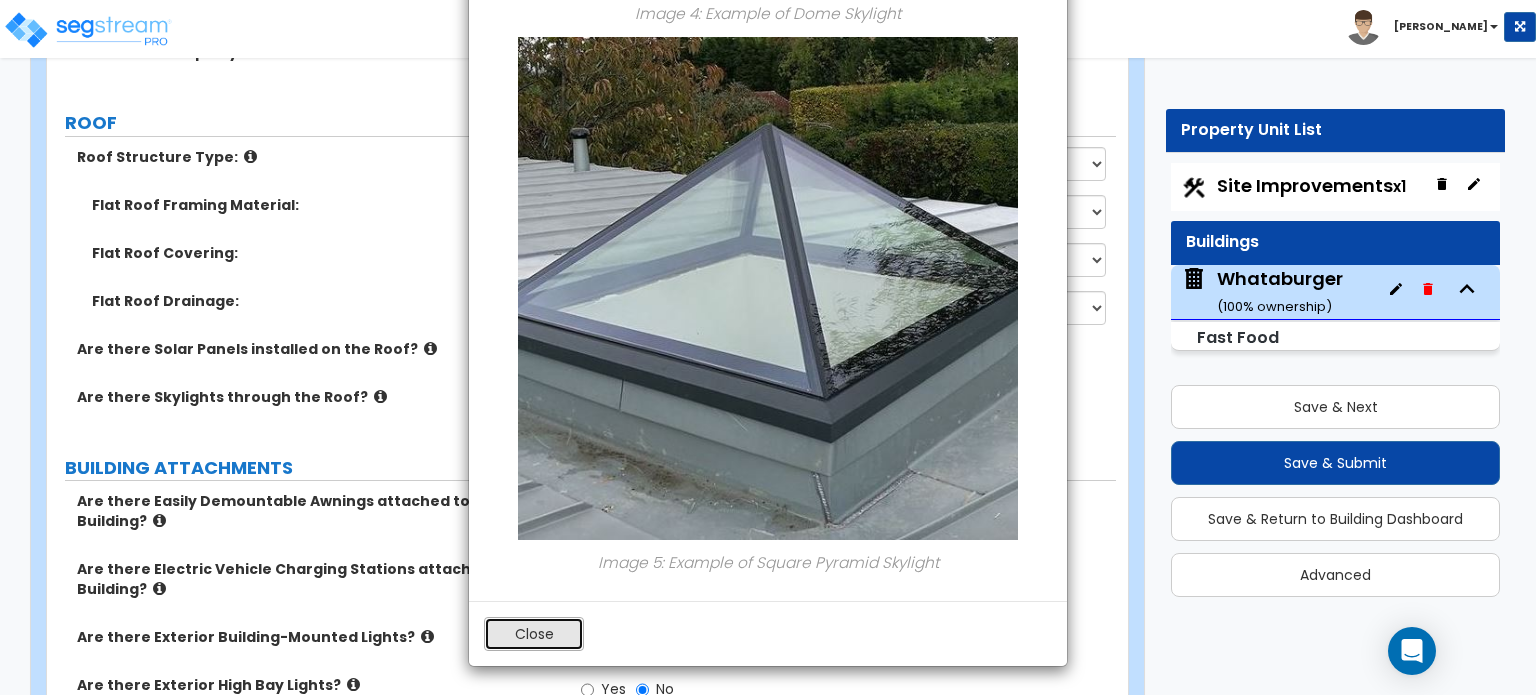click on "Close" at bounding box center [534, 634] 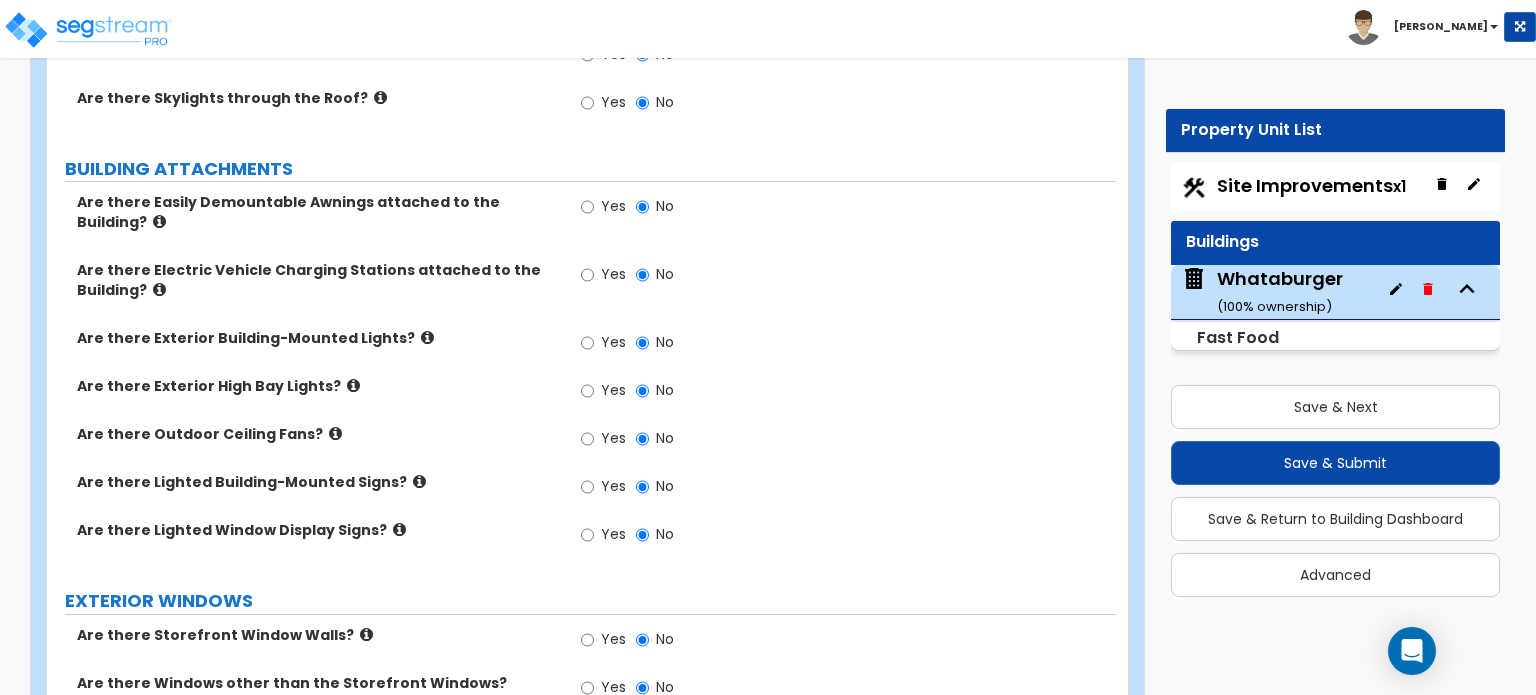 scroll, scrollTop: 1264, scrollLeft: 0, axis: vertical 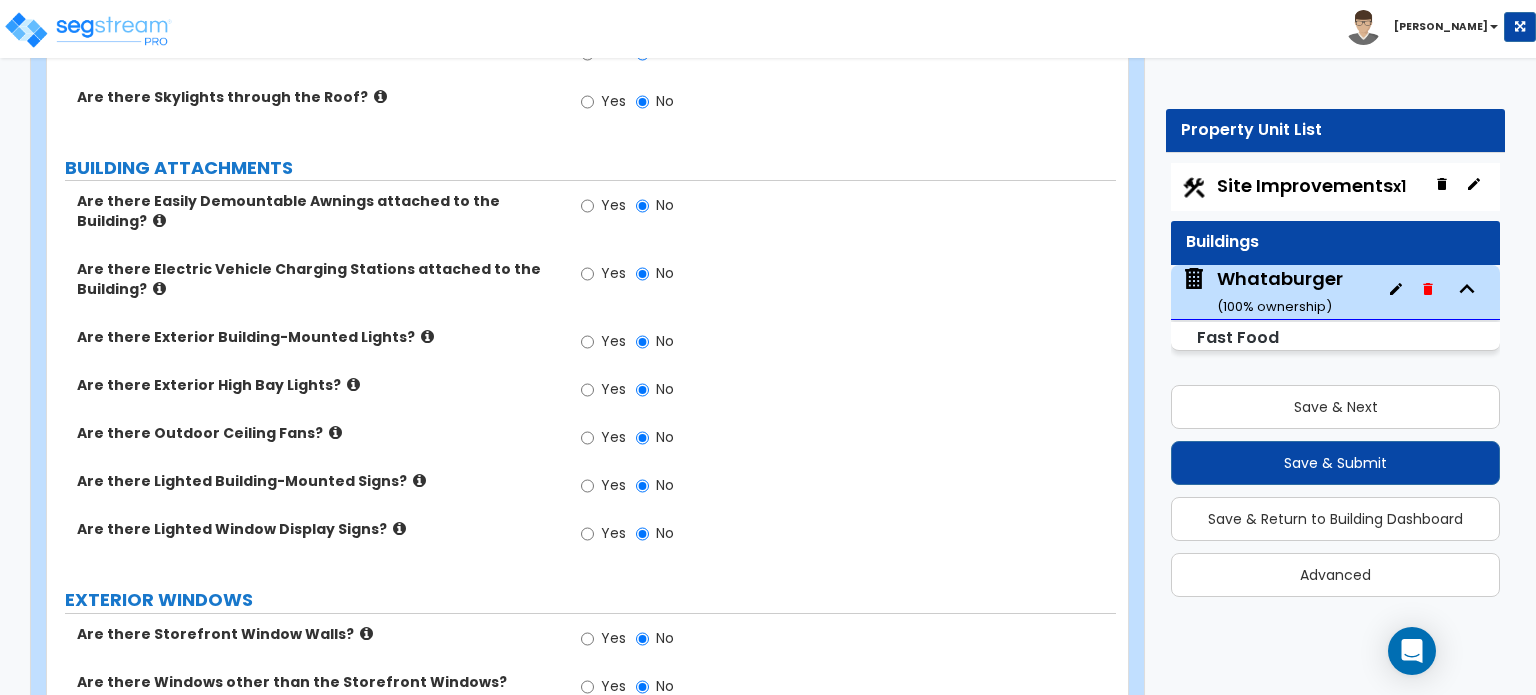 click at bounding box center (159, 220) 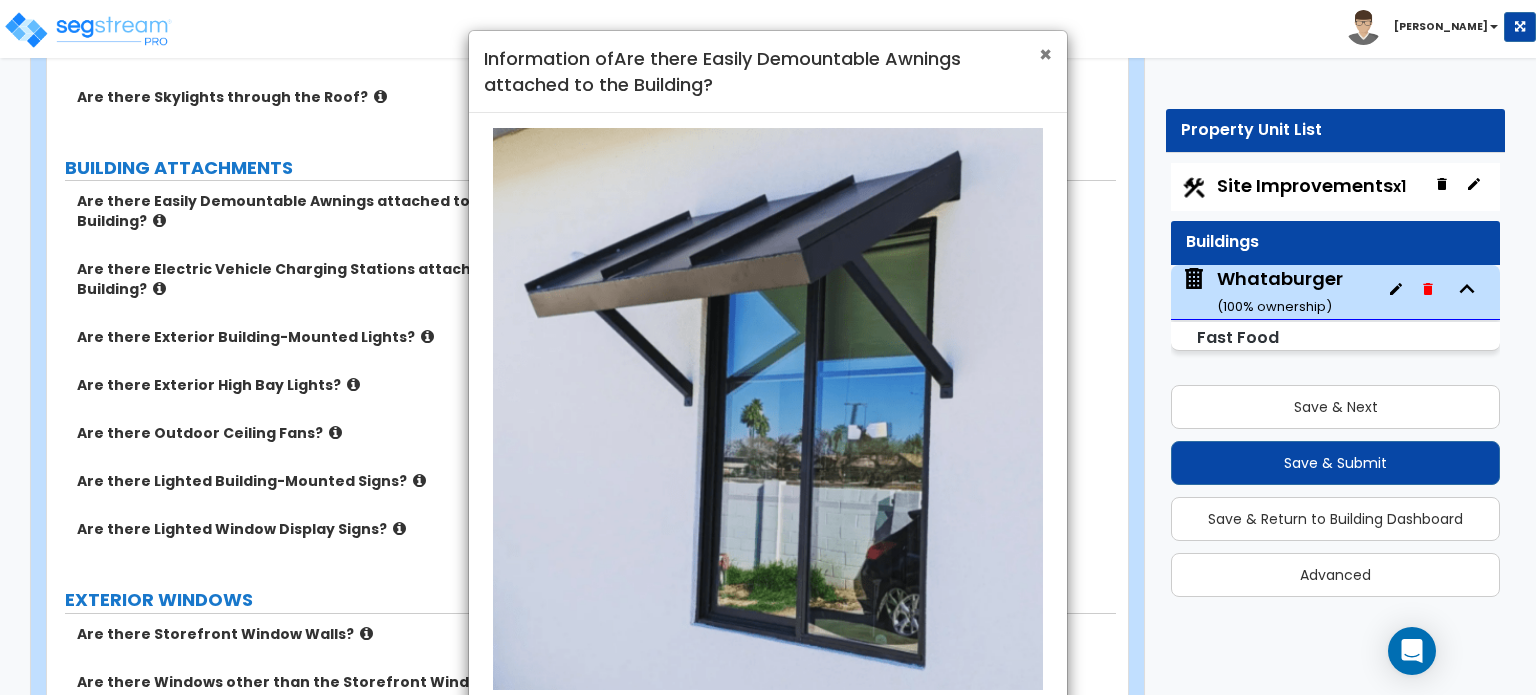 click on "×" at bounding box center (1045, 54) 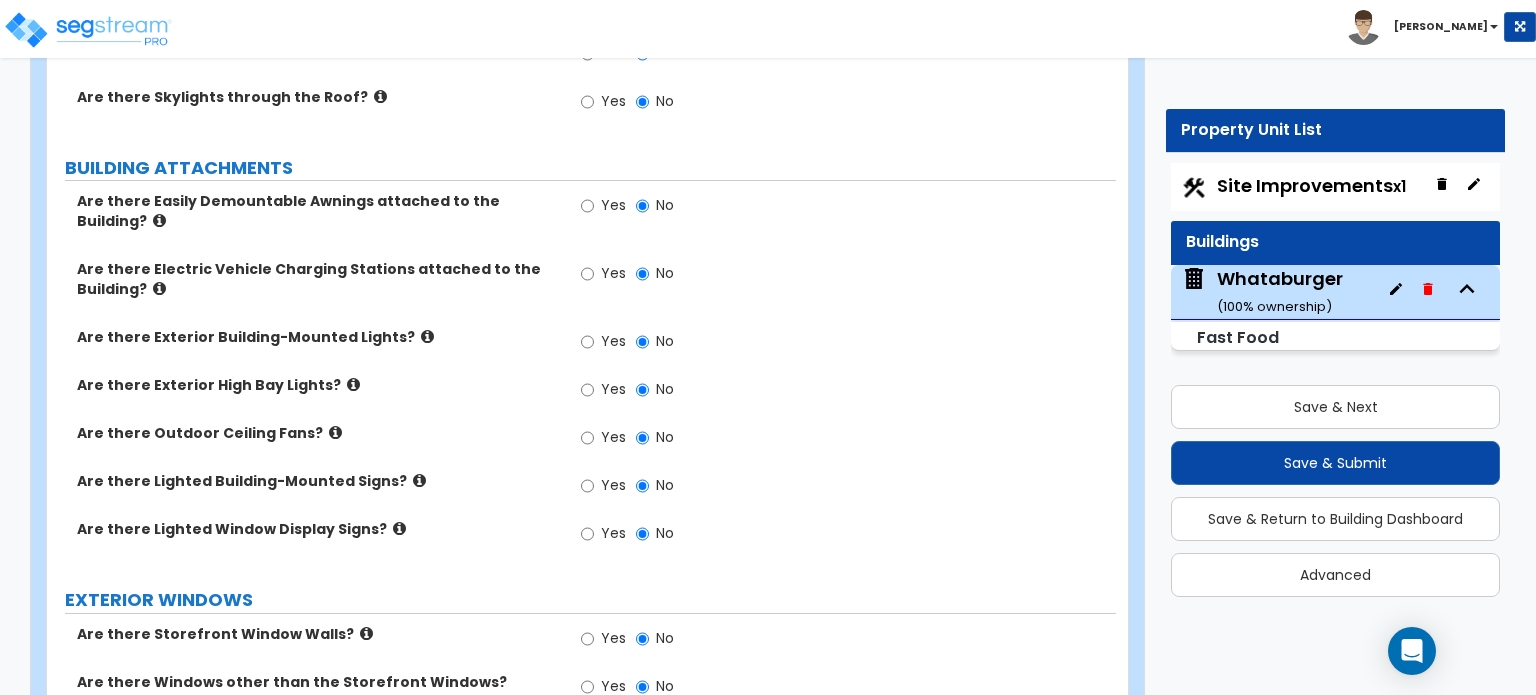click at bounding box center (159, 288) 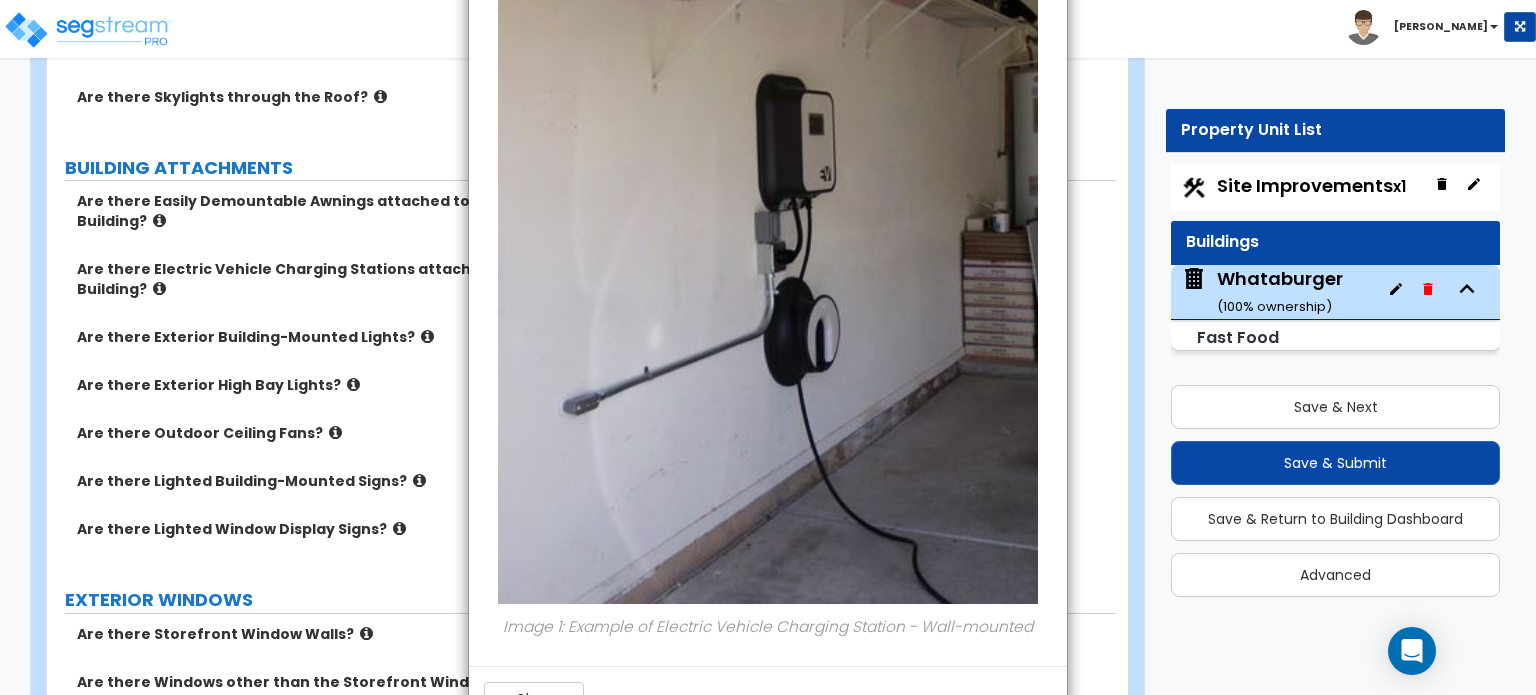 scroll, scrollTop: 949, scrollLeft: 0, axis: vertical 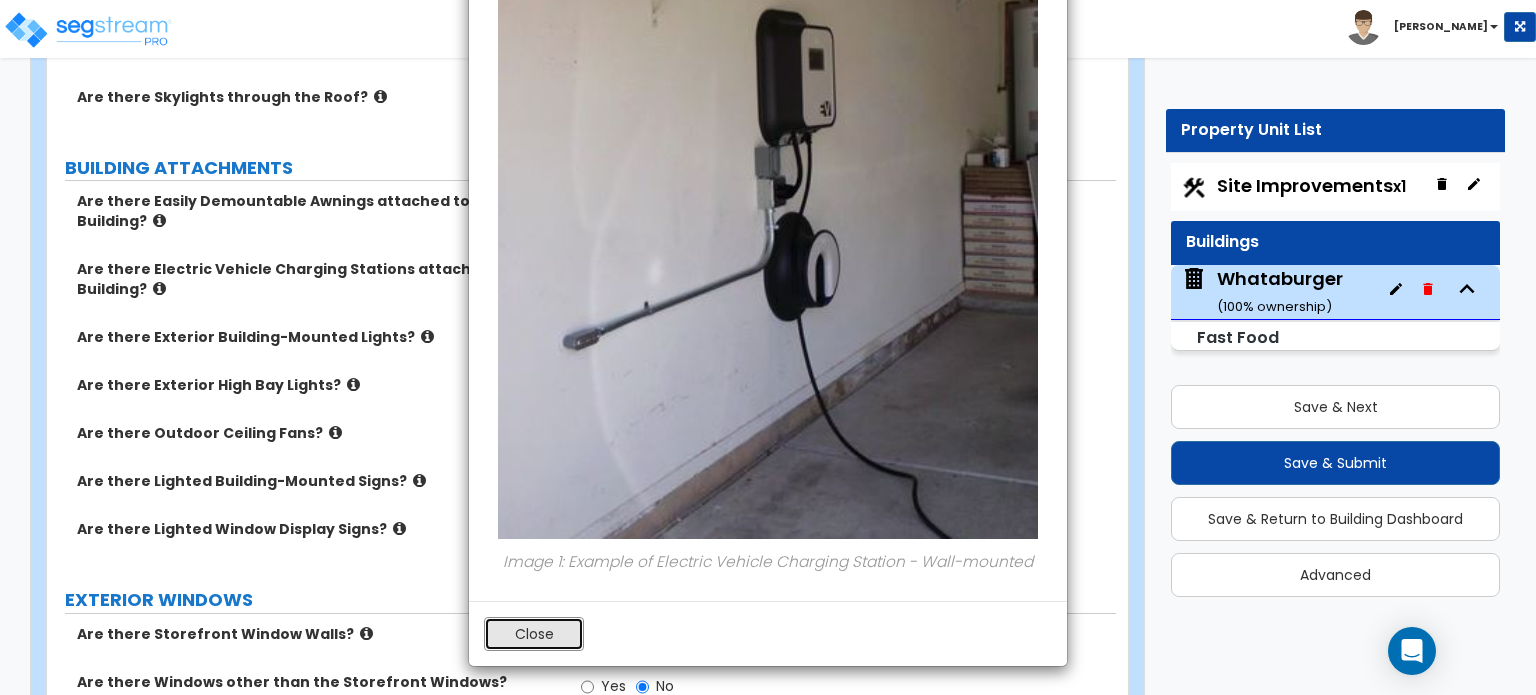drag, startPoint x: 536, startPoint y: 631, endPoint x: 679, endPoint y: 651, distance: 144.39183 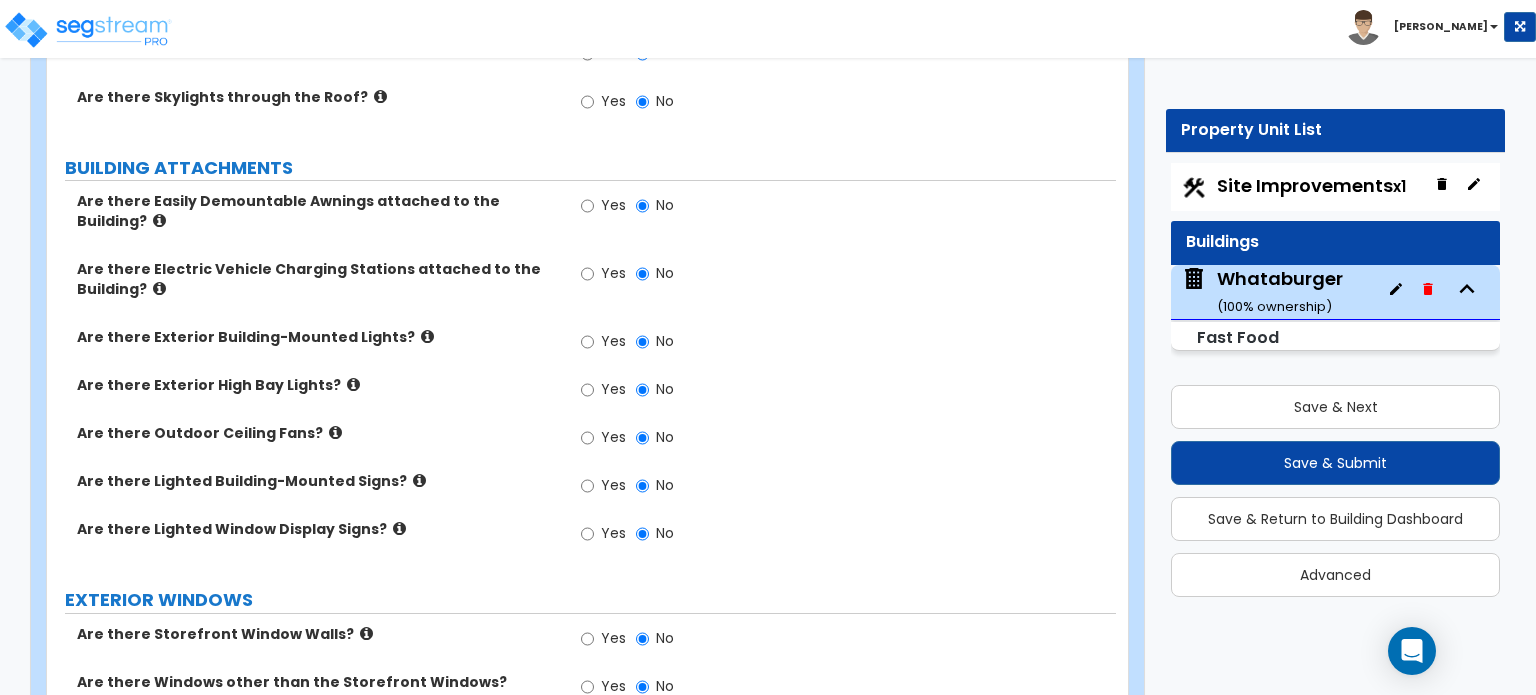 click at bounding box center [427, 336] 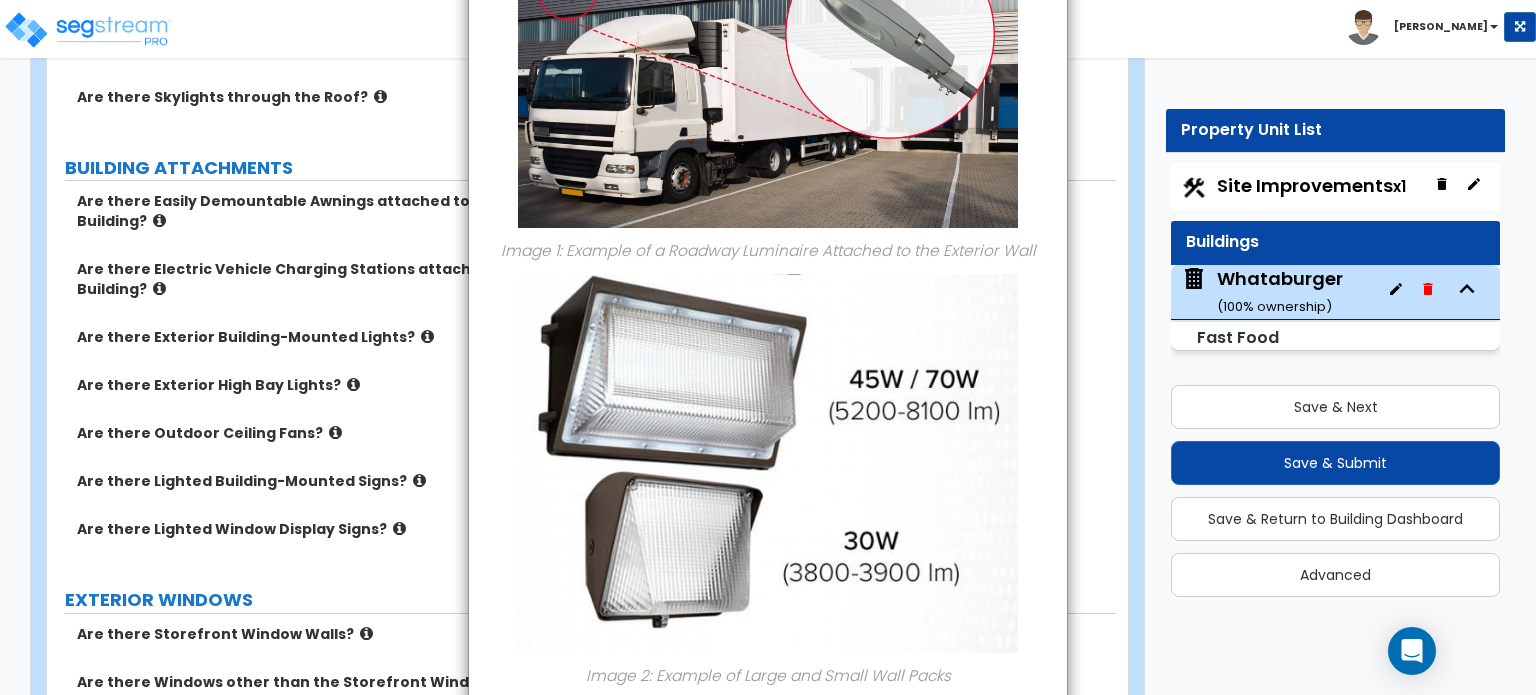 scroll, scrollTop: 0, scrollLeft: 0, axis: both 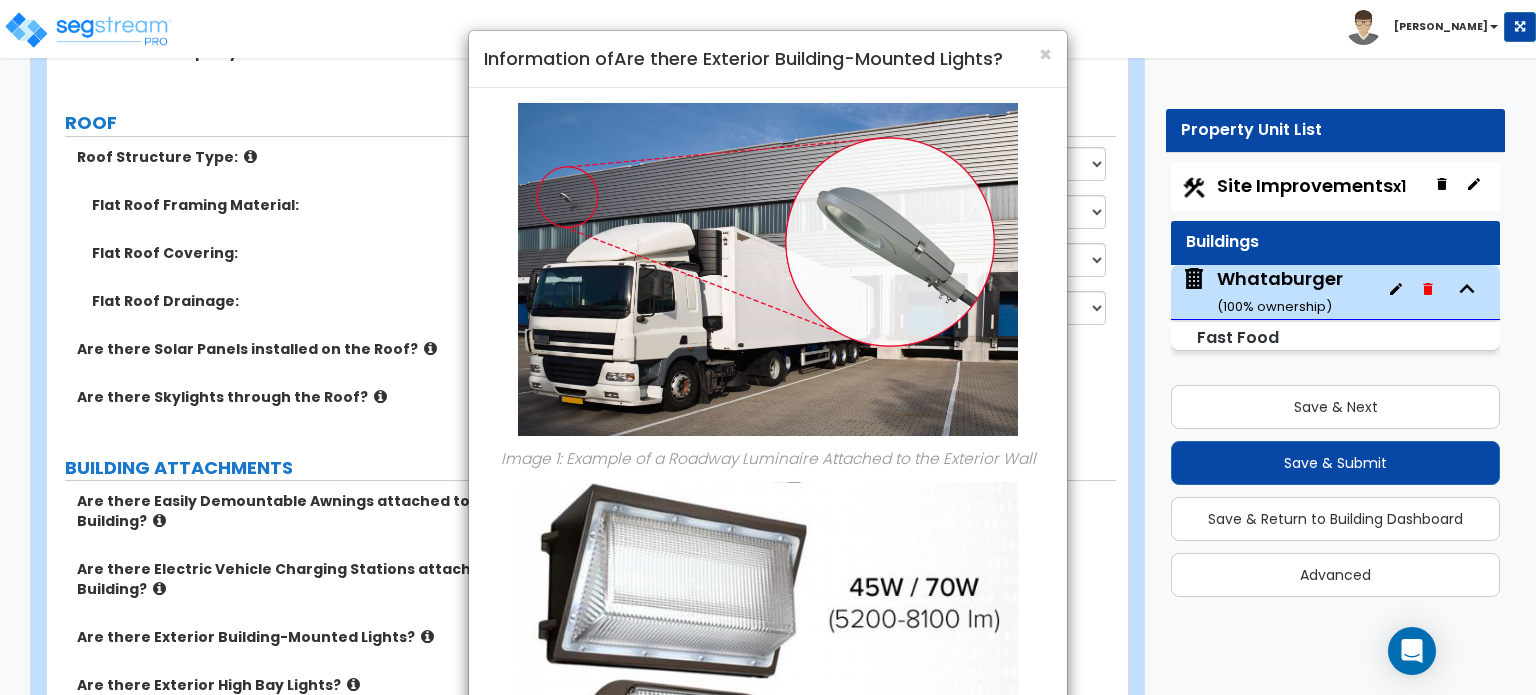 click on "× Information of  Are there Exterior Building-Mounted Lights?
Image 1: Example of a Roadway Luminaire Attached to the Exterior Wall
Image 2: Example of Large and Small Wall Packs
Image 3: Example of Wall Sconces on Exterior Walls
Image 4: Example of Canopy Cans
Image 5: Example of Flood Light
Image 6: Example of Can Light
Image 7: Example of Surface Mounted Light
Image 8 : Example of Pendant Light Close" at bounding box center [768, 347] 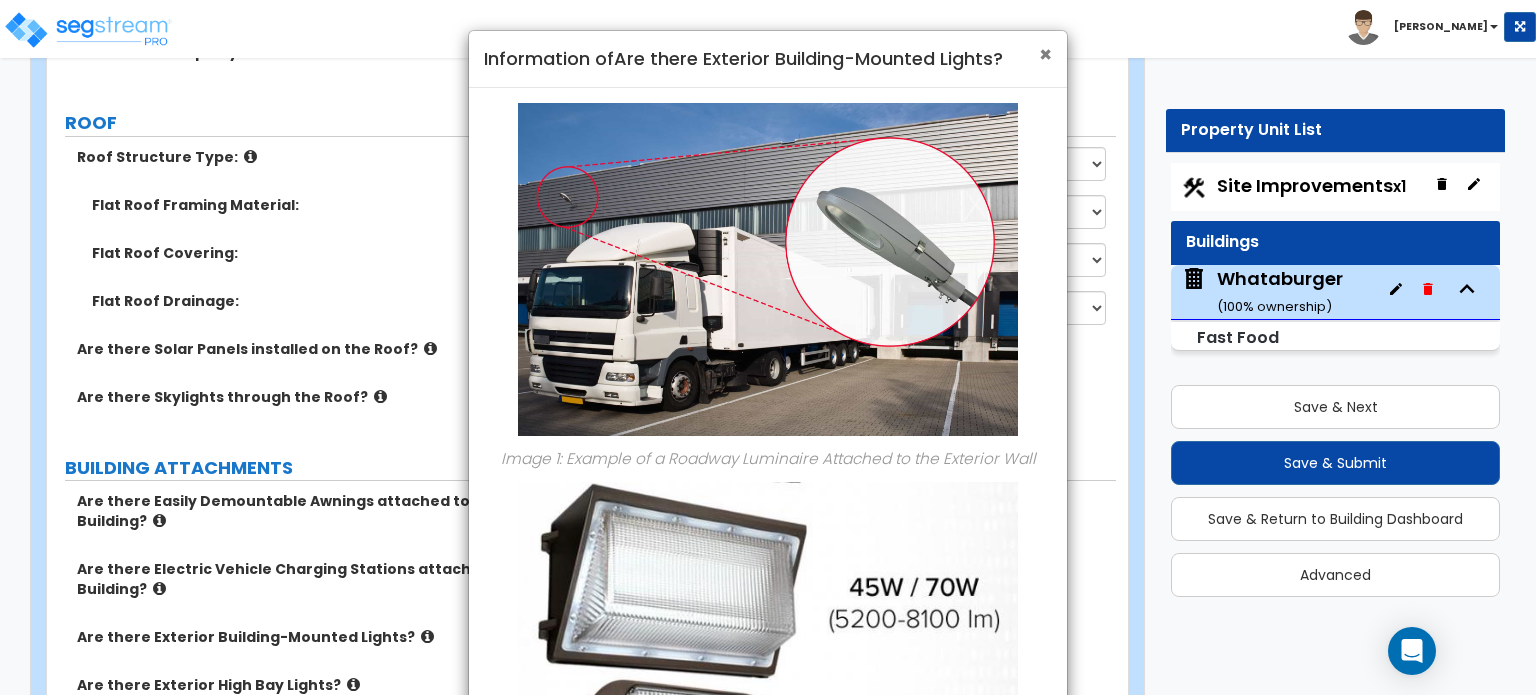 click on "×" at bounding box center [1045, 54] 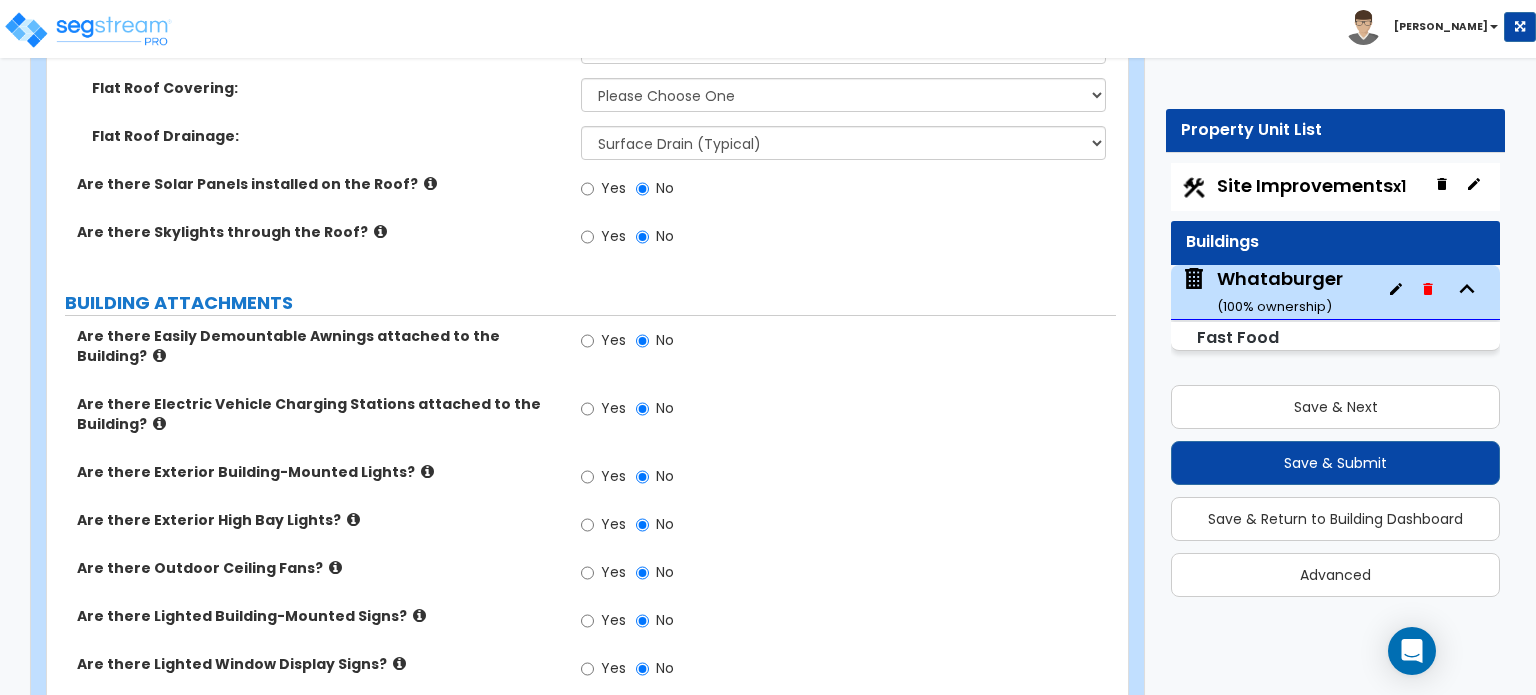 scroll, scrollTop: 1164, scrollLeft: 0, axis: vertical 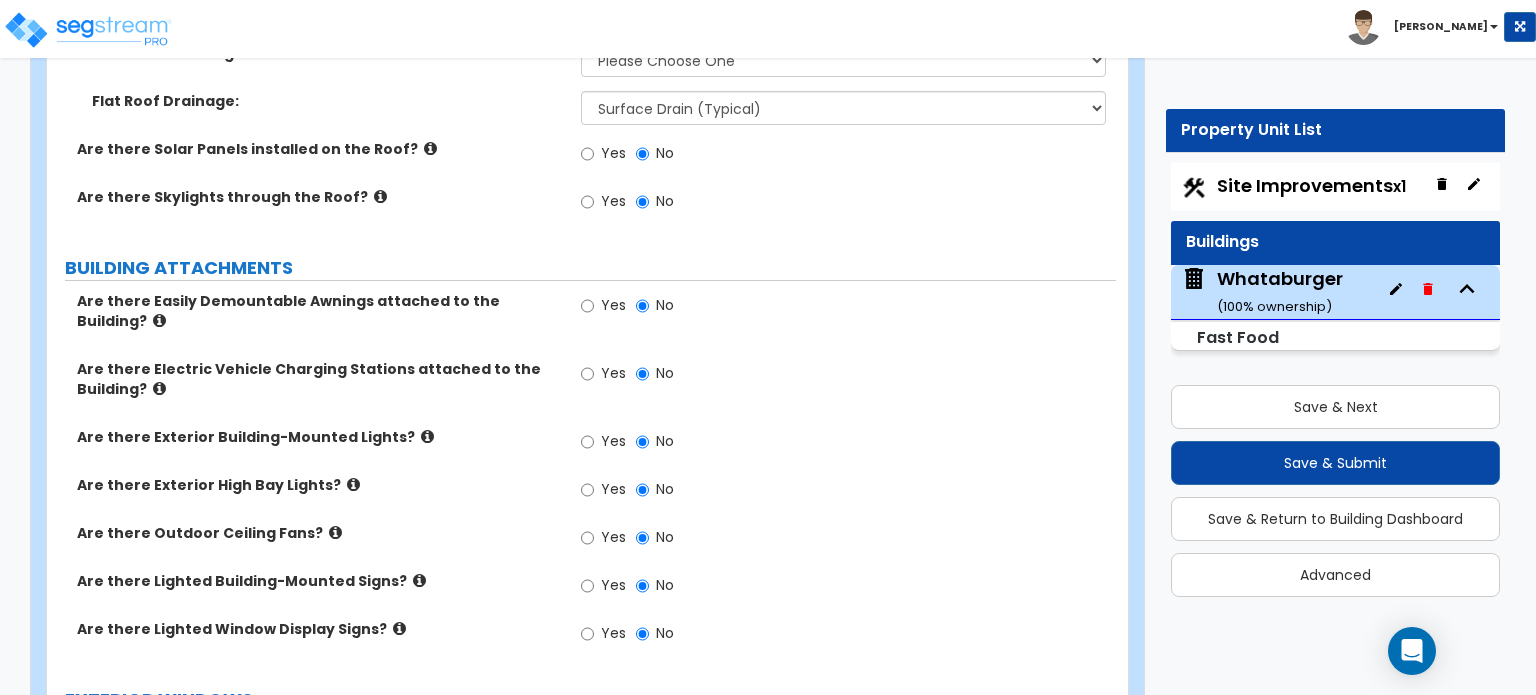 click at bounding box center [353, 484] 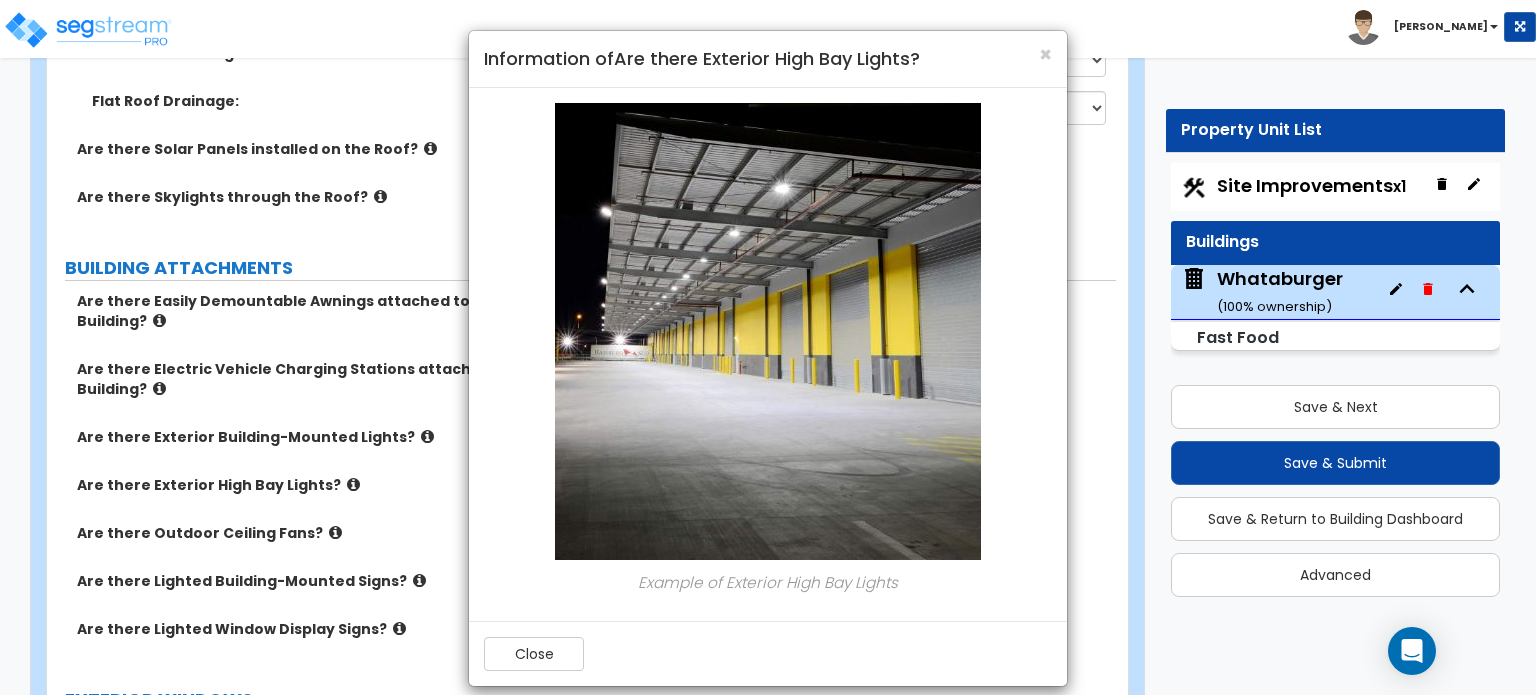 click on "× Information of  Are there Exterior High Bay Lights?" at bounding box center (768, 59) 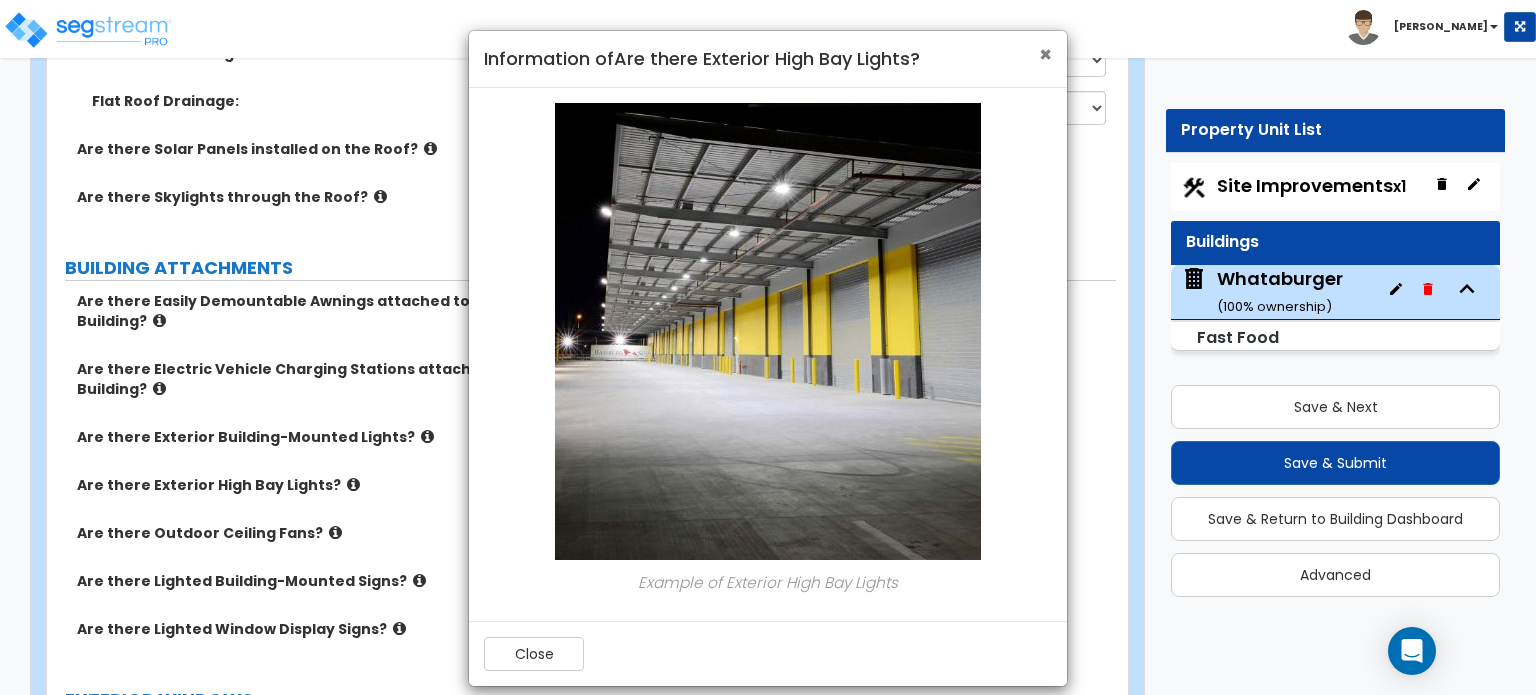 click on "×" at bounding box center (1045, 54) 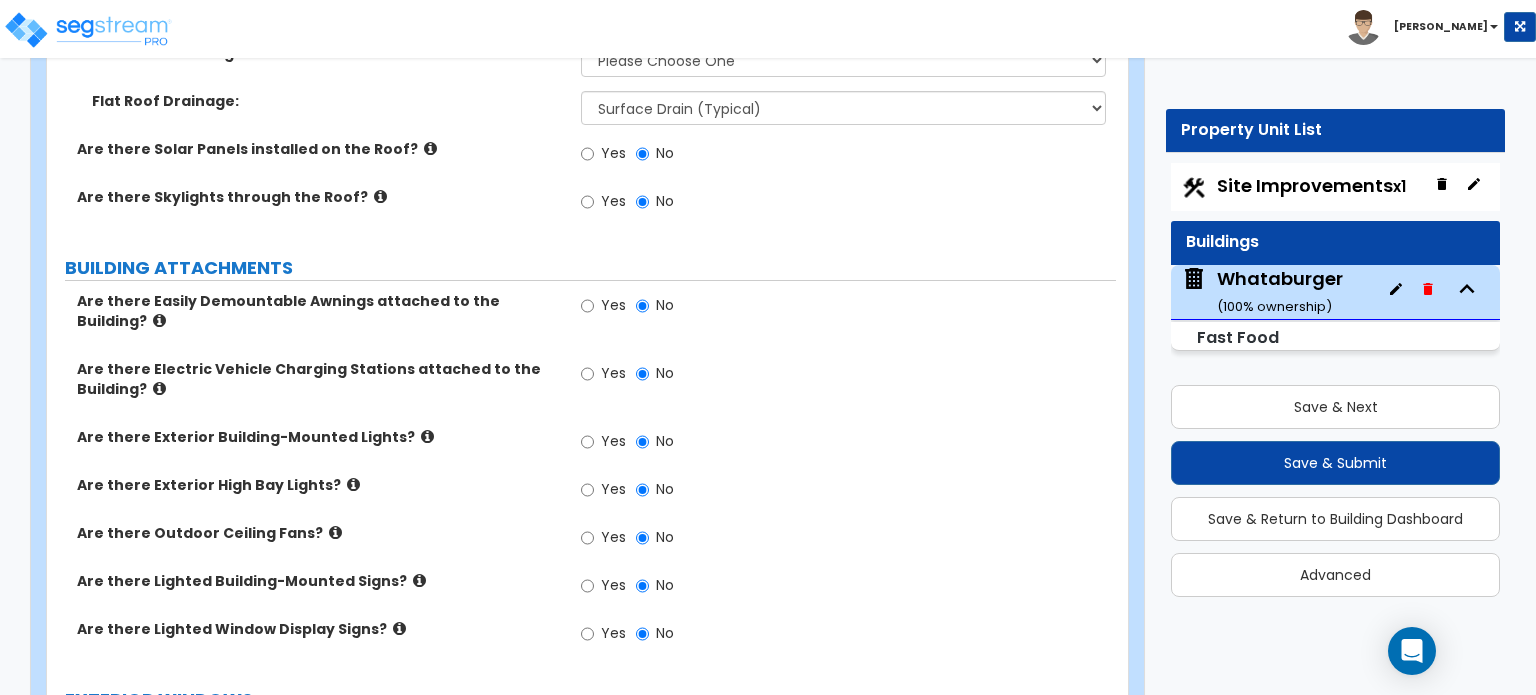 click at bounding box center (335, 532) 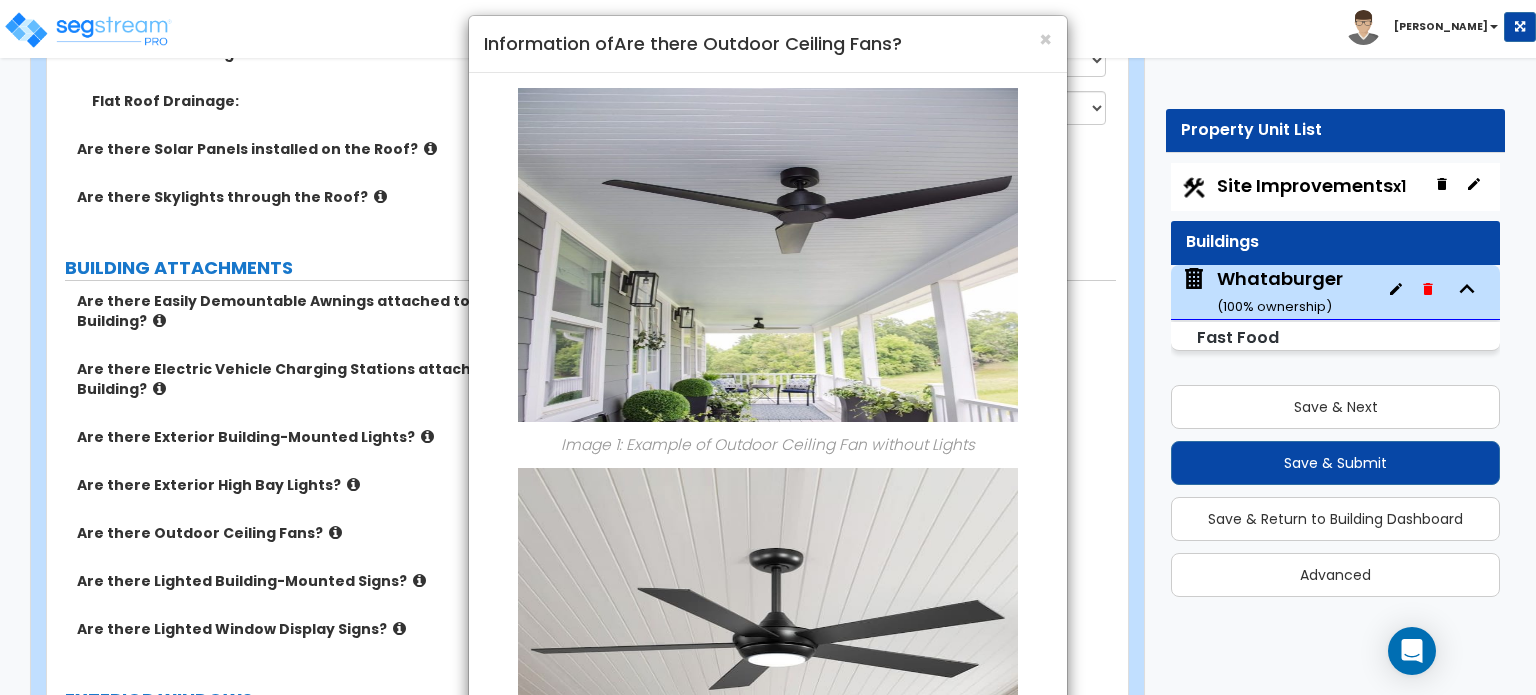 scroll, scrollTop: 0, scrollLeft: 0, axis: both 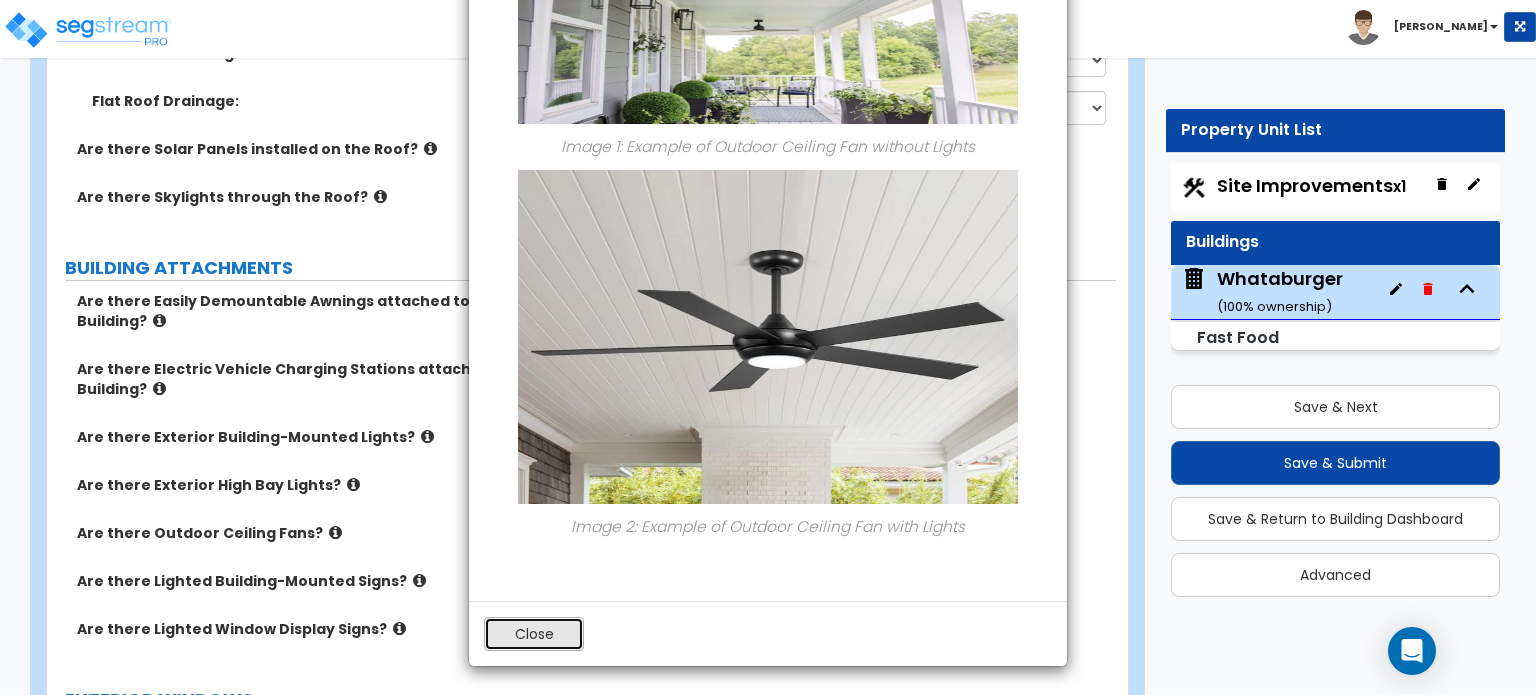 click on "Close" at bounding box center (534, 634) 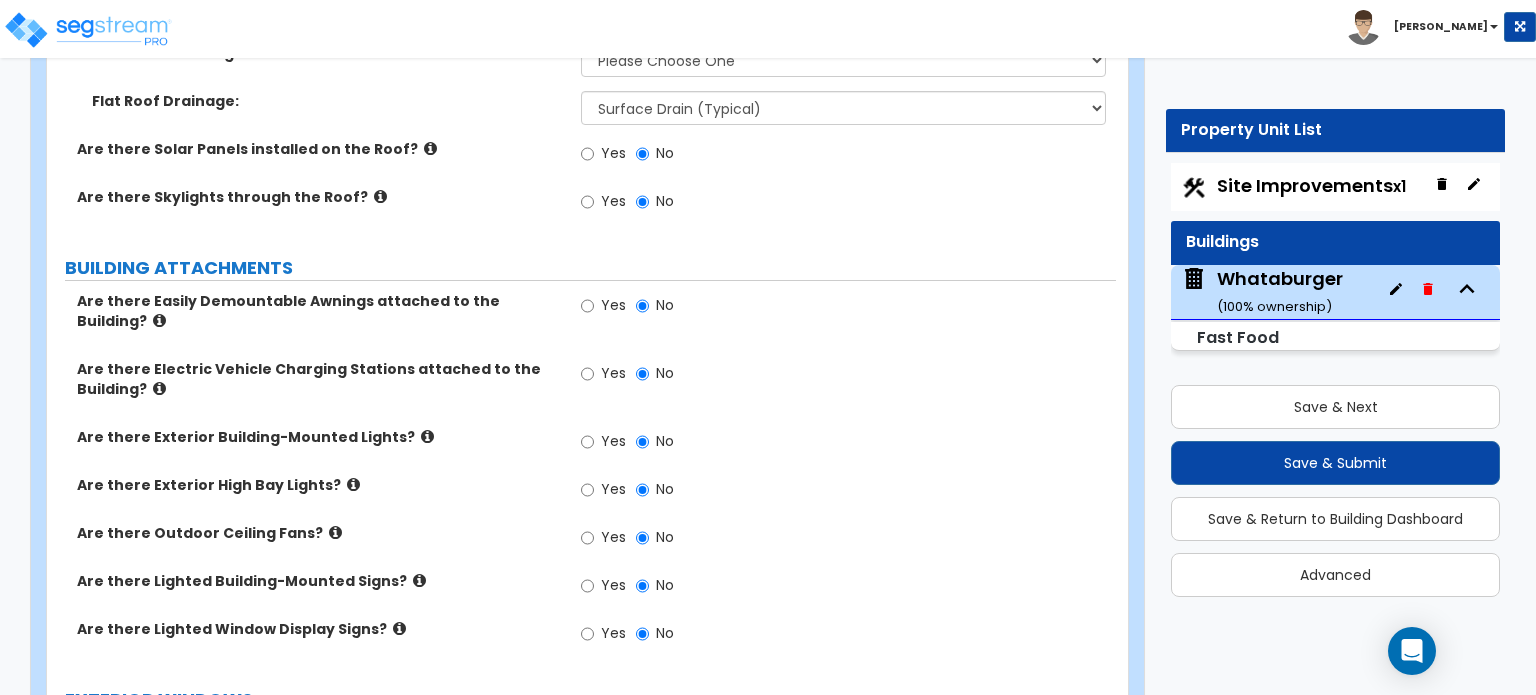 click at bounding box center [419, 580] 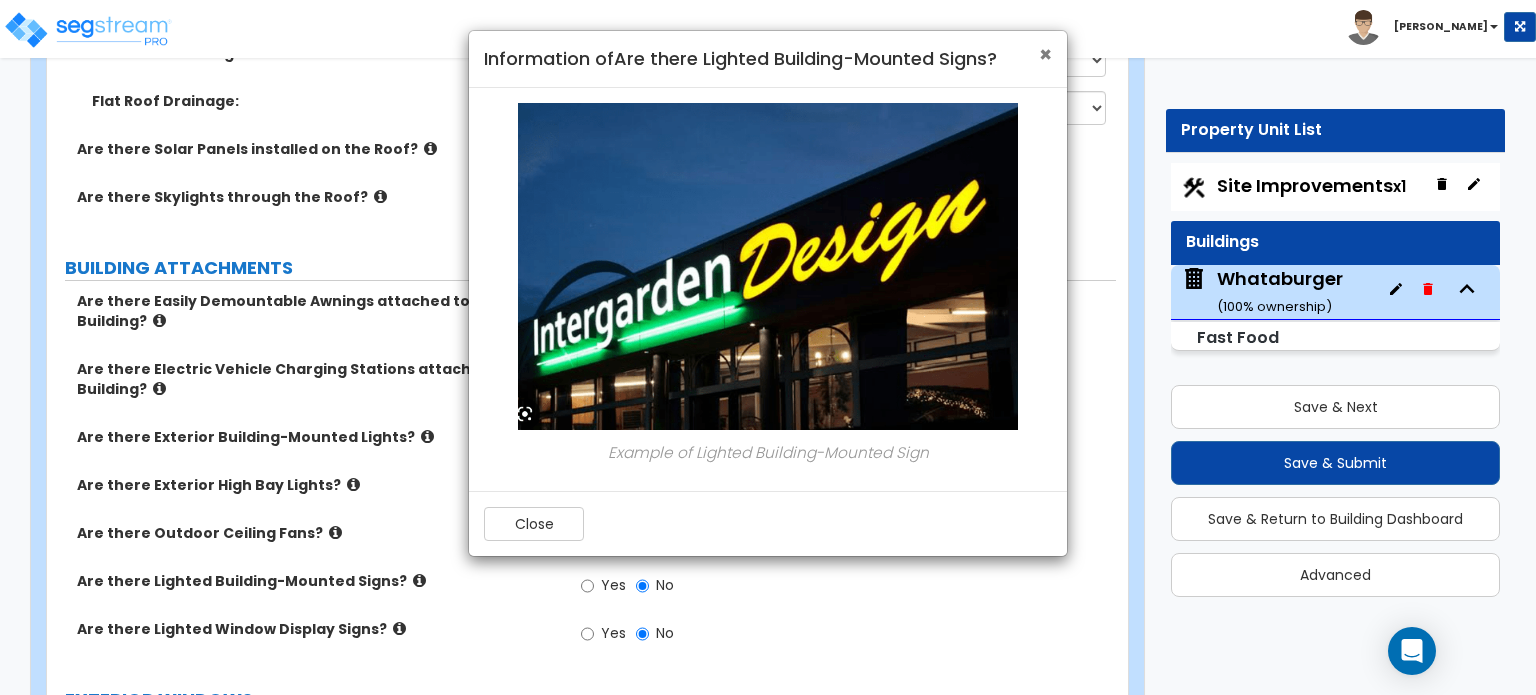 click on "×" at bounding box center [1045, 54] 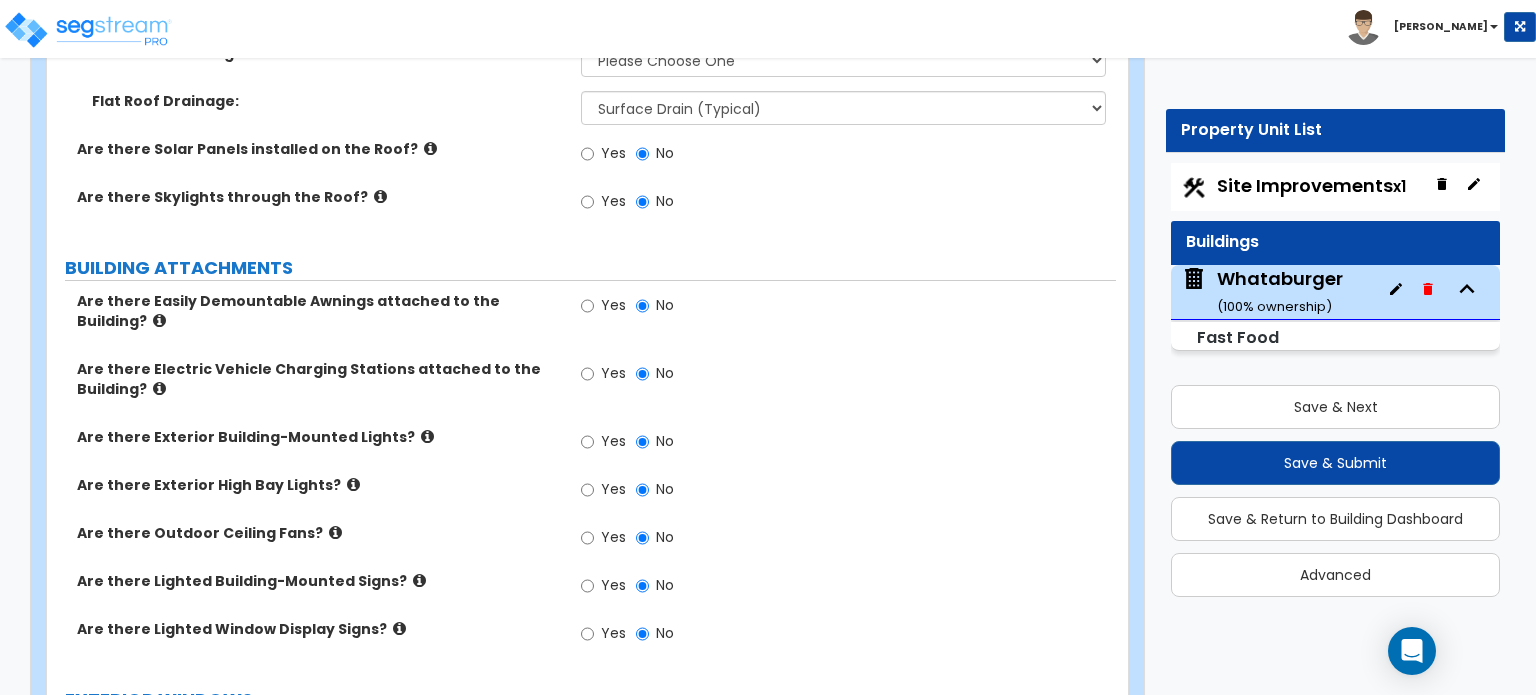 click at bounding box center [399, 628] 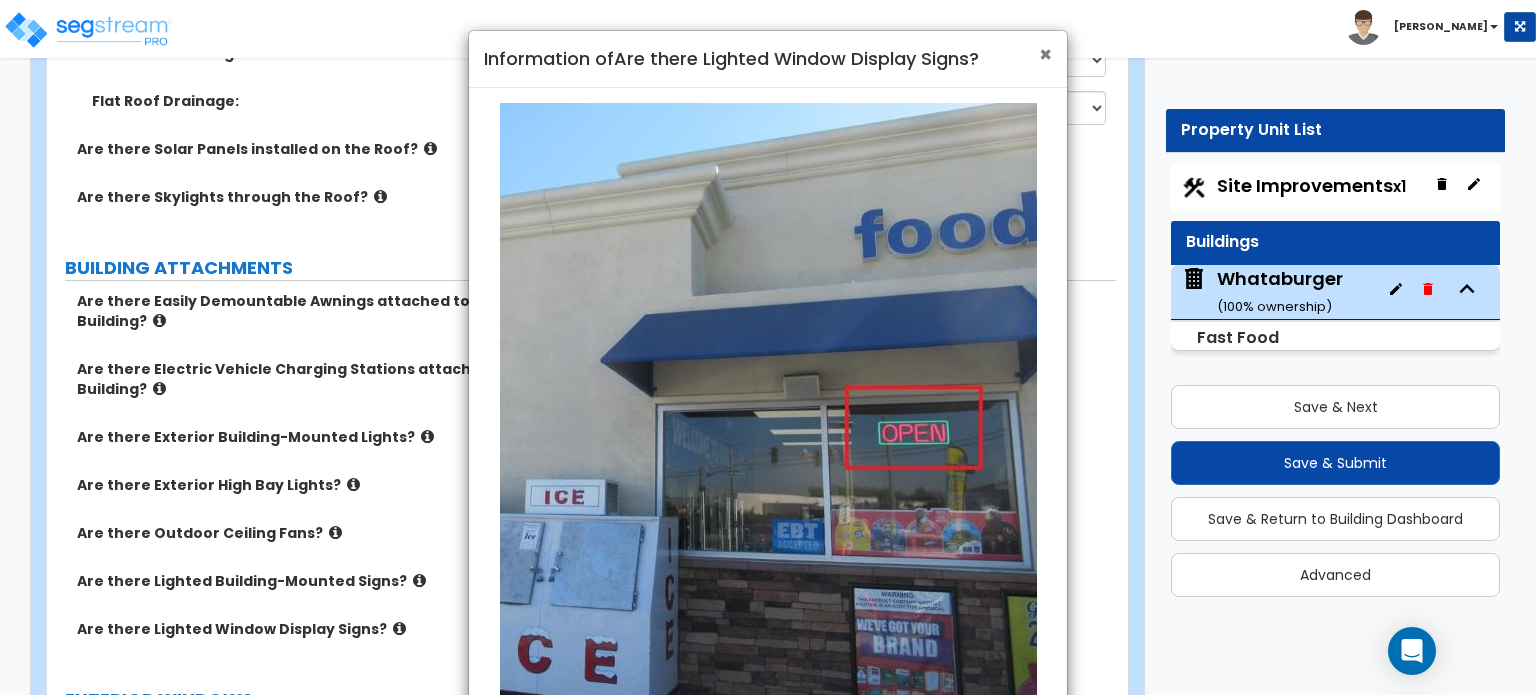 click on "×" at bounding box center (1045, 54) 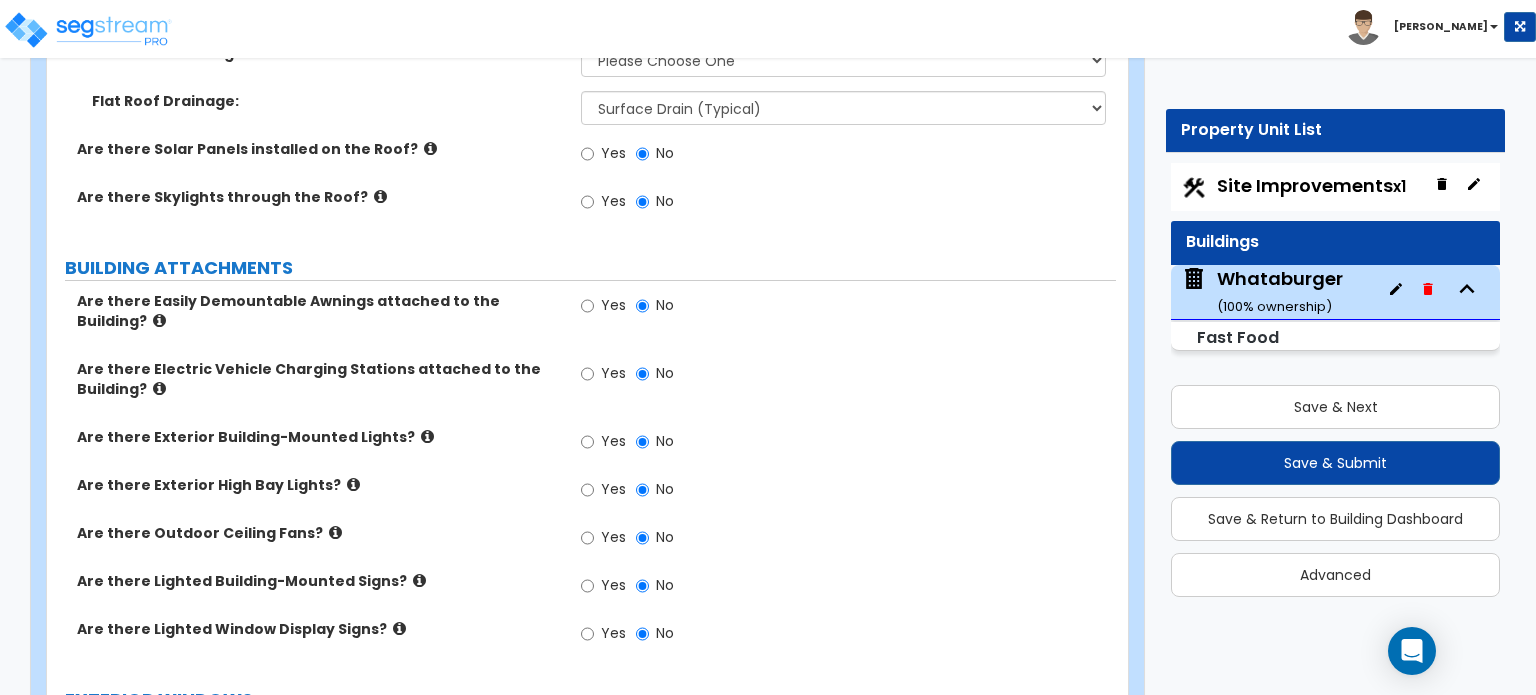click at bounding box center [159, 320] 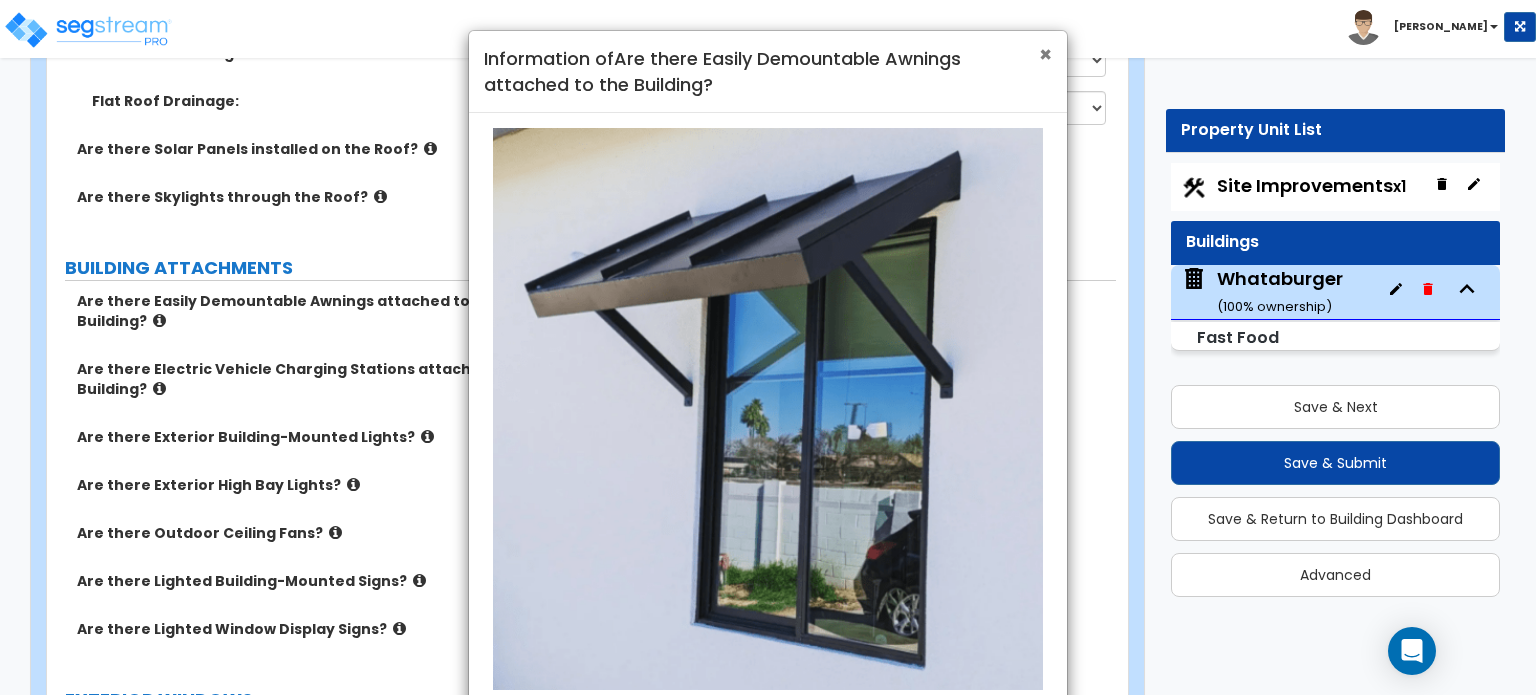 drag, startPoint x: 1040, startPoint y: 57, endPoint x: 541, endPoint y: 219, distance: 524.638 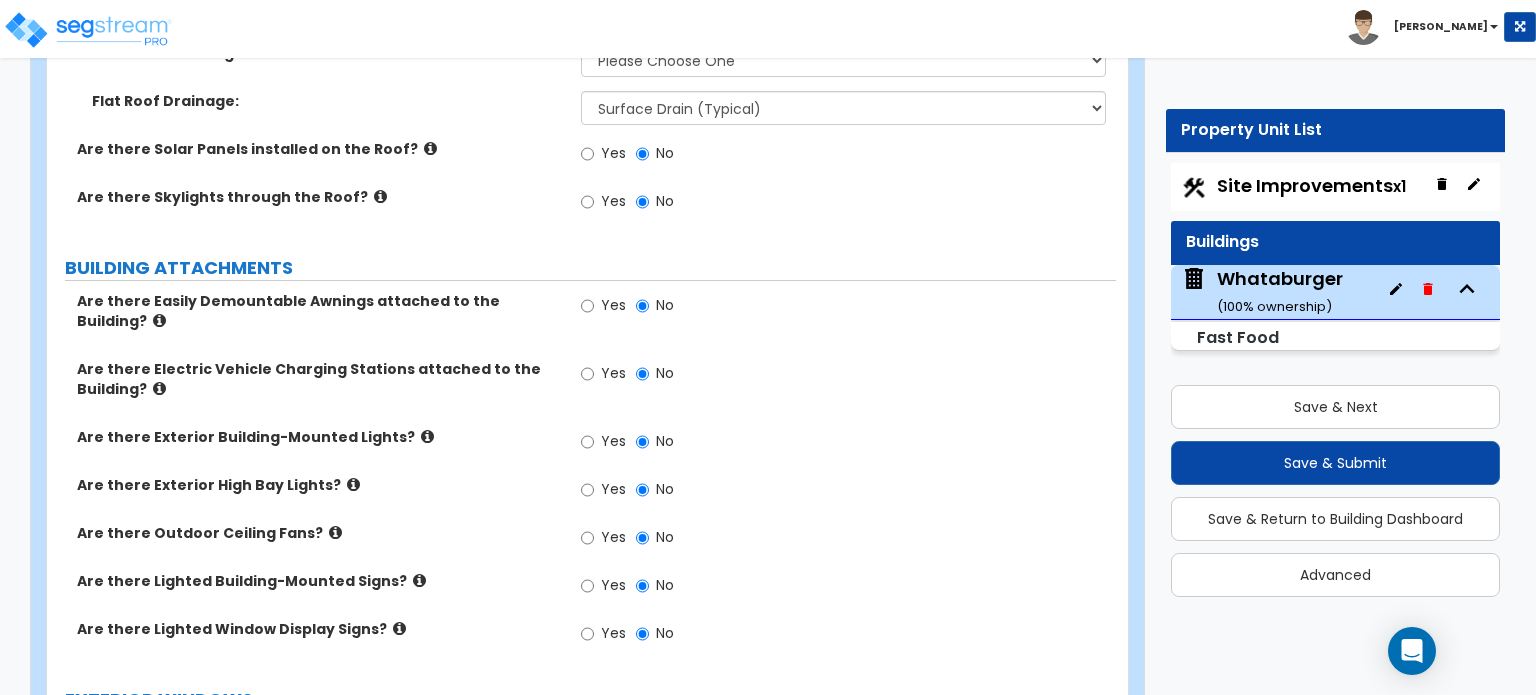 click at bounding box center [159, 388] 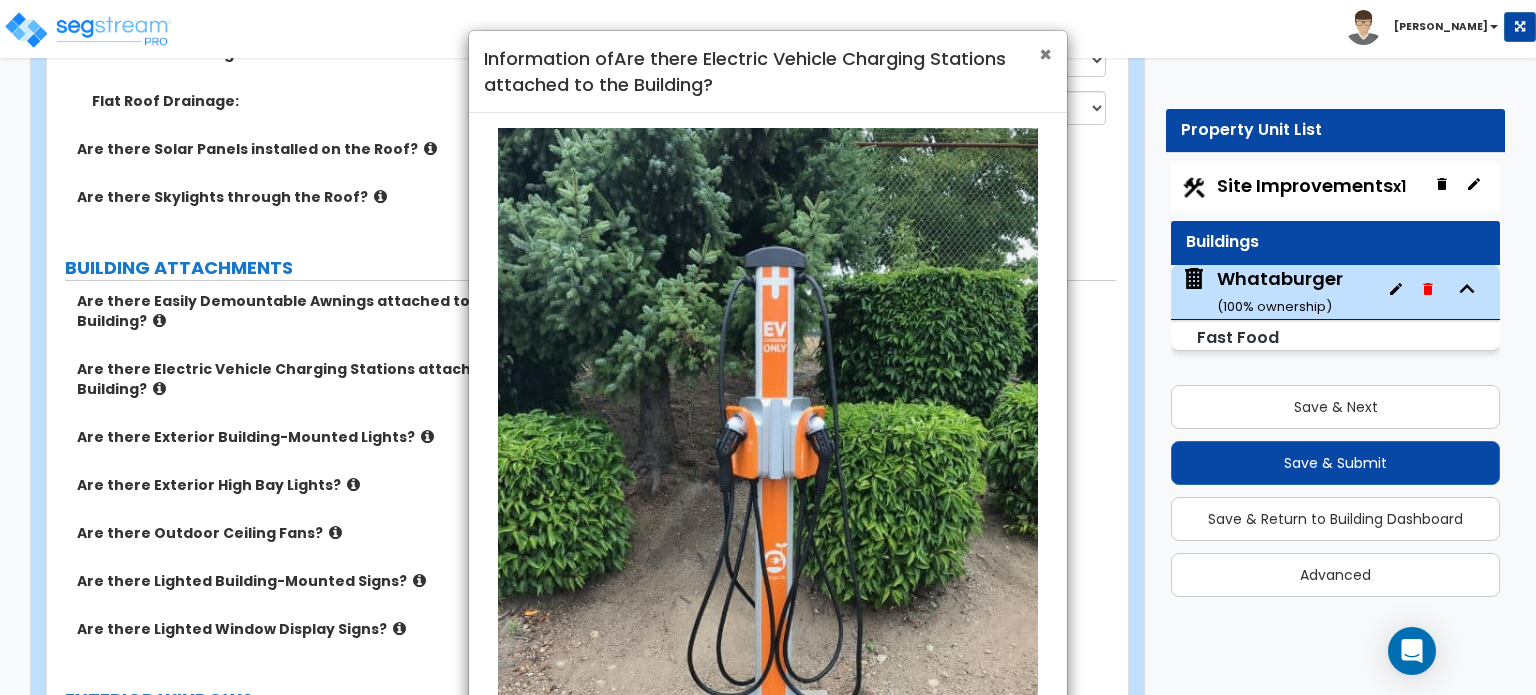 click on "×" at bounding box center (1045, 54) 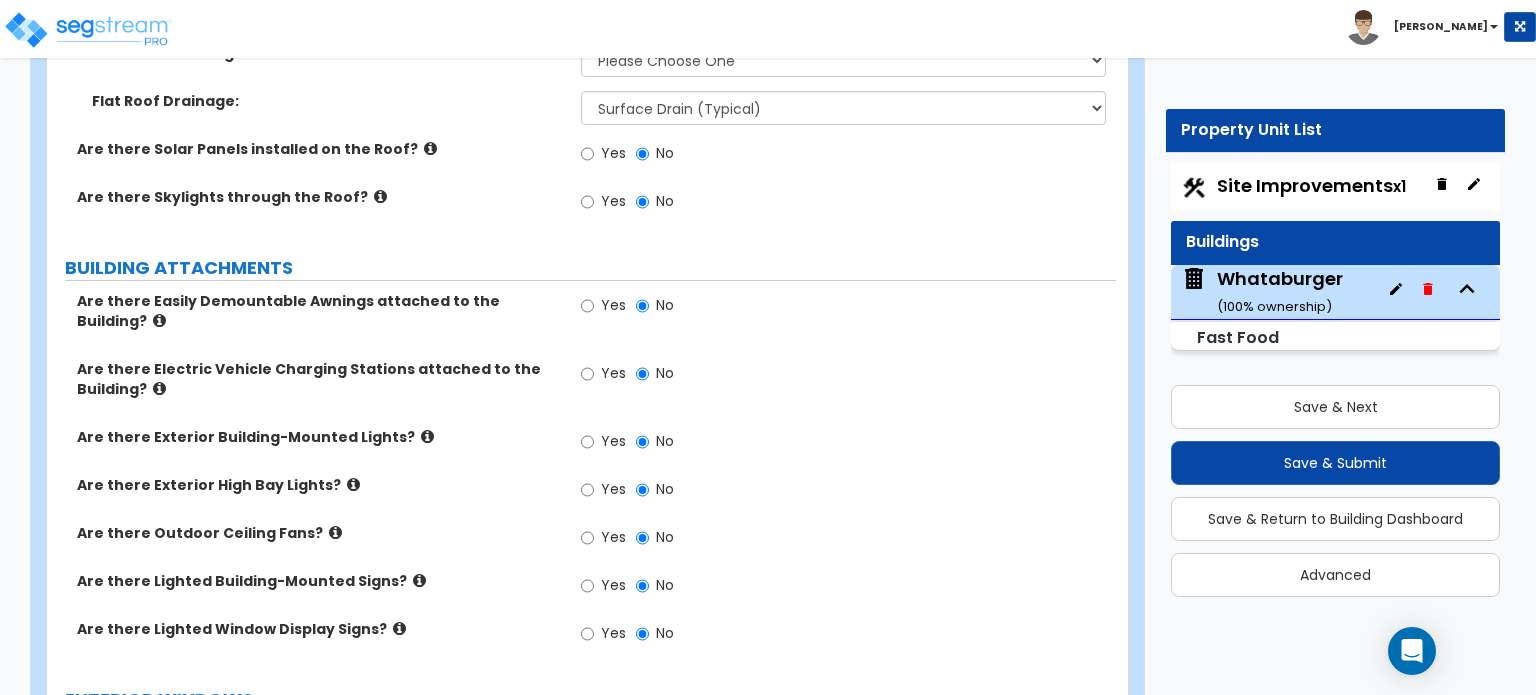 click at bounding box center [427, 436] 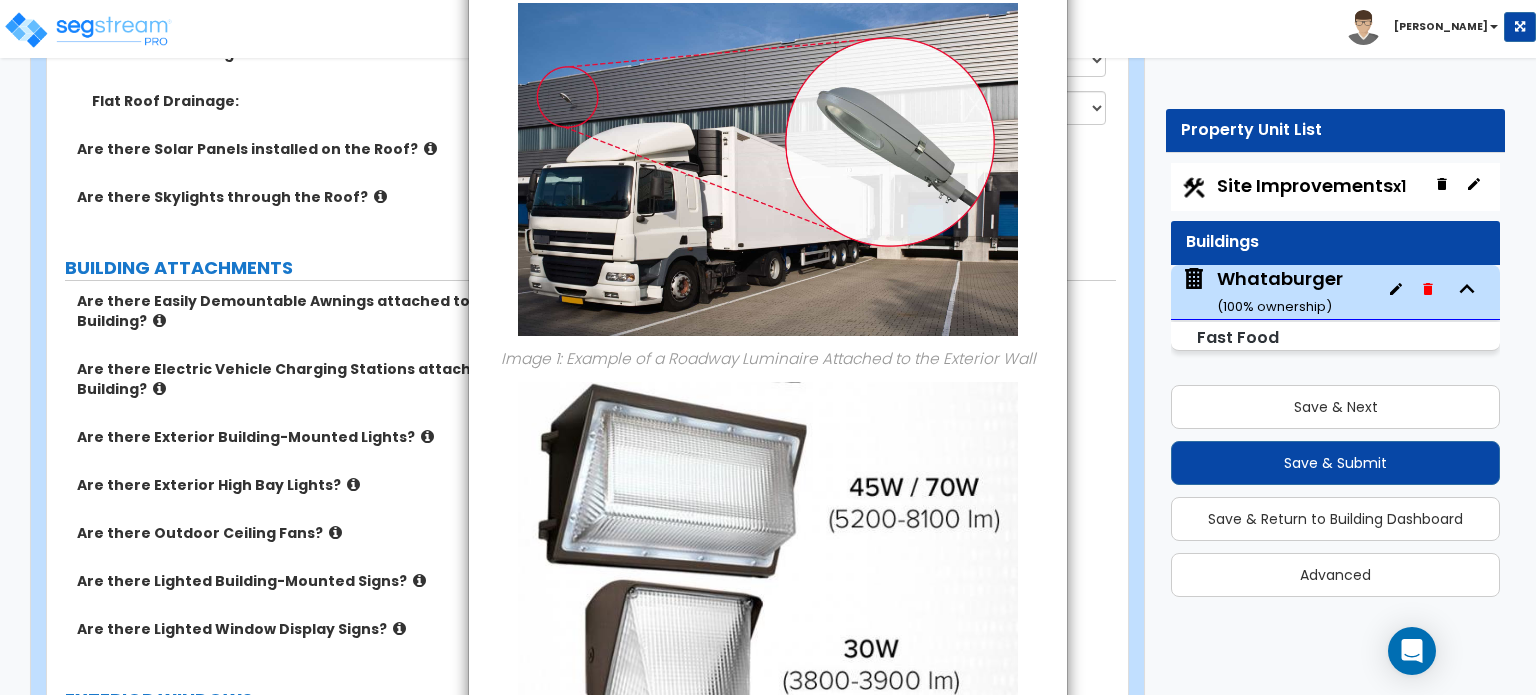 scroll, scrollTop: 0, scrollLeft: 0, axis: both 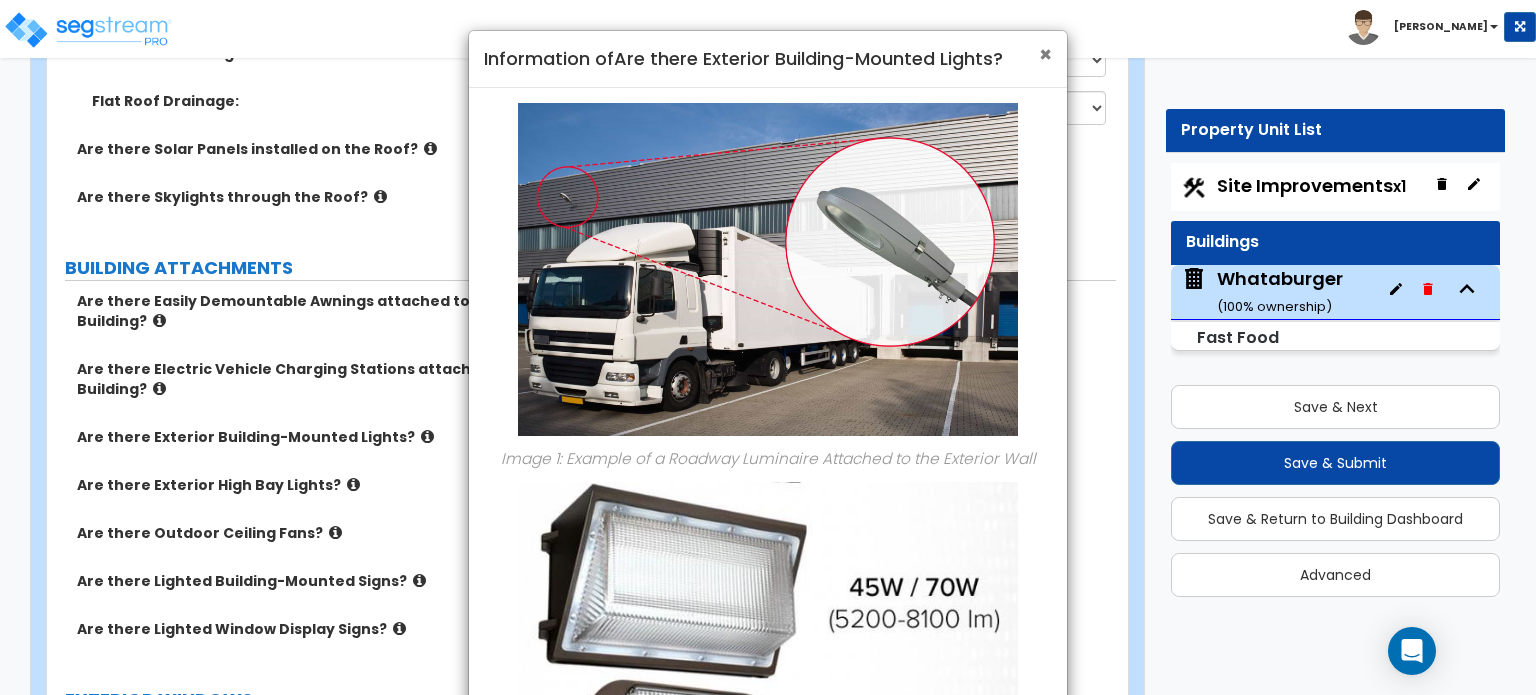 click on "×" at bounding box center [1045, 54] 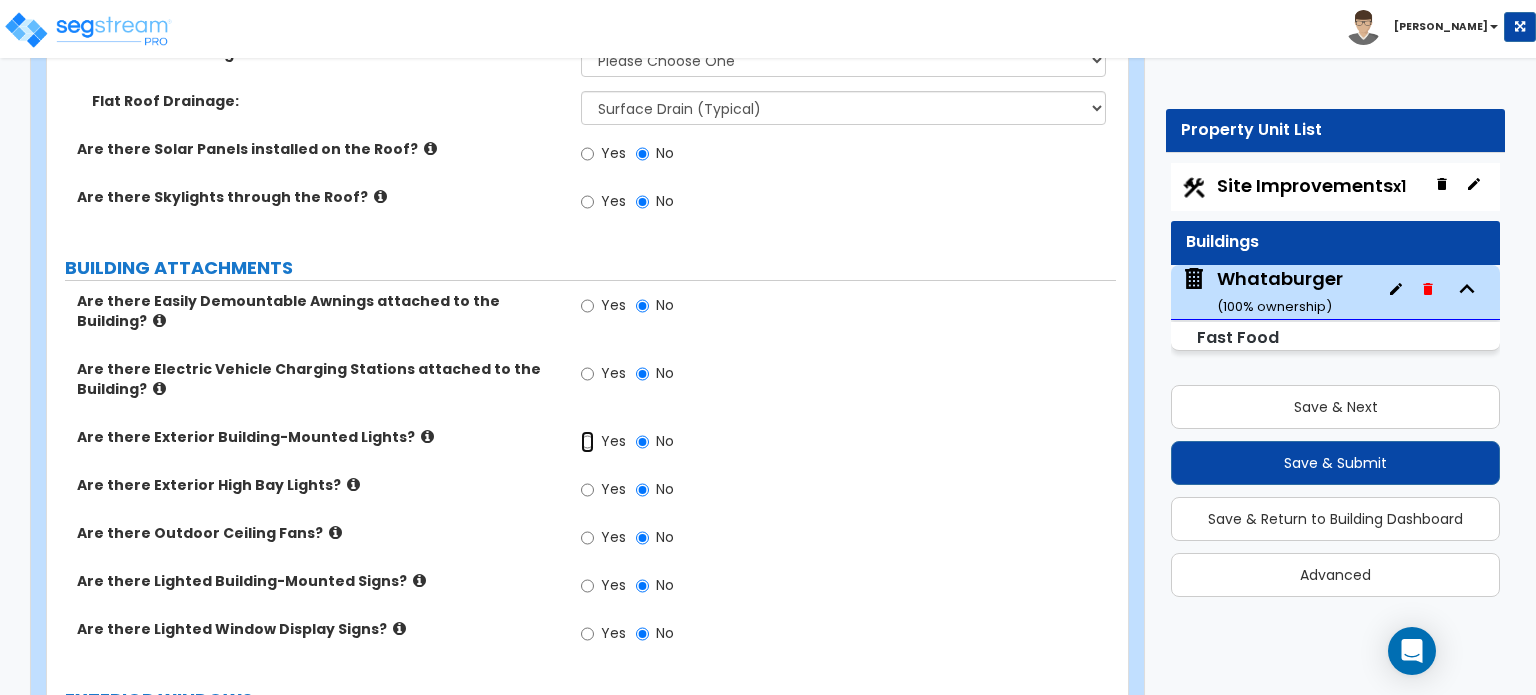 click on "Yes" at bounding box center [587, 442] 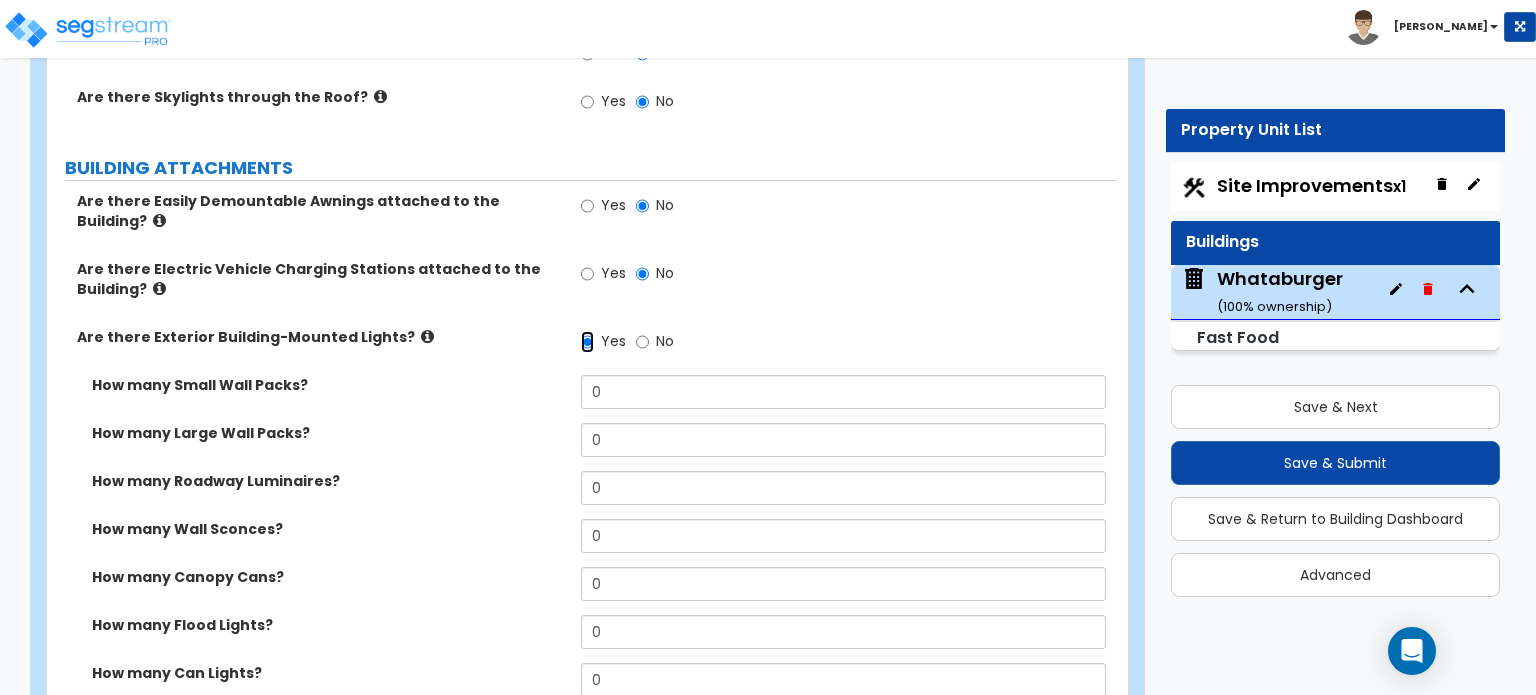 scroll, scrollTop: 1364, scrollLeft: 0, axis: vertical 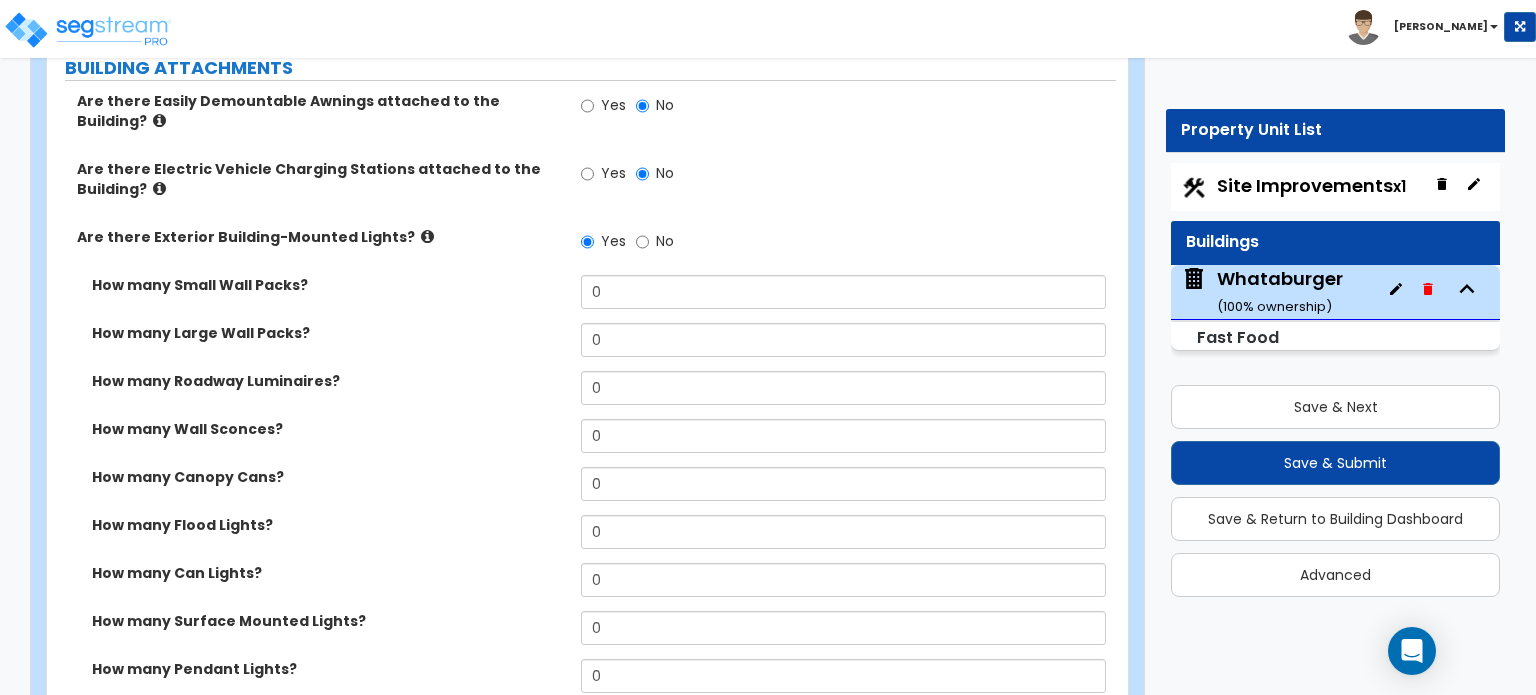click at bounding box center [427, 236] 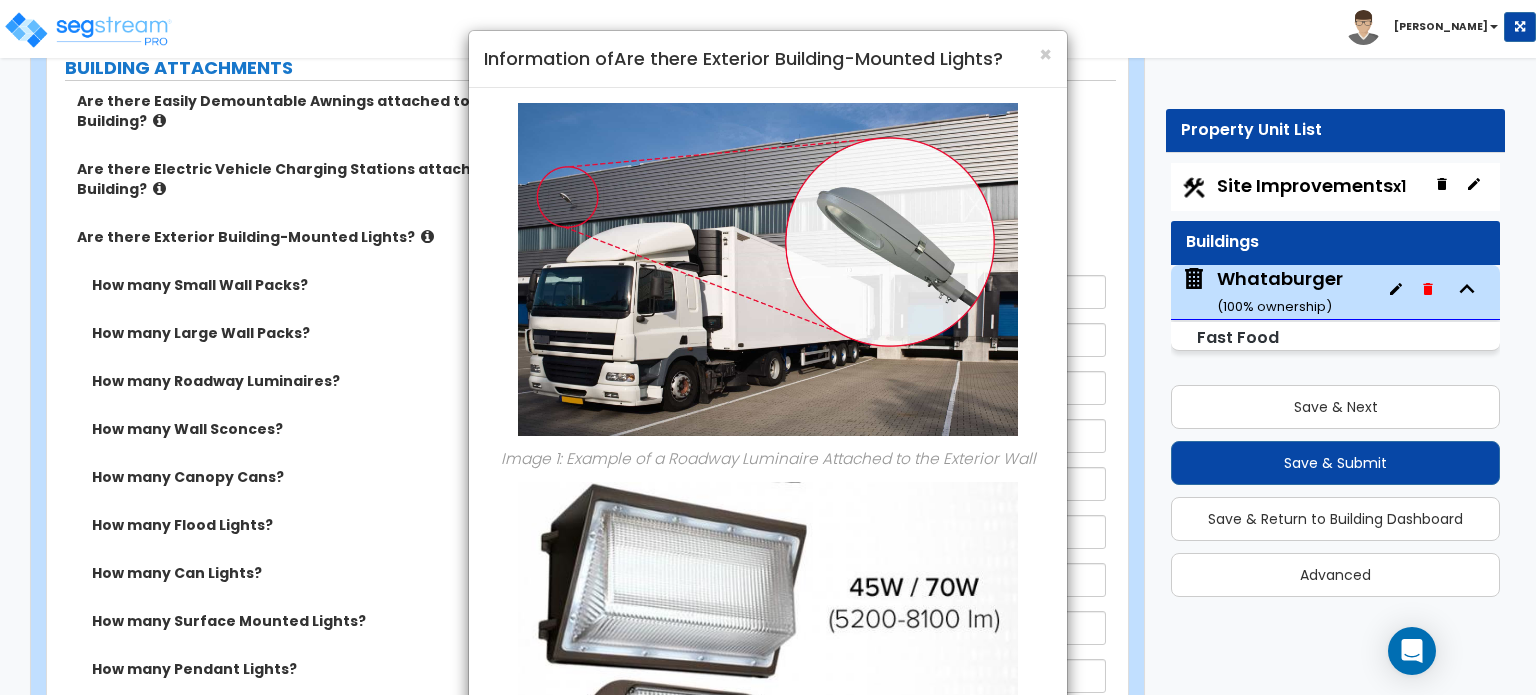 click on "× Information of  Are there Exterior Building-Mounted Lights?
Image 1: Example of a Roadway Luminaire Attached to the Exterior Wall
Image 2: Example of Large and Small Wall Packs
Image 3: Example of Wall Sconces on Exterior Walls
Image 4: Example of Canopy Cans
Image 5: Example of Flood Light
Image 6: Example of Can Light
Image 7: Example of Surface Mounted Light
Image 8 : Example of Pendant Light Close" at bounding box center (768, 347) 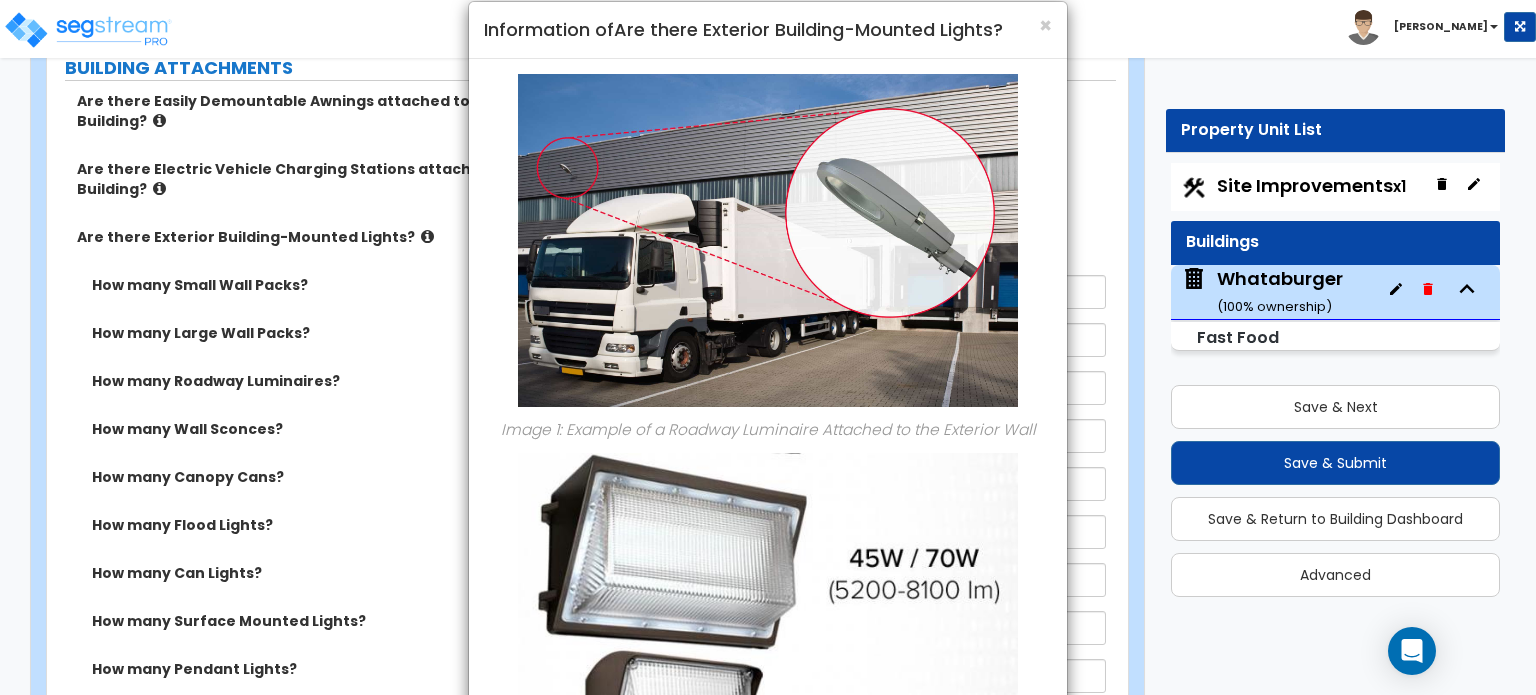 scroll, scrollTop: 0, scrollLeft: 0, axis: both 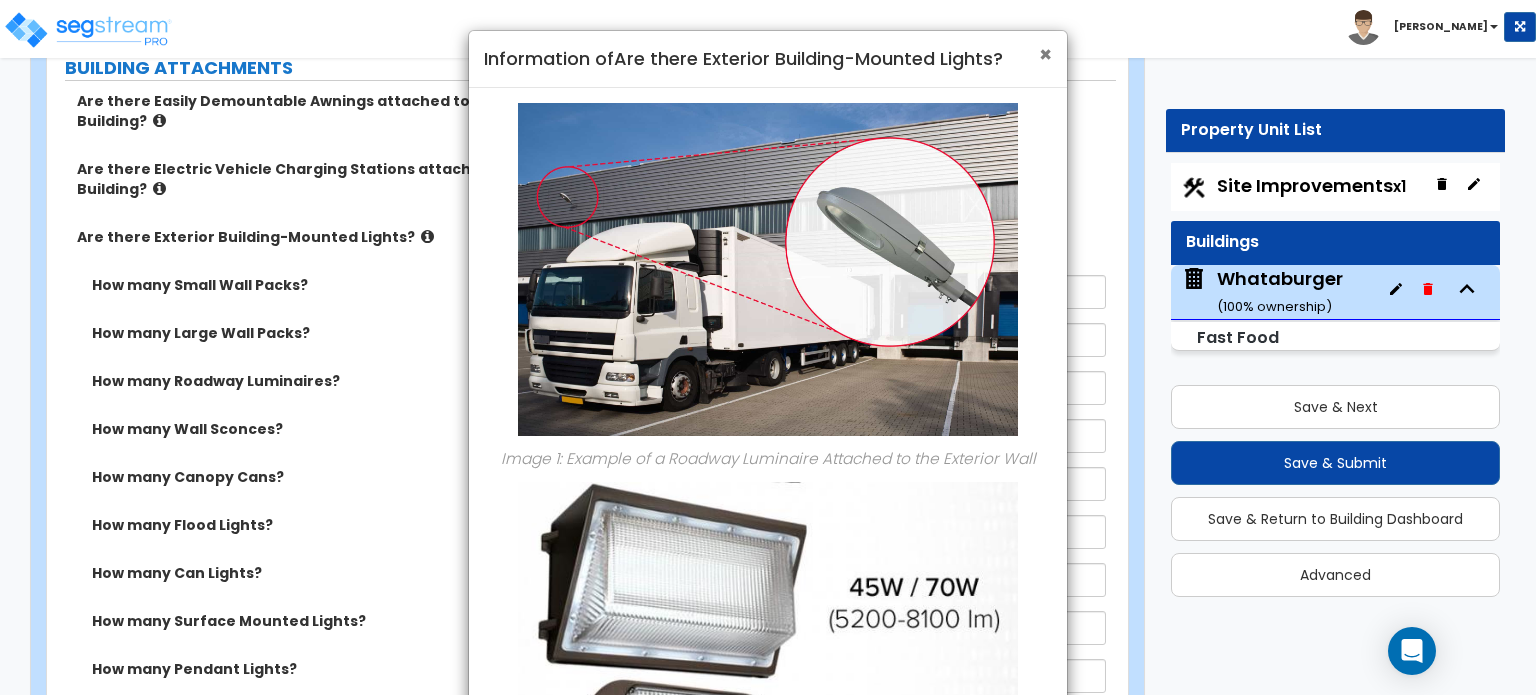 click on "×" at bounding box center [1045, 54] 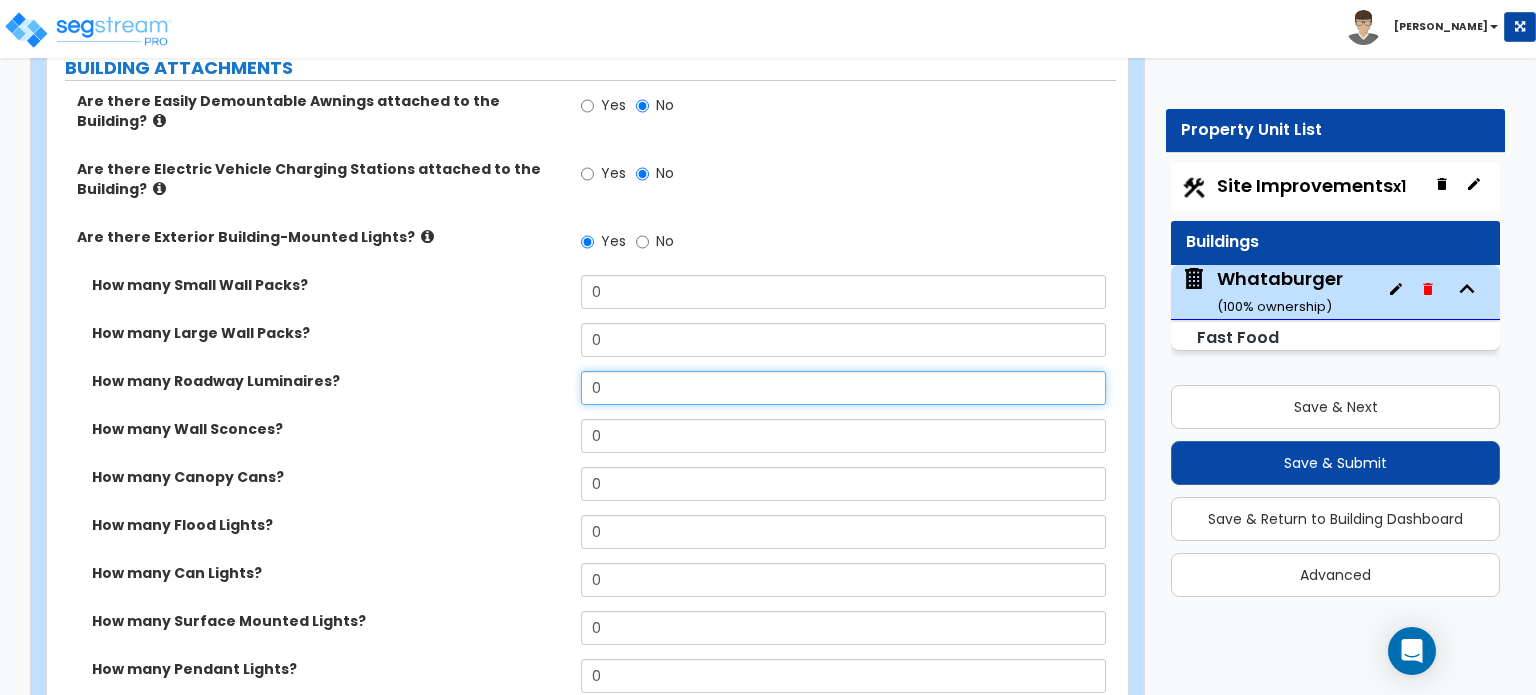 click on "0" at bounding box center [843, 388] 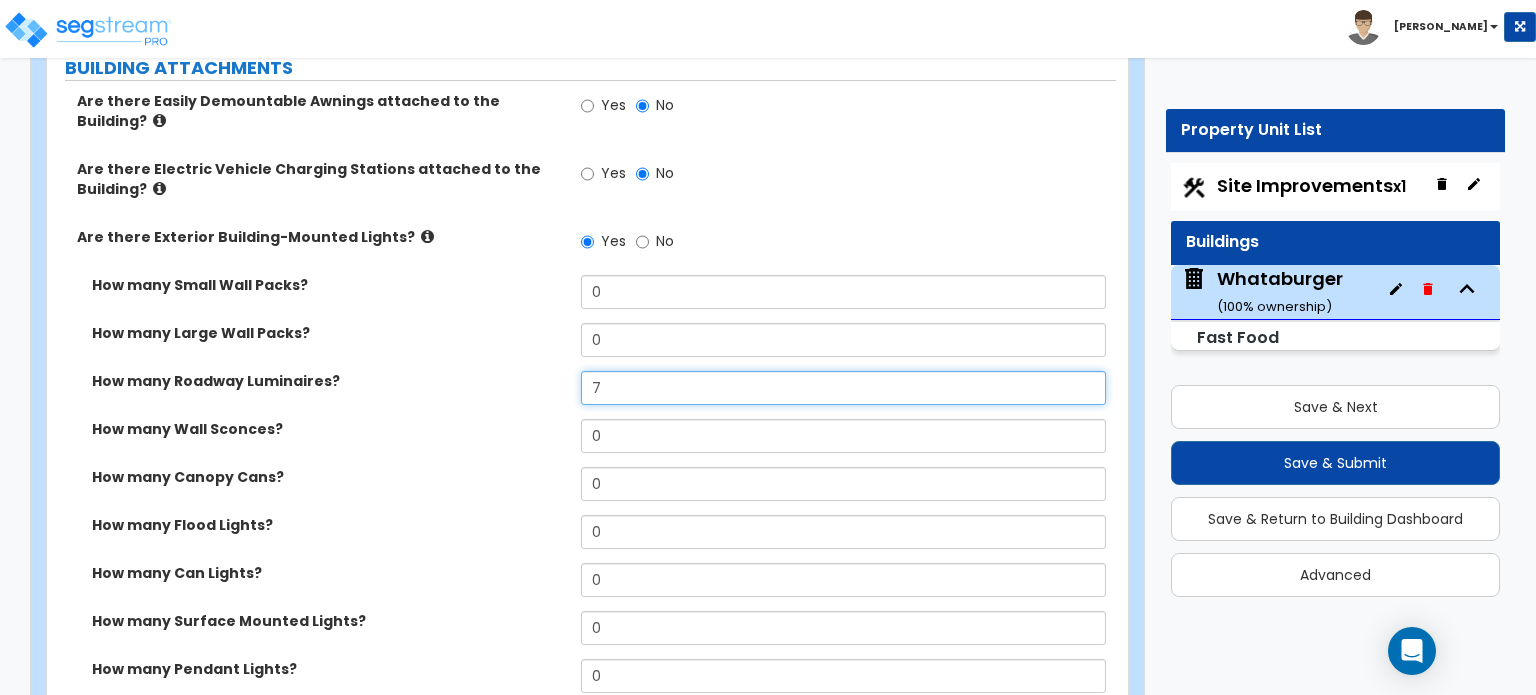 type on "7" 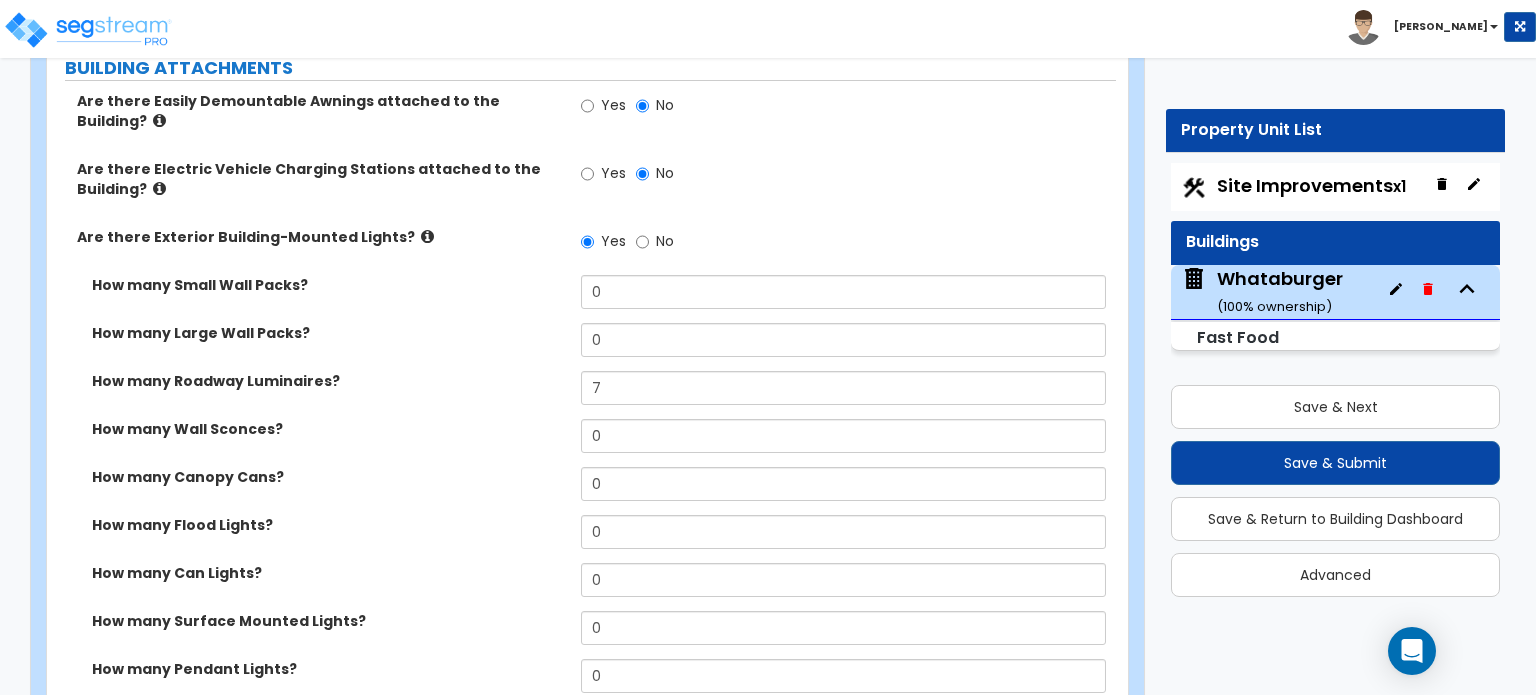 click at bounding box center (427, 236) 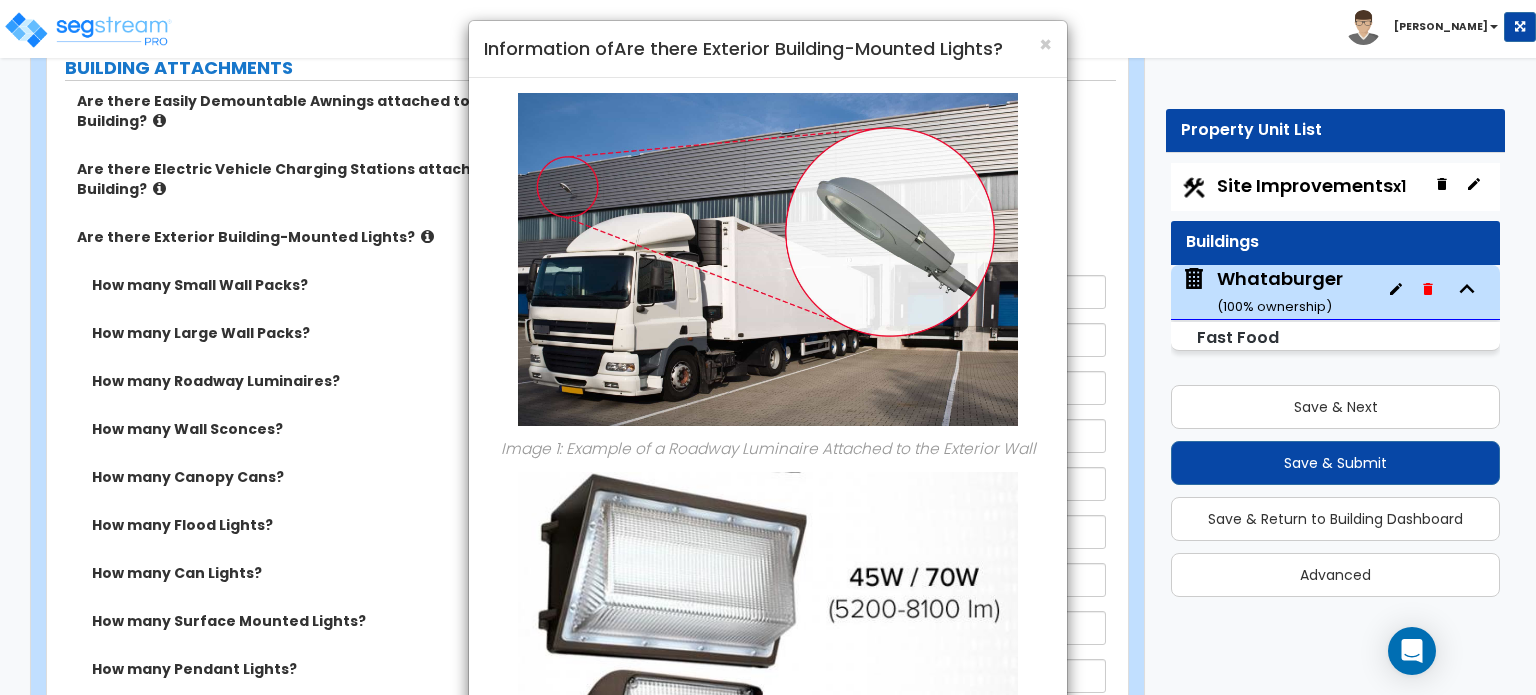 scroll, scrollTop: 0, scrollLeft: 0, axis: both 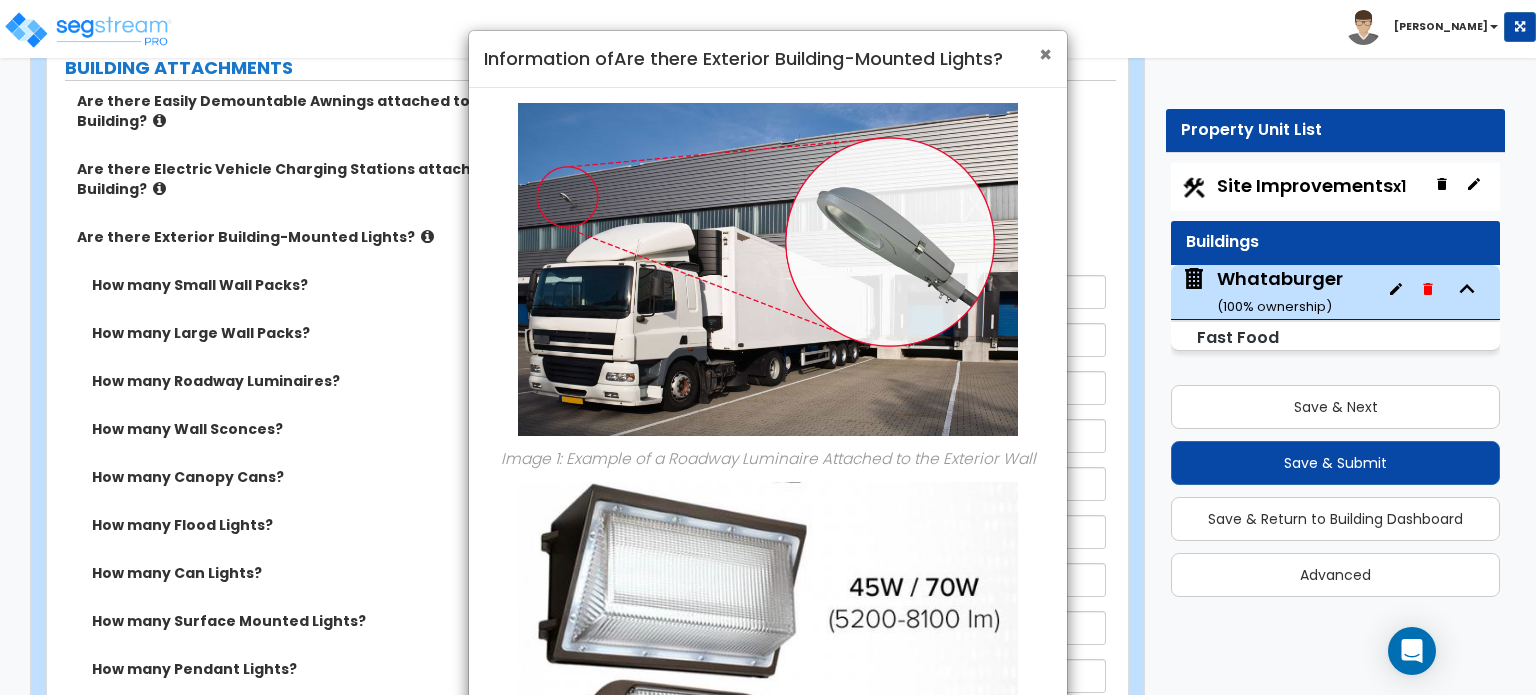 click on "×" at bounding box center (1045, 54) 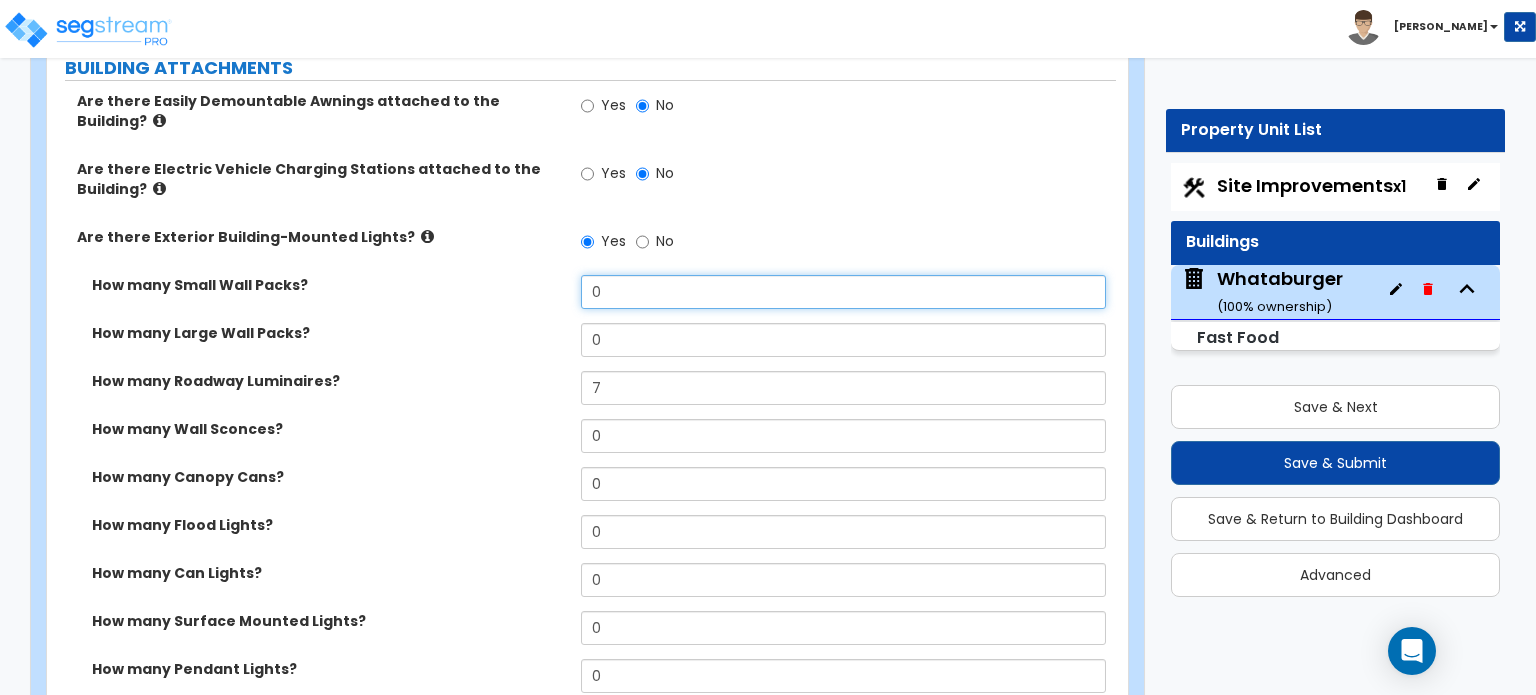 click on "0" at bounding box center [843, 292] 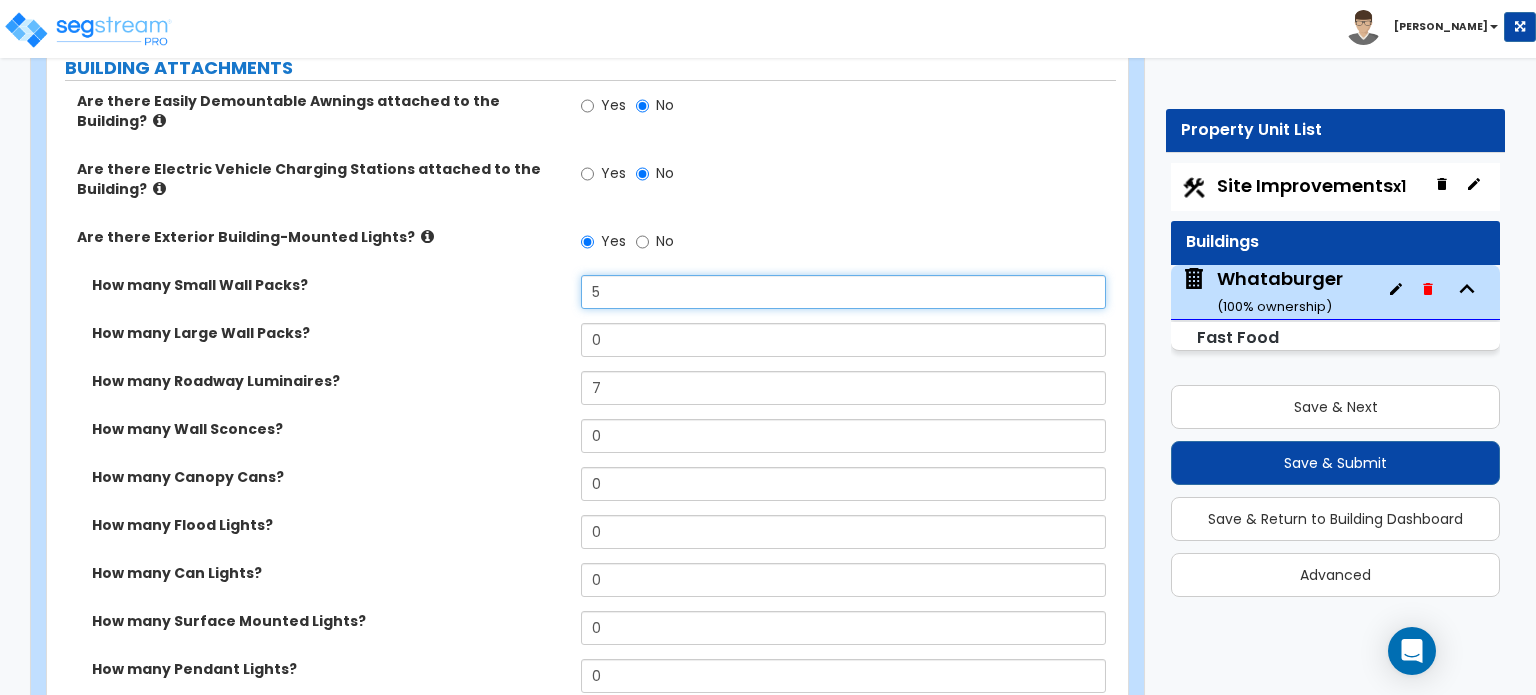 type on "5" 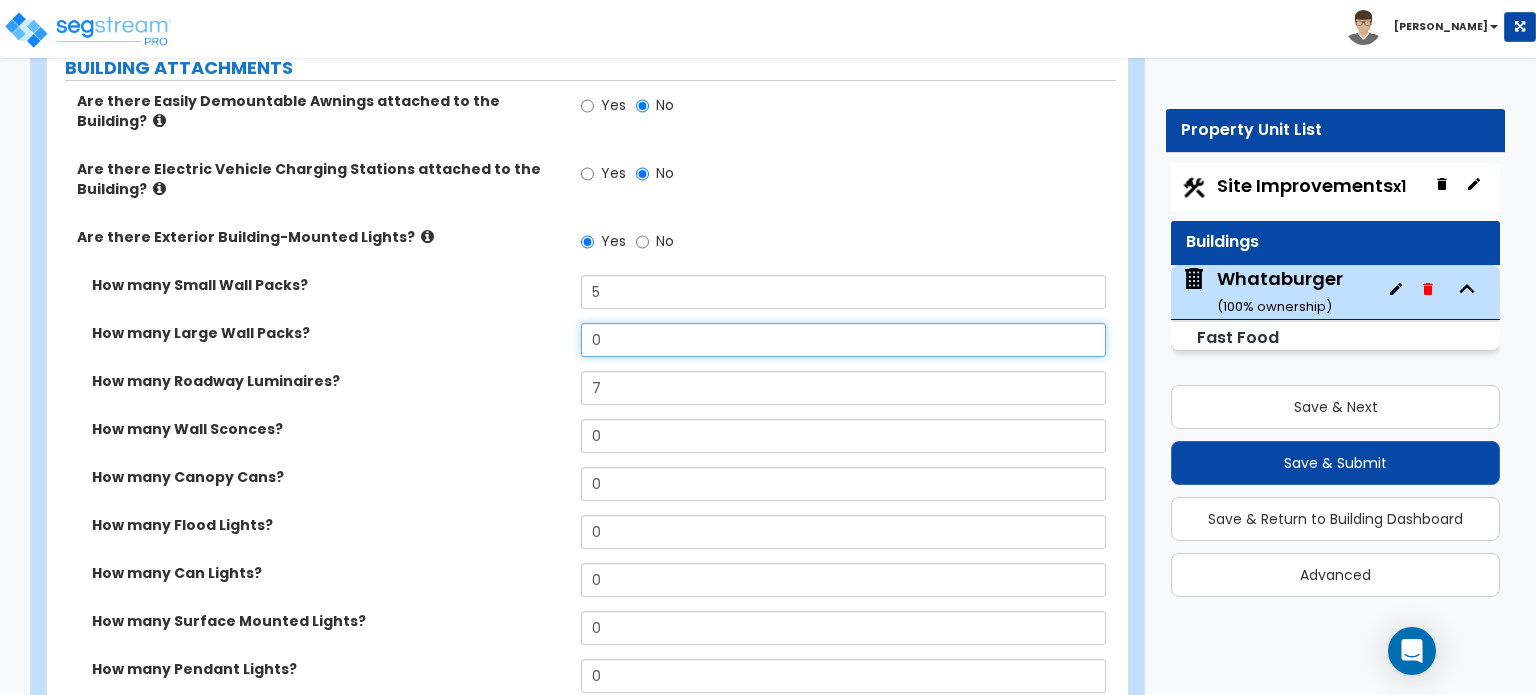 click on "0" at bounding box center (843, 340) 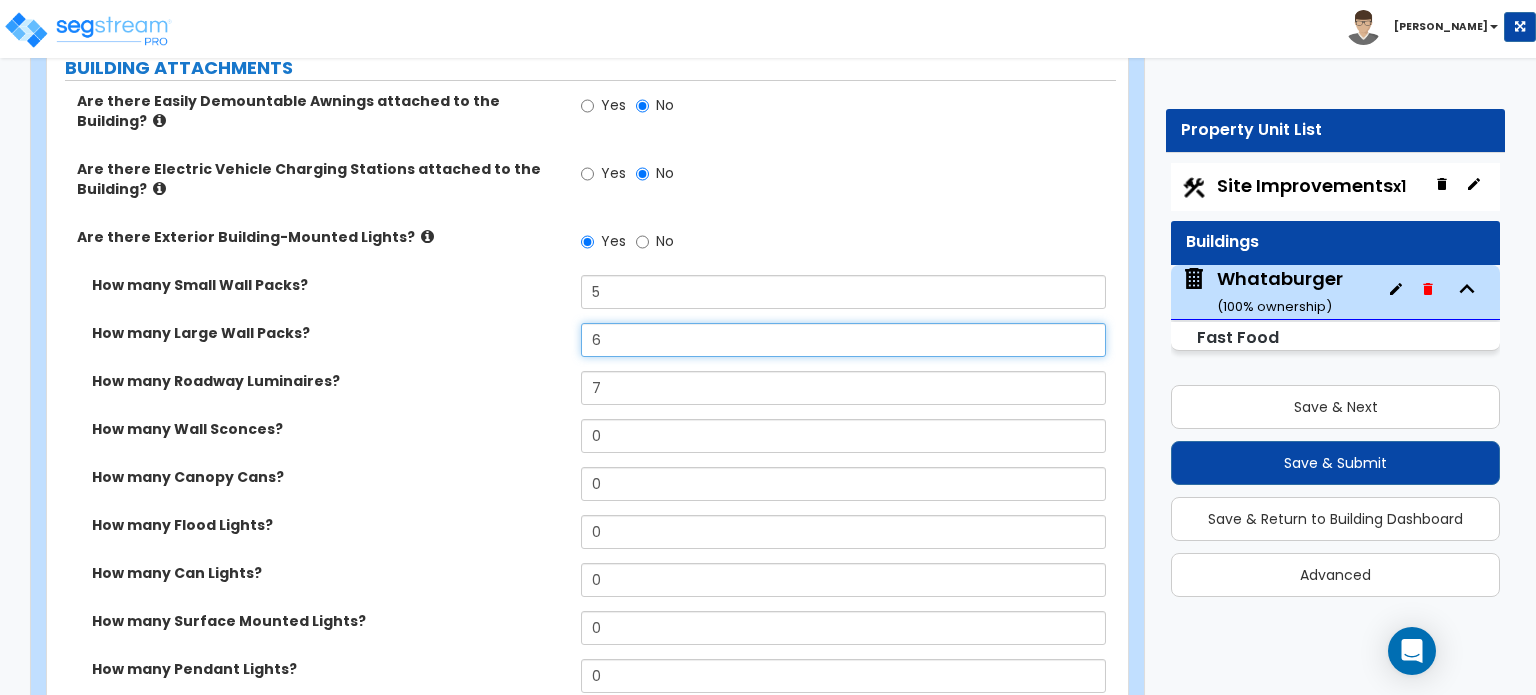 type on "6" 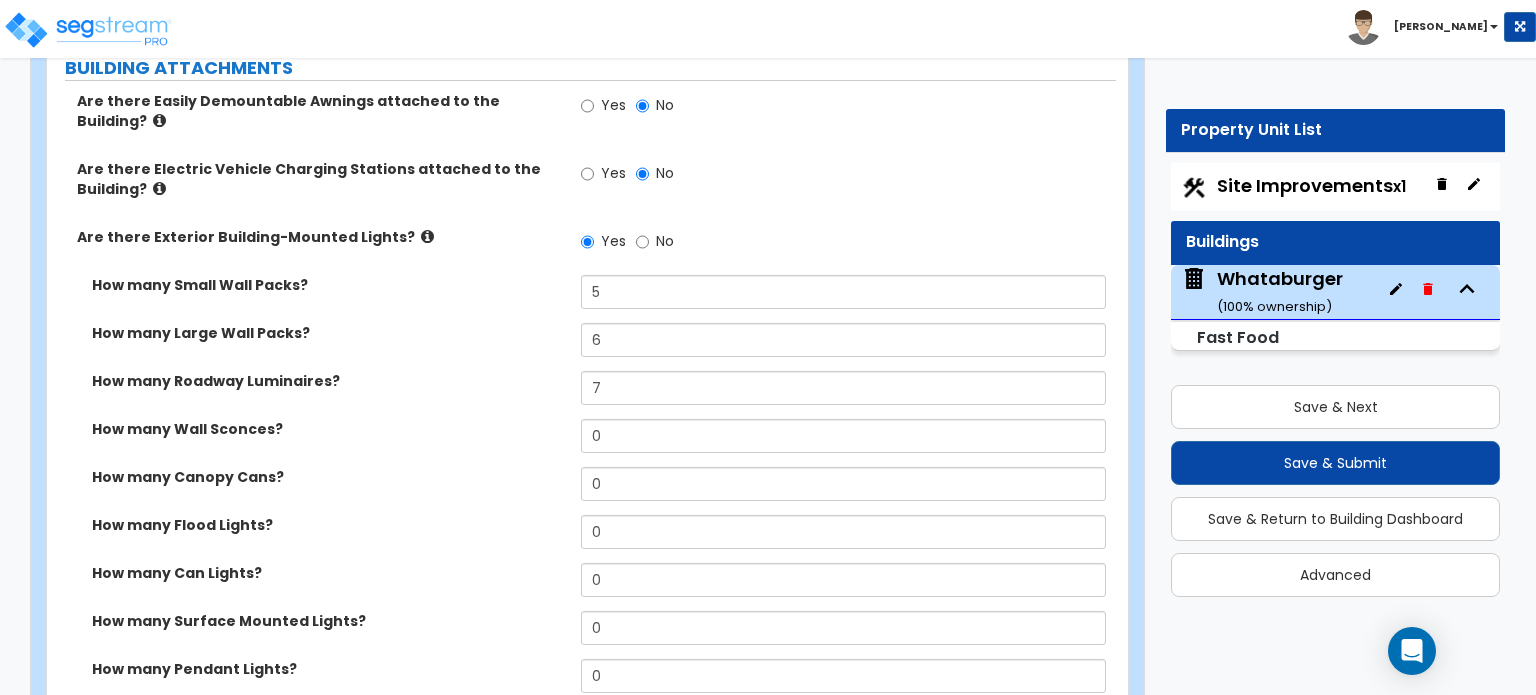 click at bounding box center [427, 236] 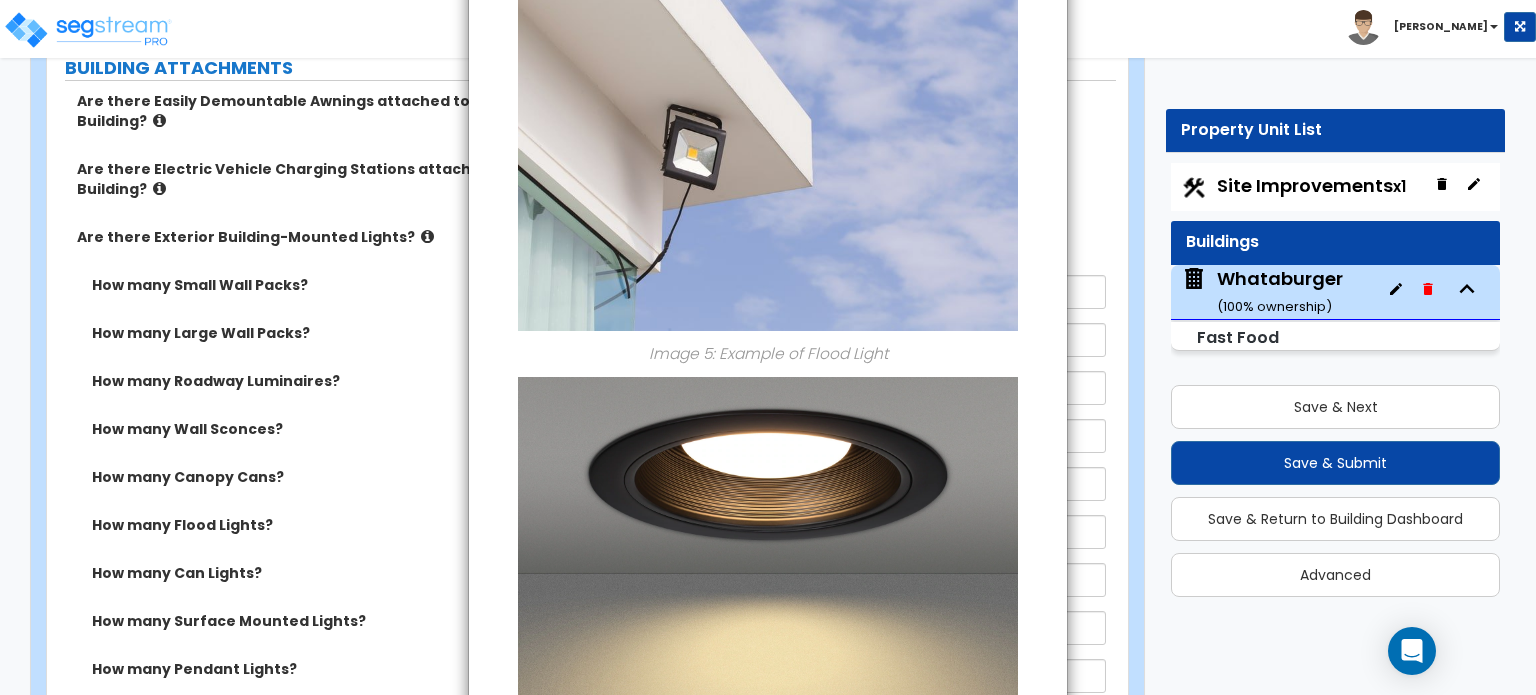 scroll, scrollTop: 1700, scrollLeft: 0, axis: vertical 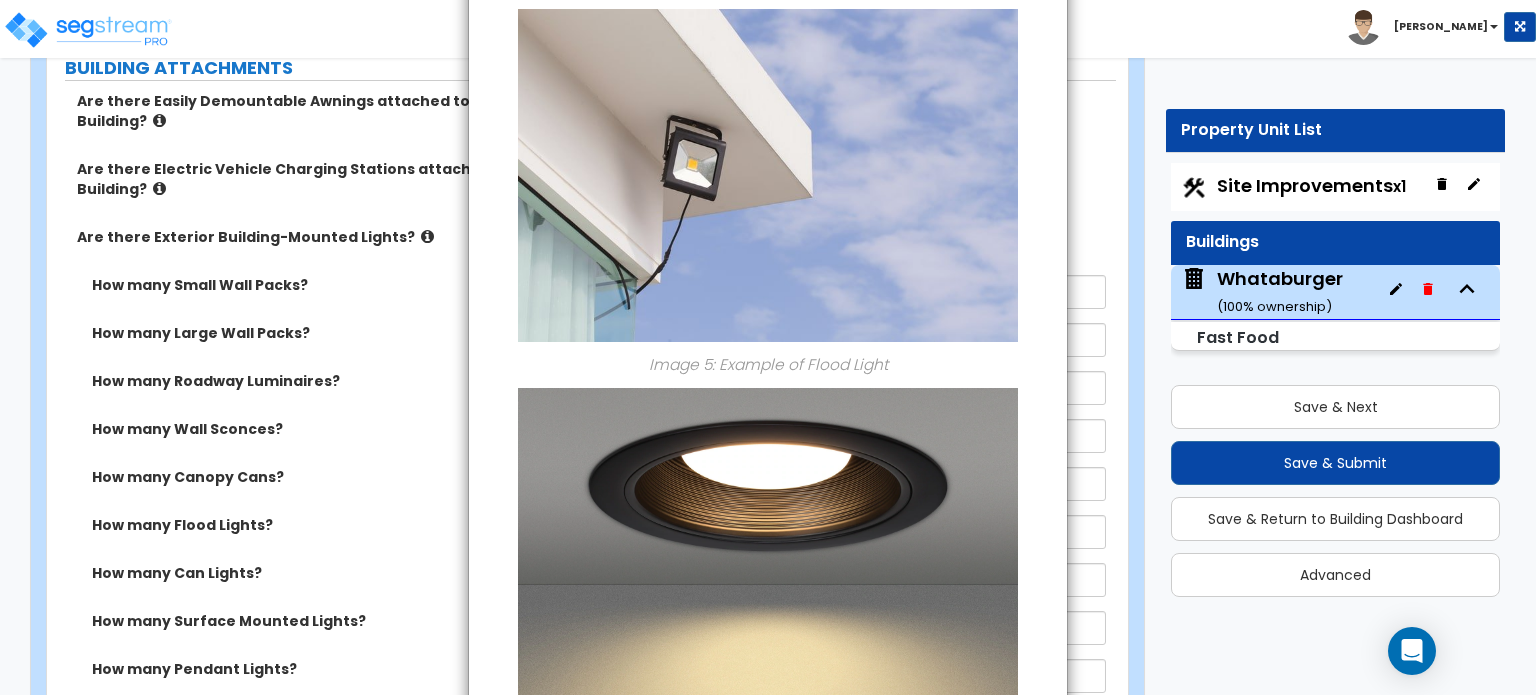 click on "× Information of  Are there Exterior Building-Mounted Lights?
Image 1: Example of a Roadway Luminaire Attached to the Exterior Wall
Image 2: Example of Large and Small Wall Packs
Image 3: Example of Wall Sconces on Exterior Walls
Image 4: Example of Canopy Cans
Image 5: Example of Flood Light
Image 6: Example of Can Light
Image 7: Example of Surface Mounted Light
Image 8 : Example of Pendant Light Close" at bounding box center [768, 347] 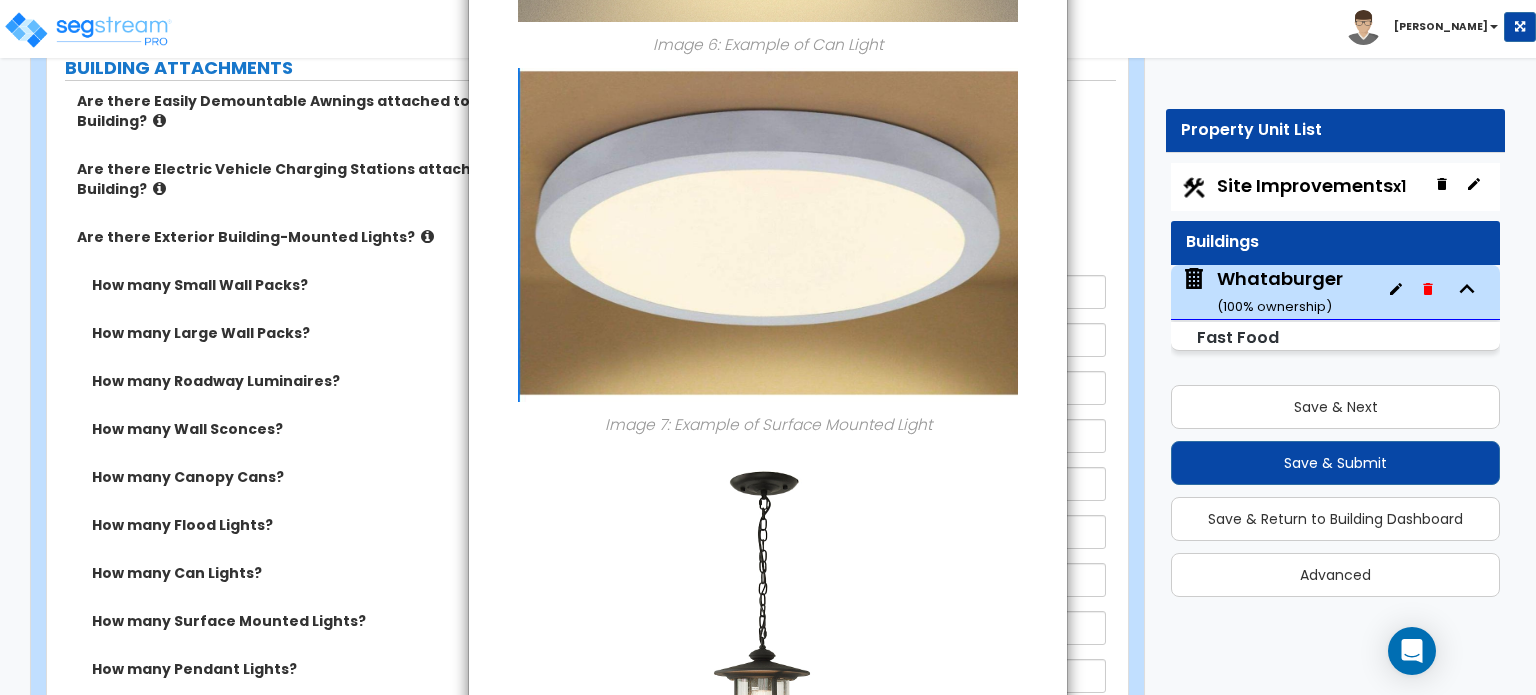 scroll, scrollTop: 2679, scrollLeft: 0, axis: vertical 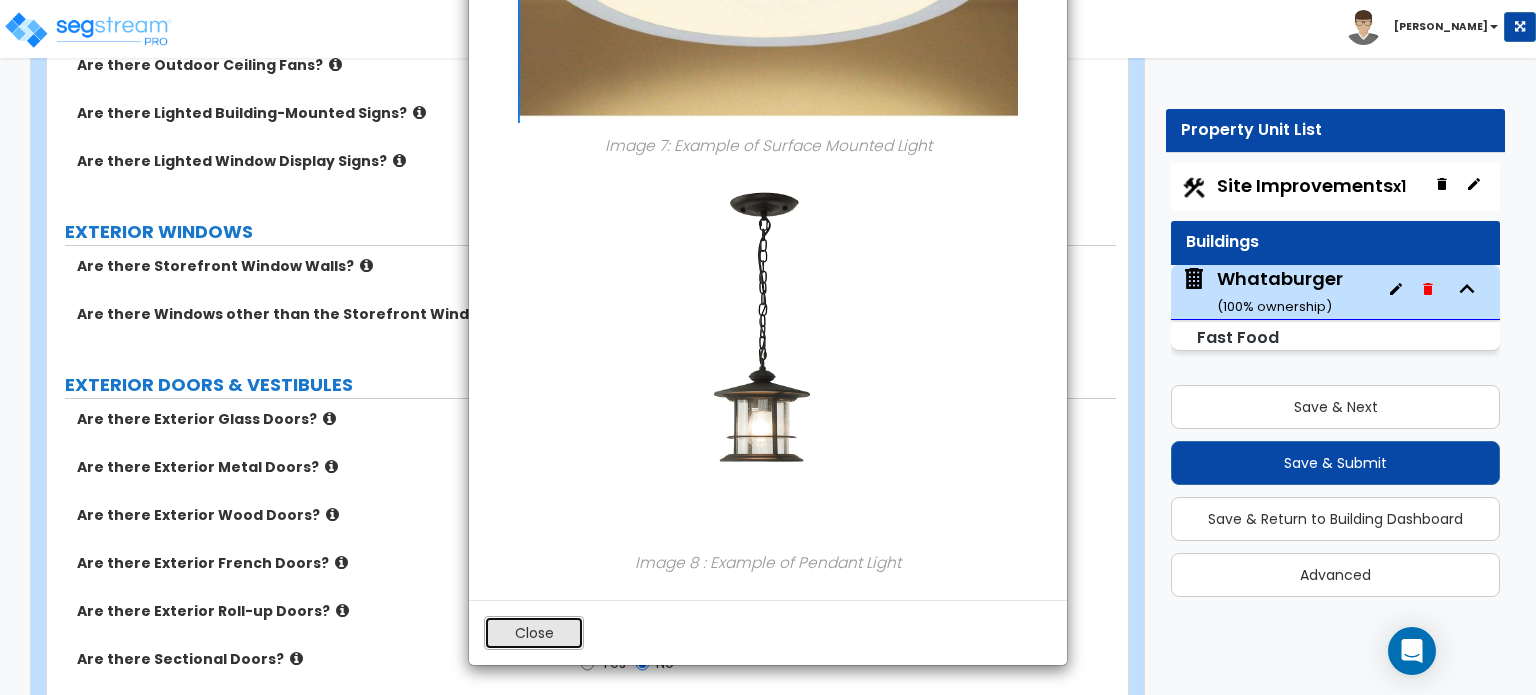 click on "Close" at bounding box center (534, 633) 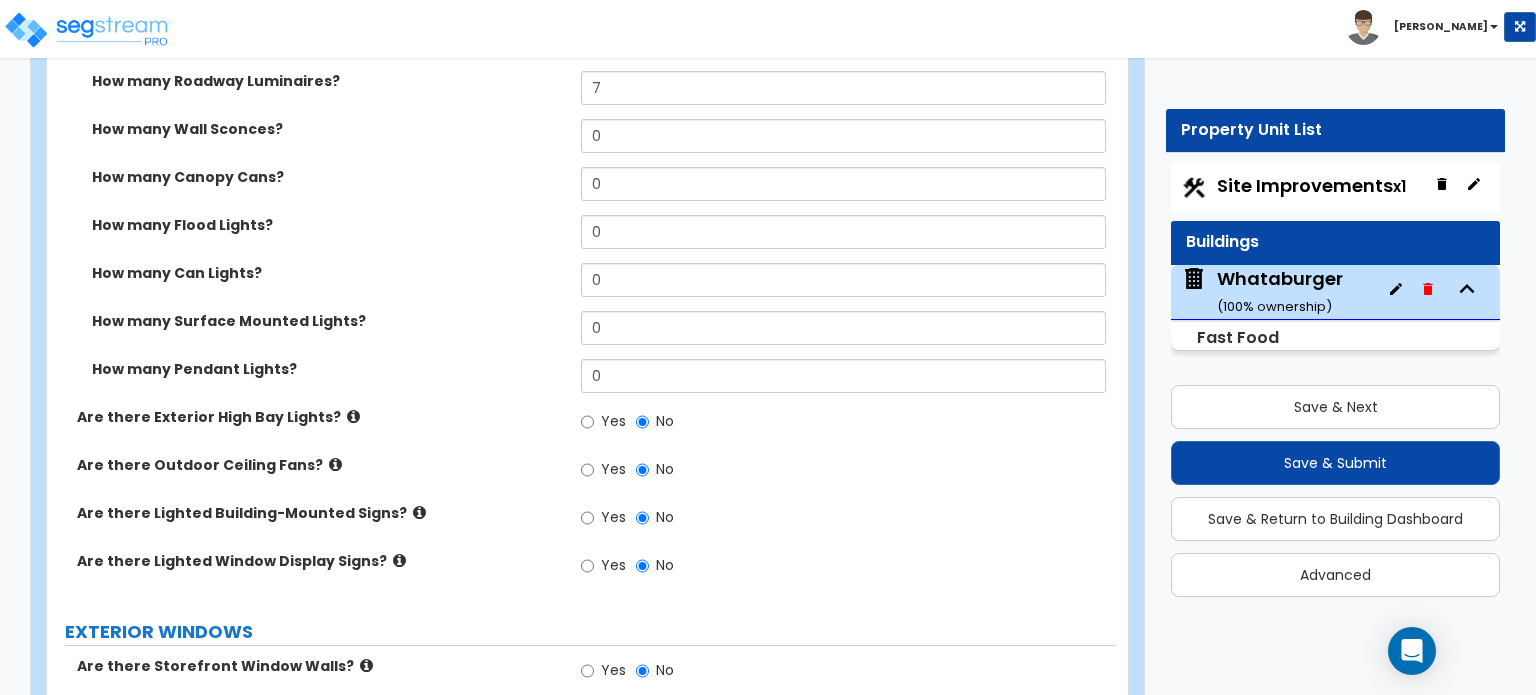 scroll, scrollTop: 1364, scrollLeft: 0, axis: vertical 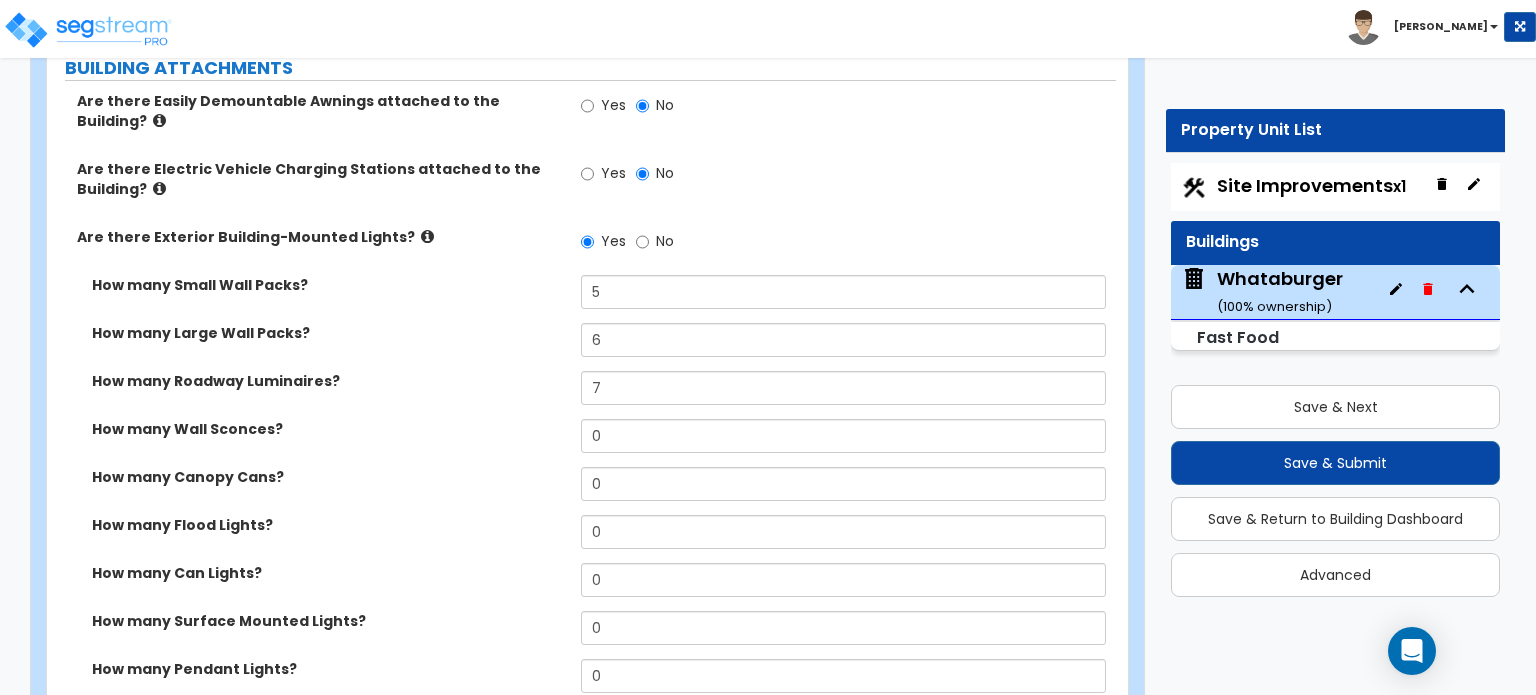 click at bounding box center [427, 236] 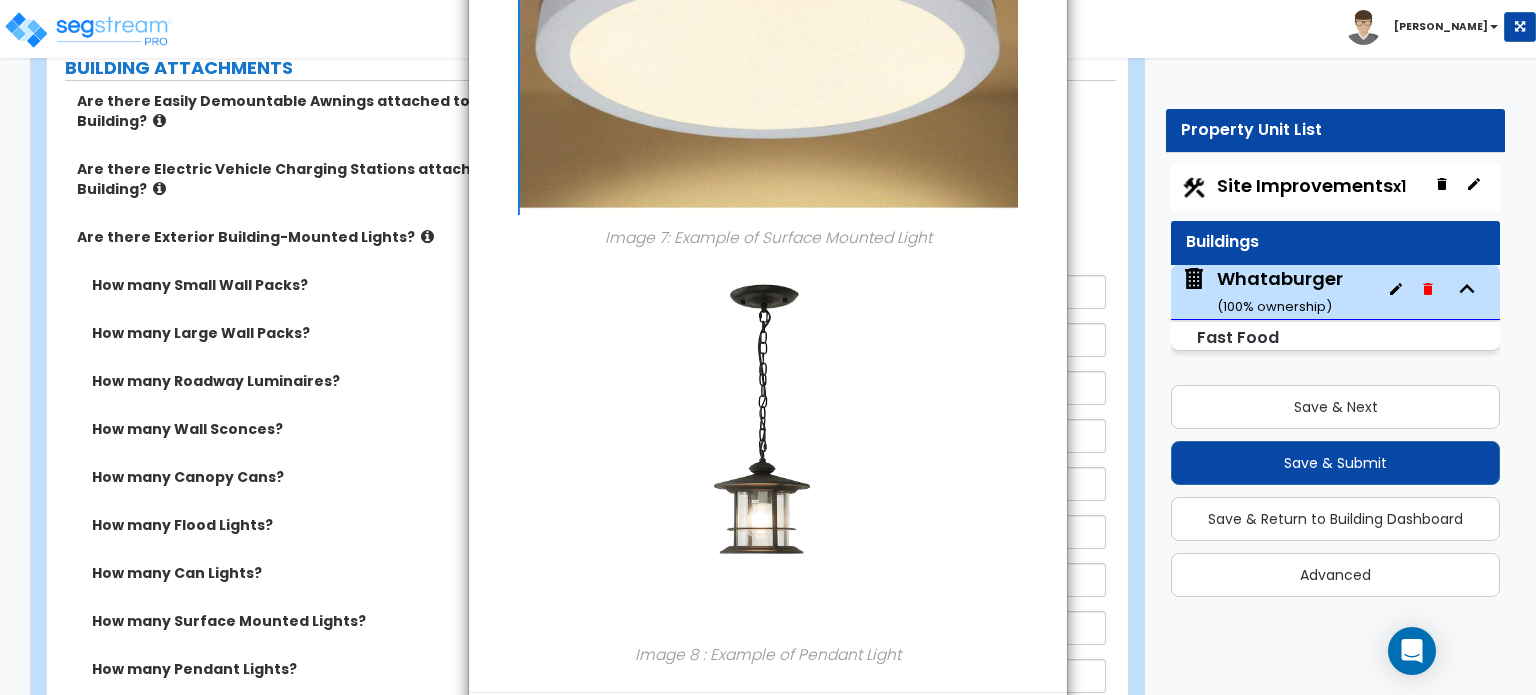 scroll, scrollTop: 2679, scrollLeft: 0, axis: vertical 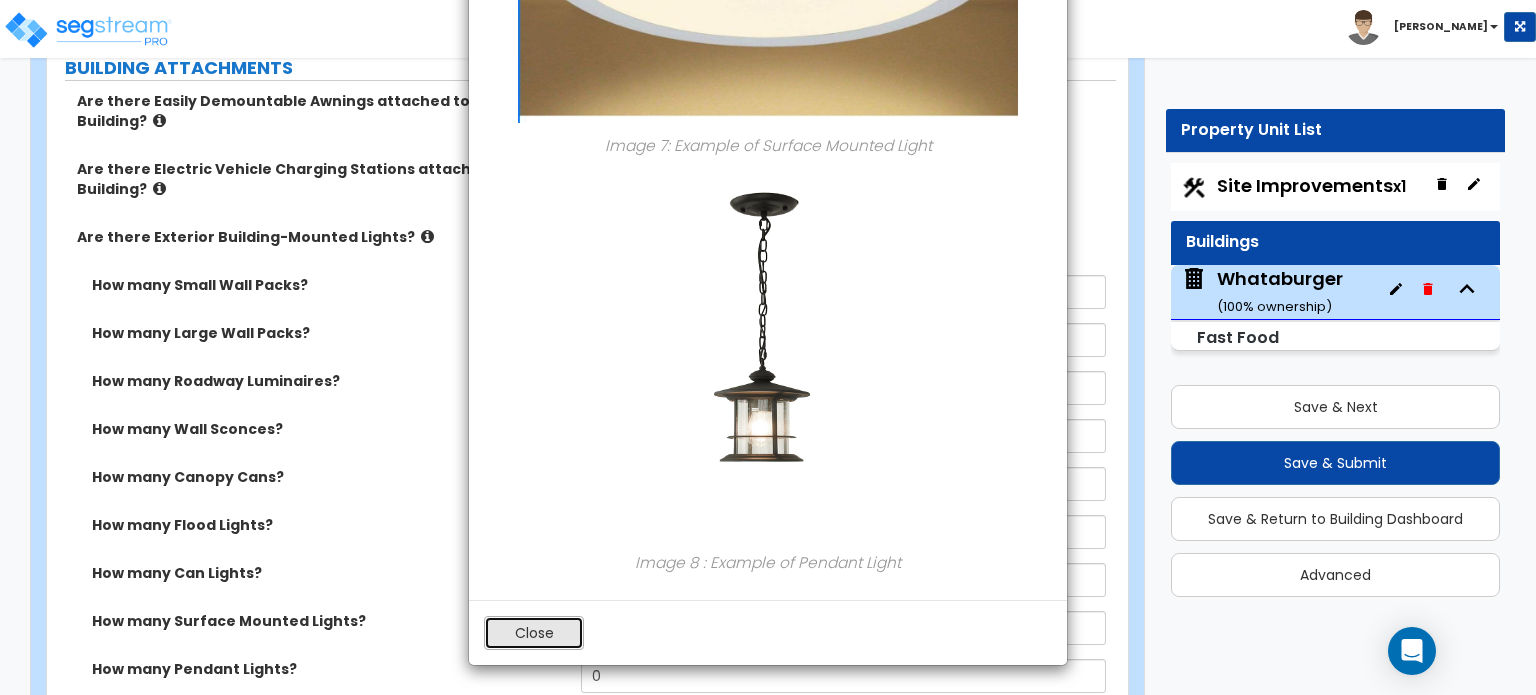 click on "Close" at bounding box center (534, 633) 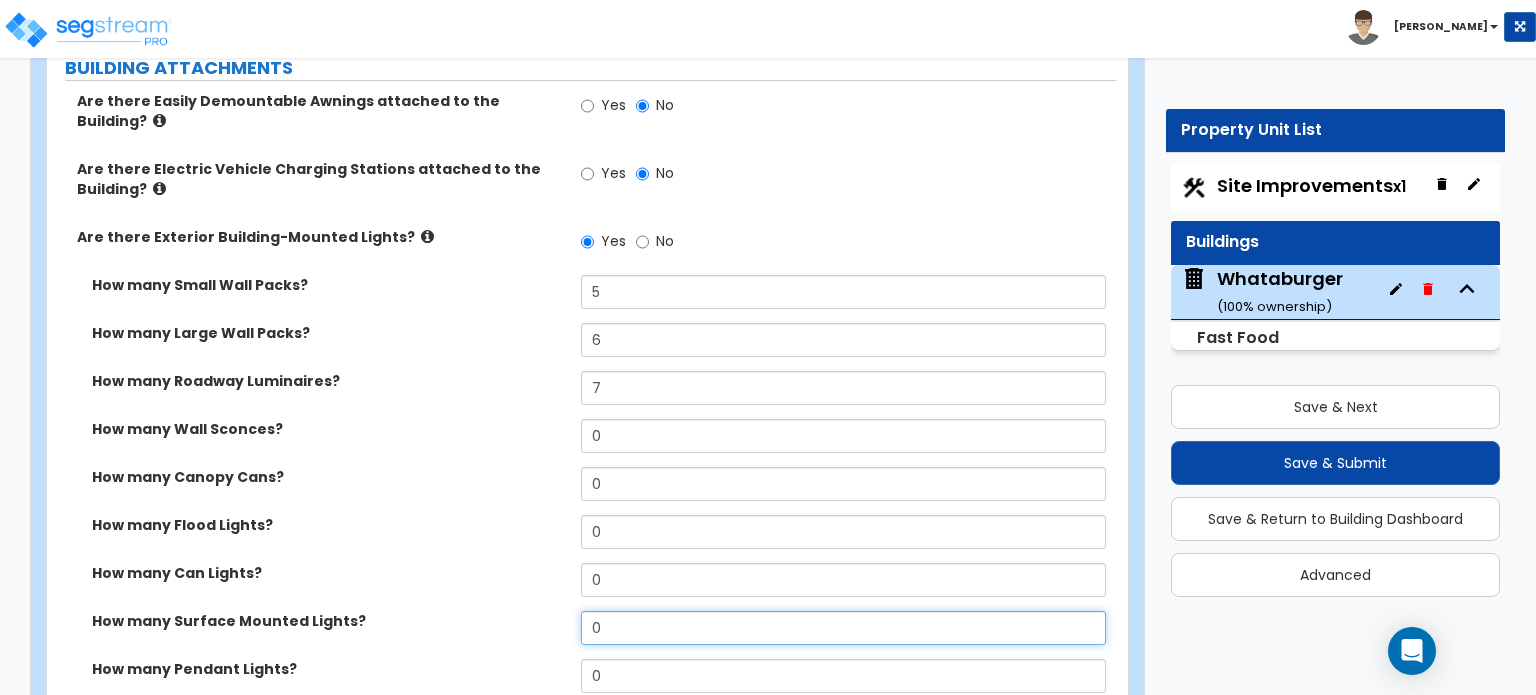 click on "0" at bounding box center (843, 628) 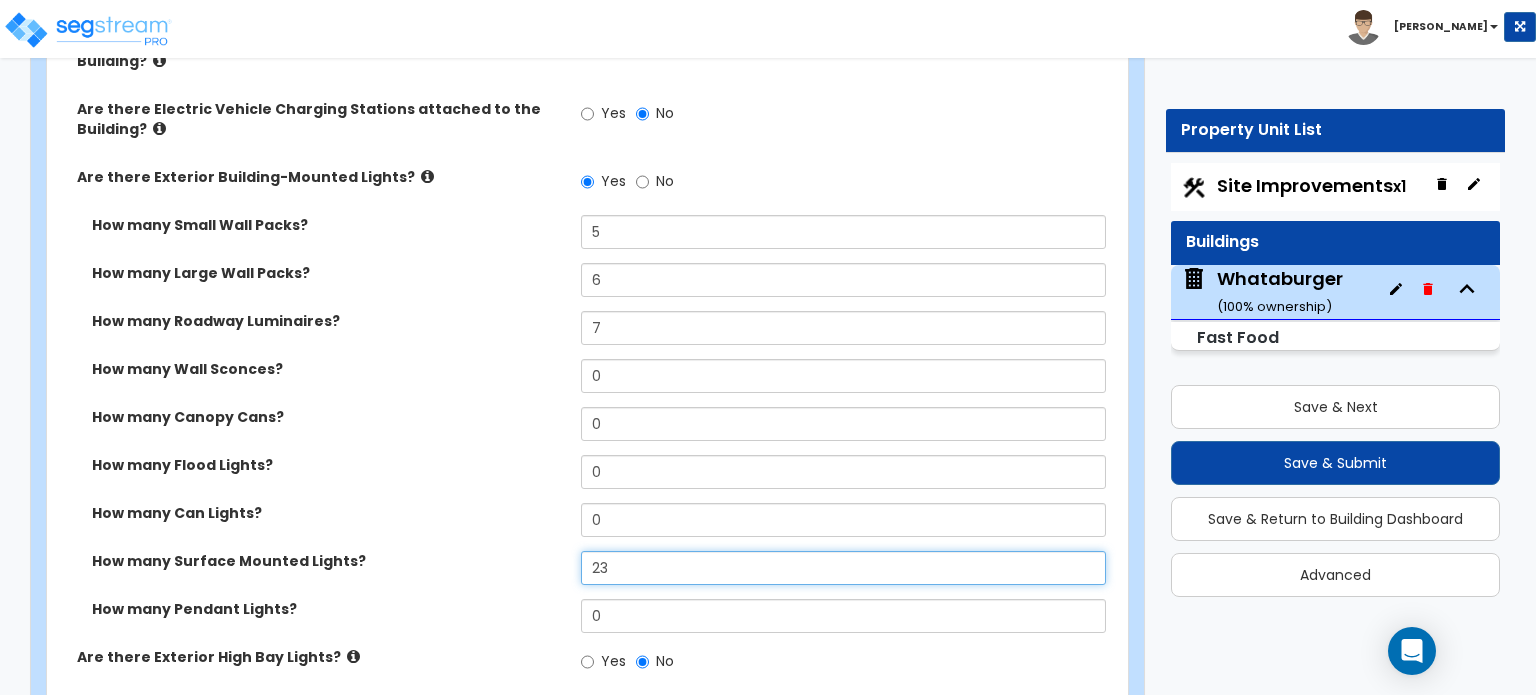 scroll, scrollTop: 1364, scrollLeft: 0, axis: vertical 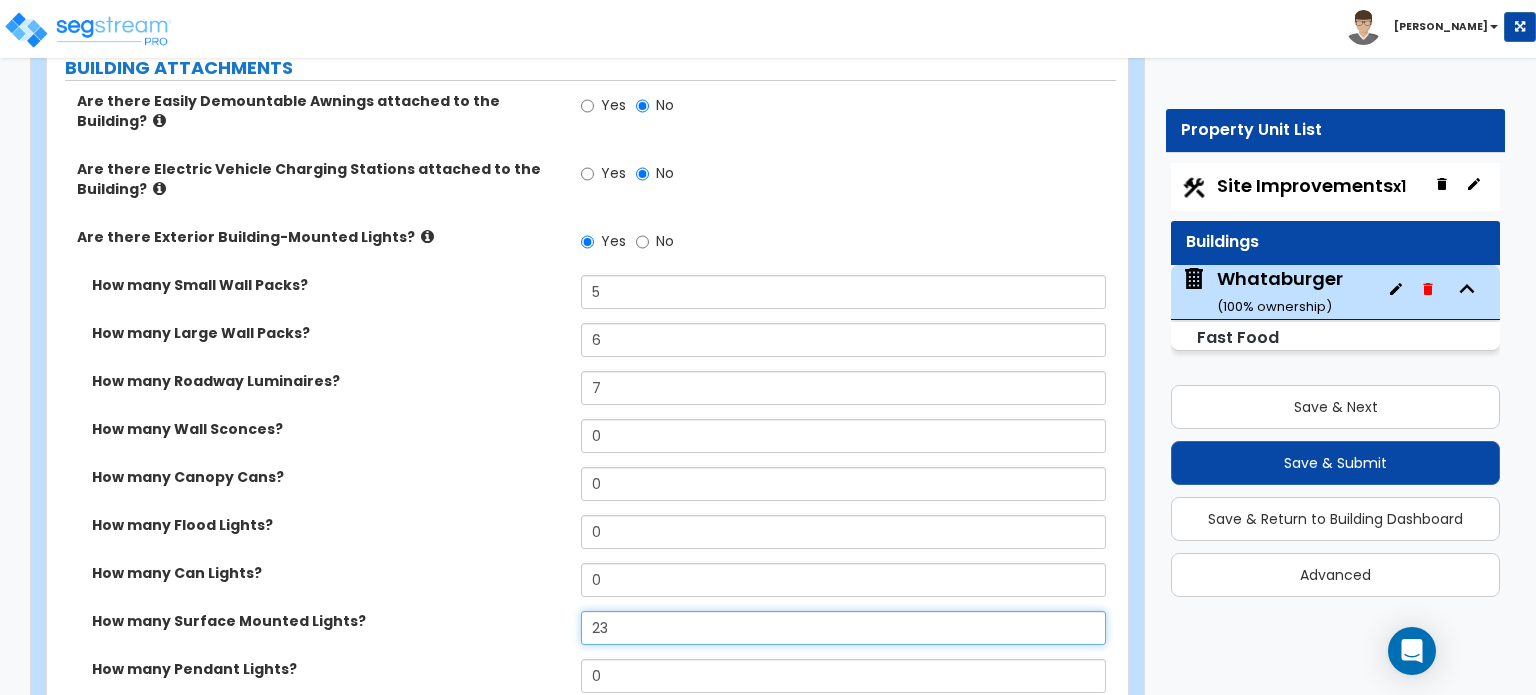 type on "23" 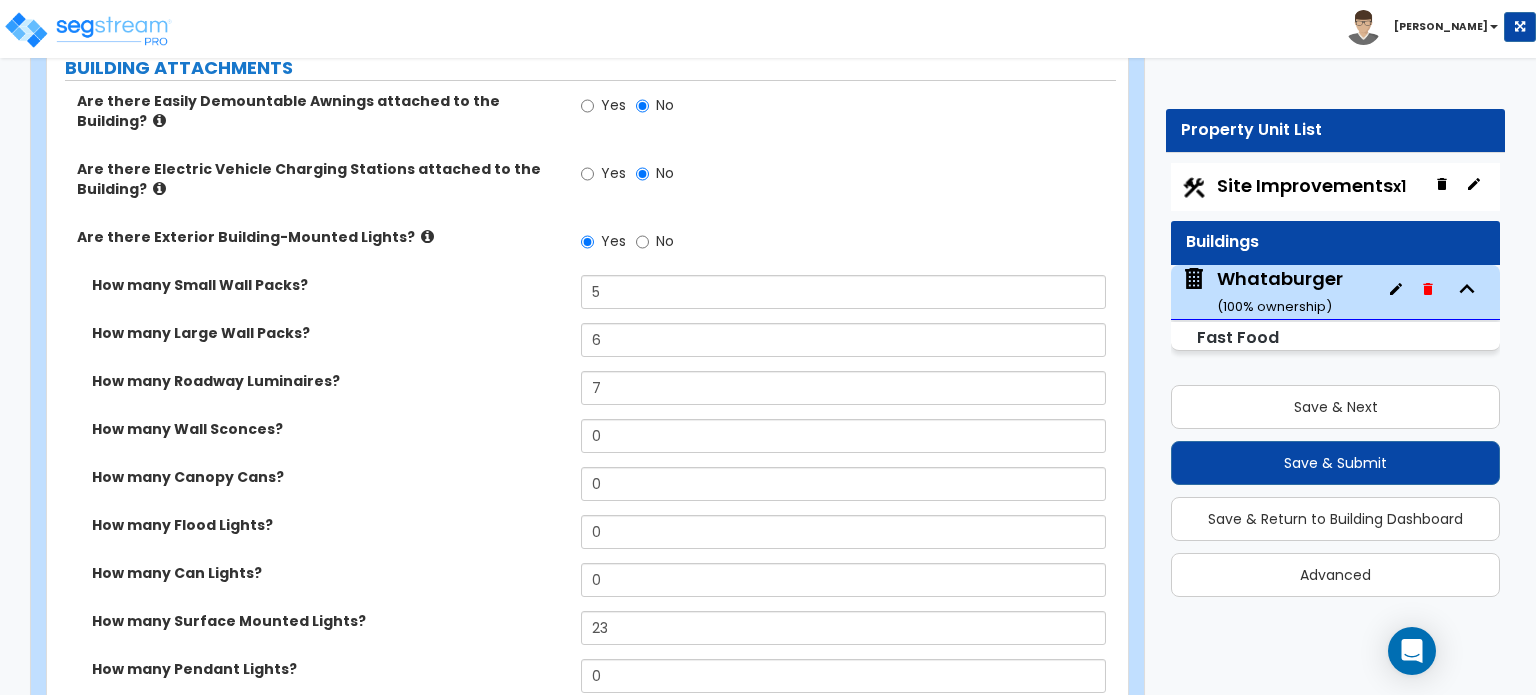 click at bounding box center [427, 236] 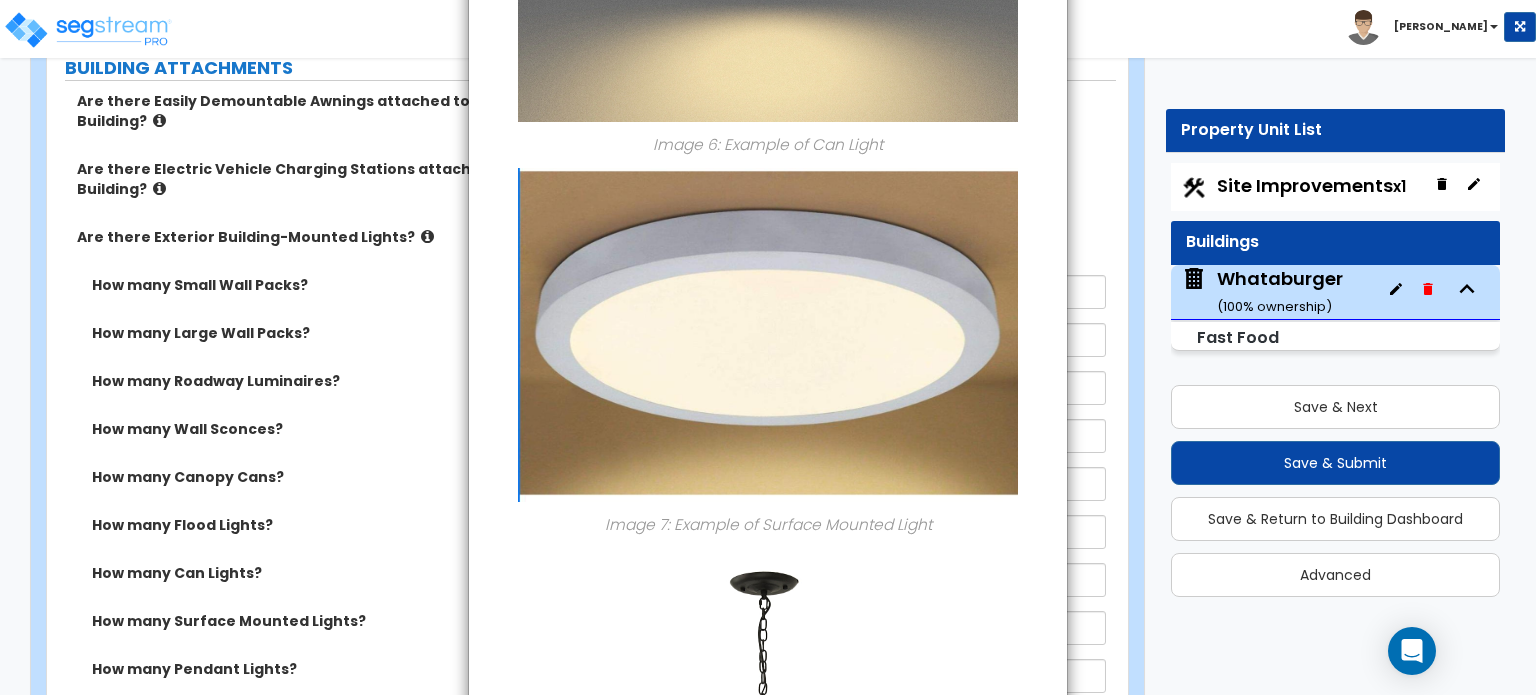 scroll, scrollTop: 2679, scrollLeft: 0, axis: vertical 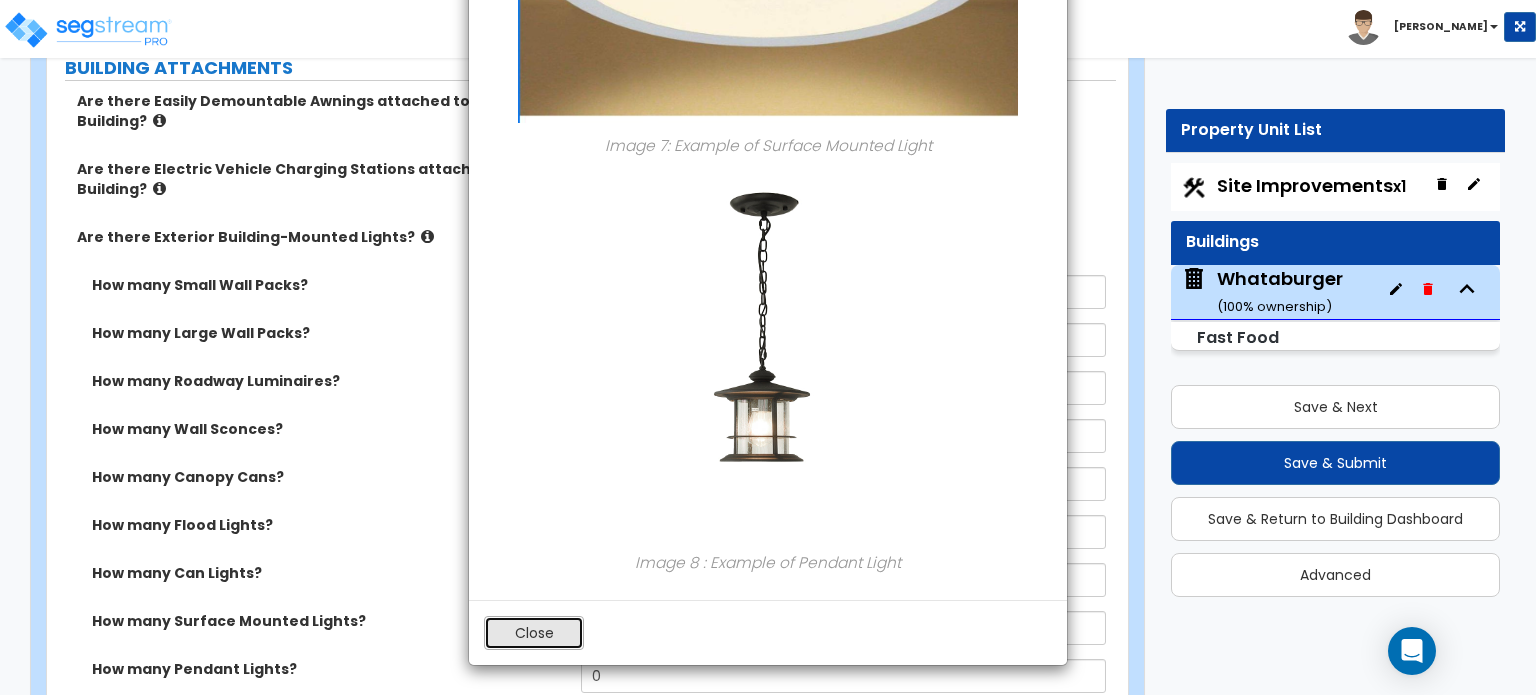 click on "Close" at bounding box center (534, 633) 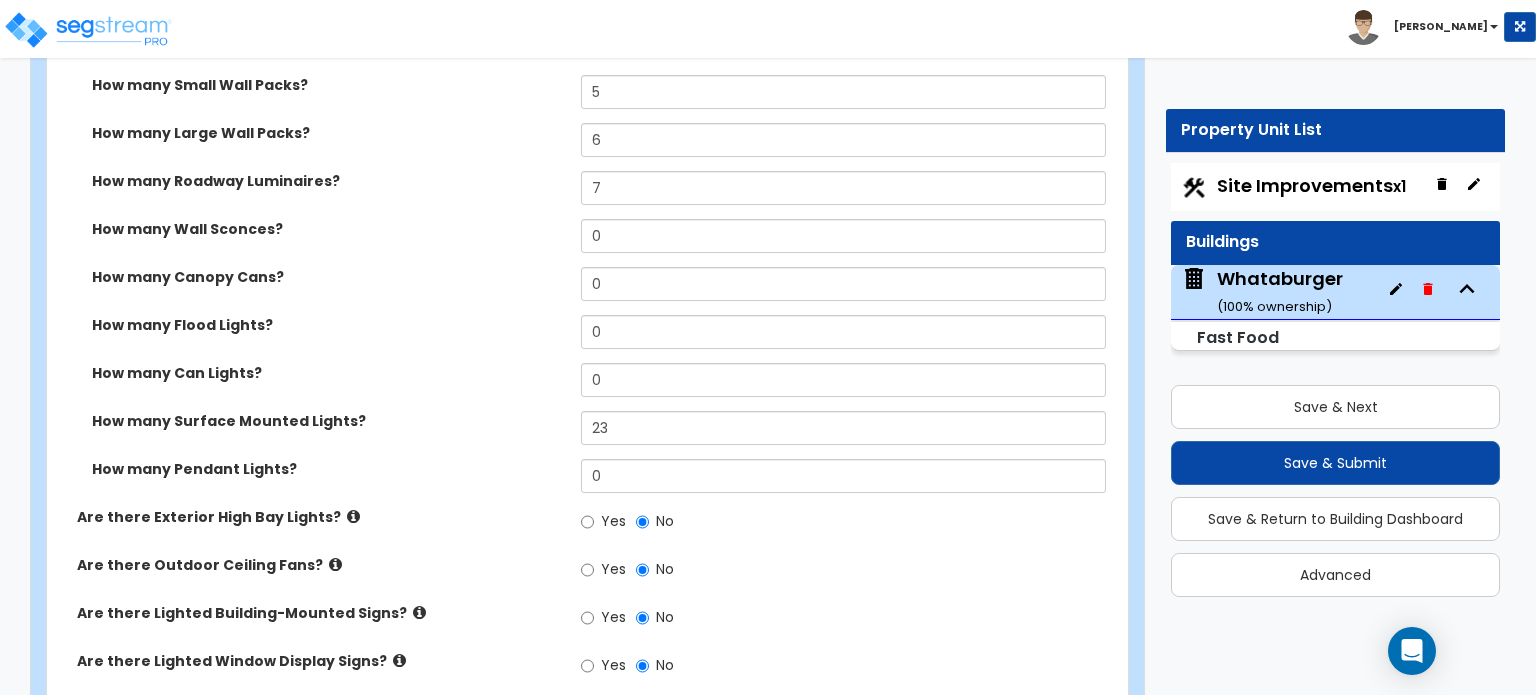 scroll, scrollTop: 1664, scrollLeft: 0, axis: vertical 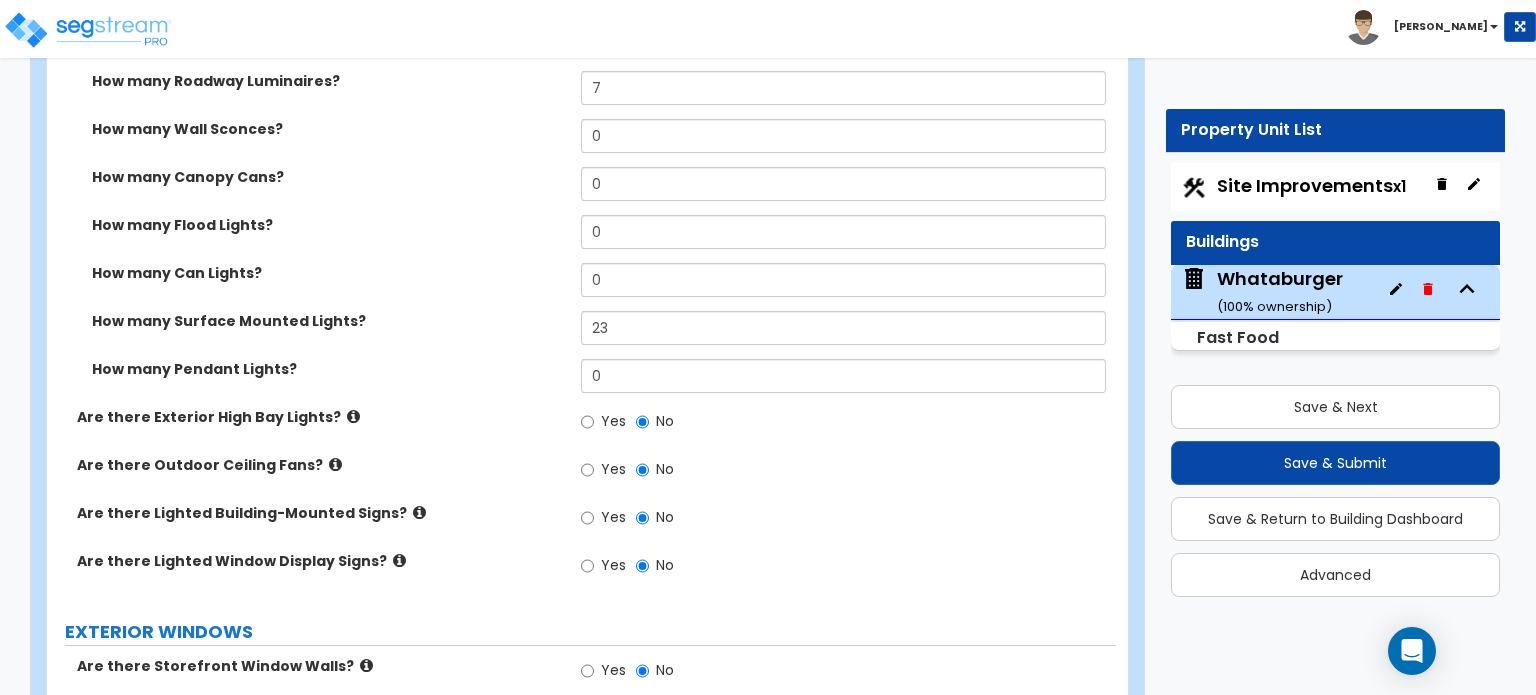 click at bounding box center (353, 416) 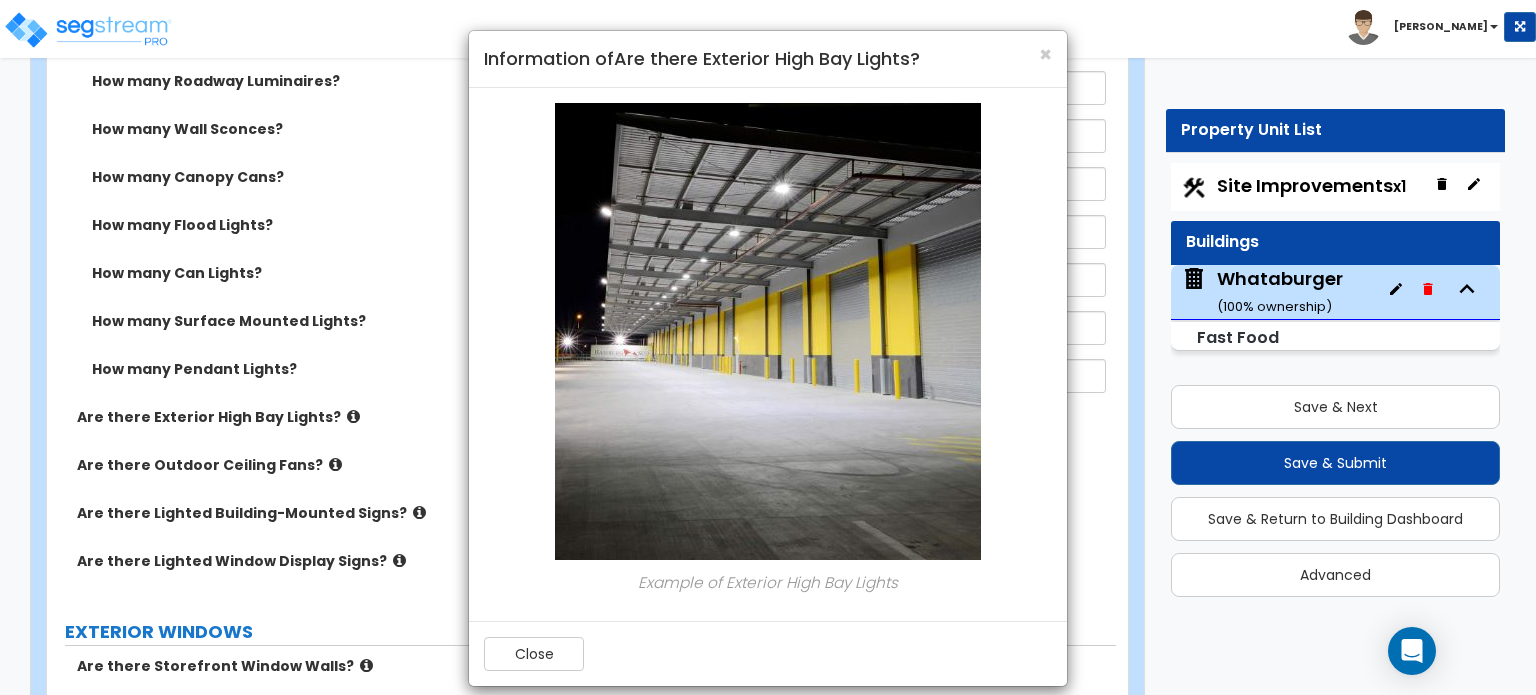 click on "× Information of  Are there Exterior High Bay Lights? Example of Exterior High Bay Lights Close" at bounding box center [768, 347] 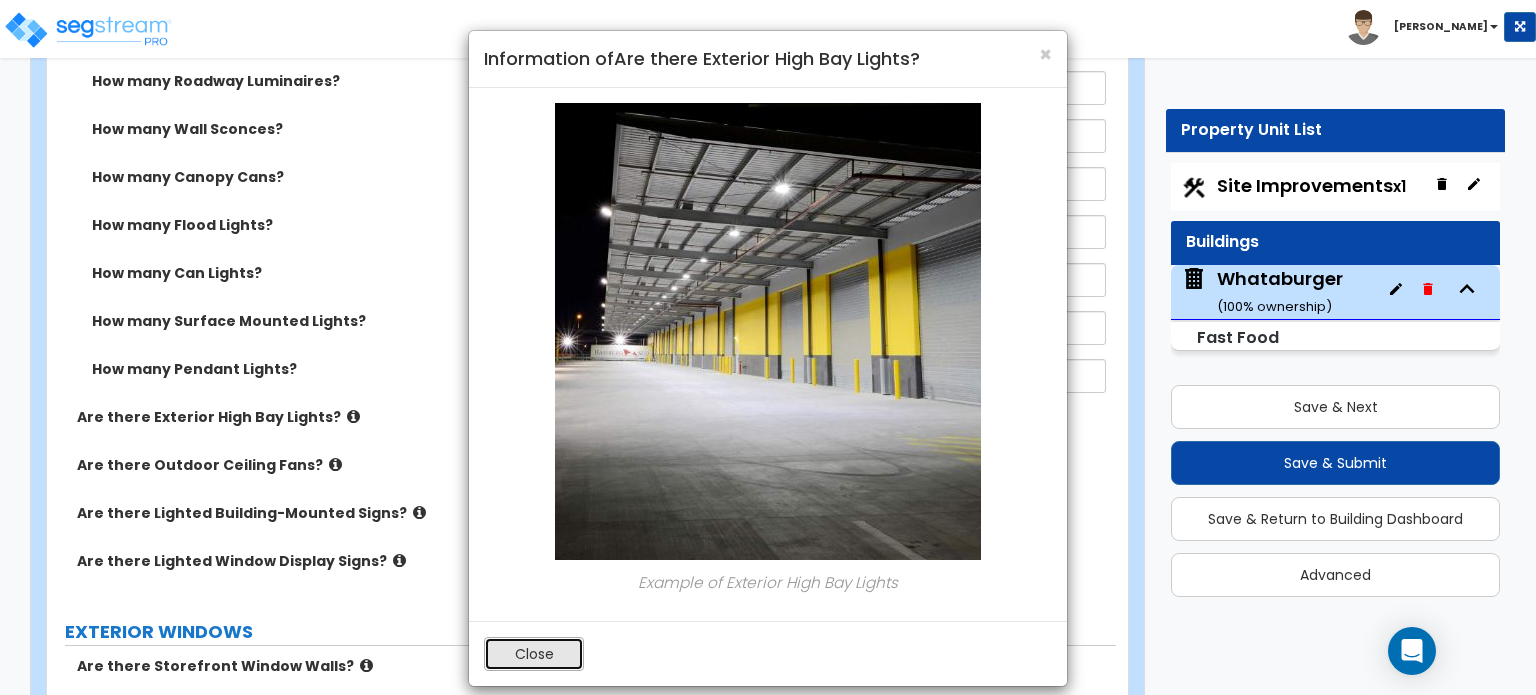 click on "Close" at bounding box center (534, 654) 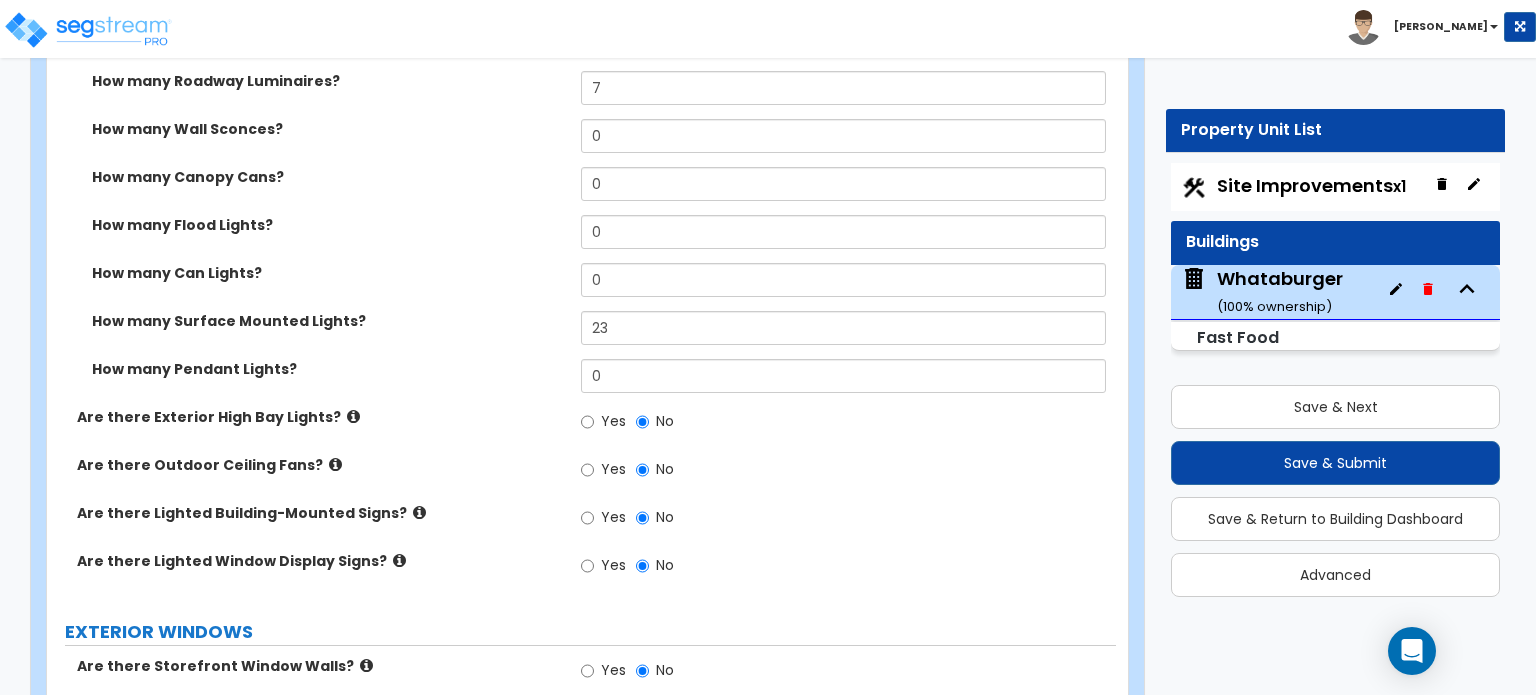 click at bounding box center (335, 464) 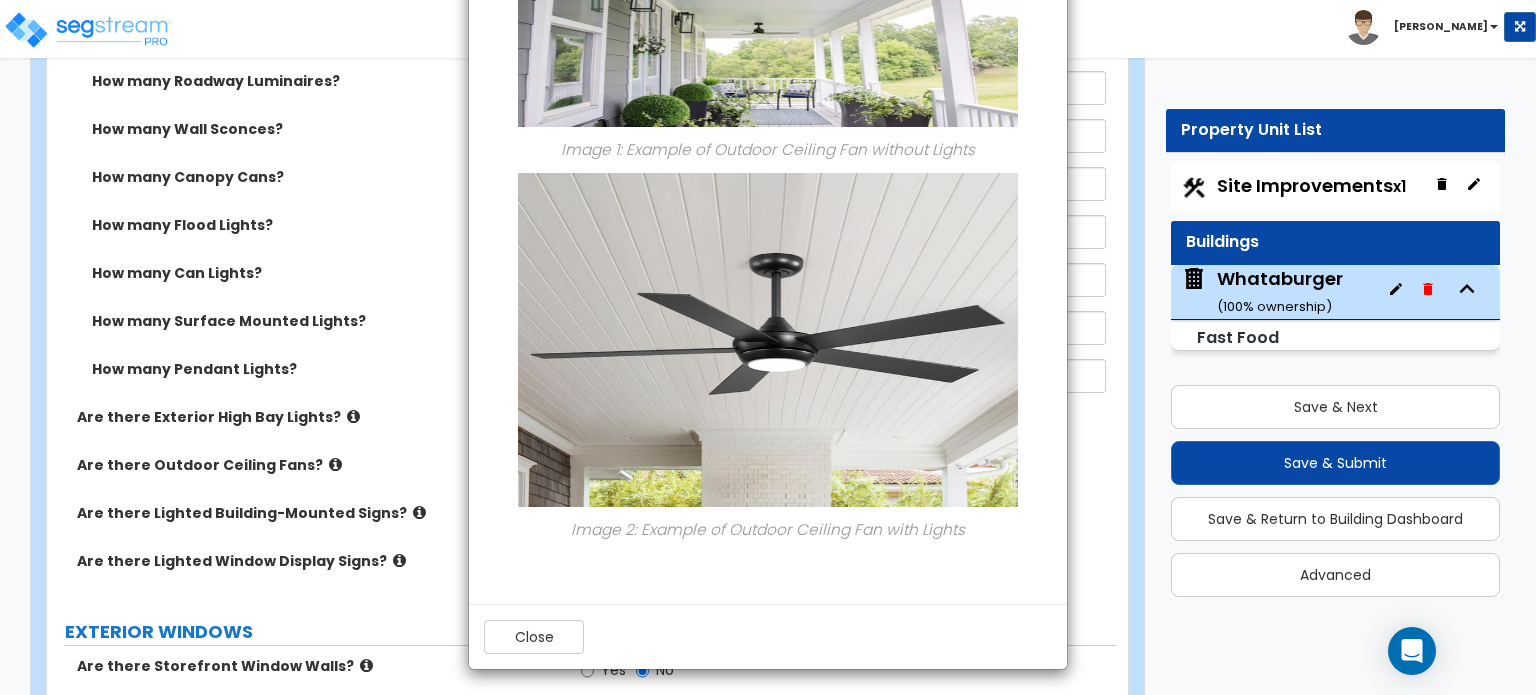 scroll, scrollTop: 313, scrollLeft: 0, axis: vertical 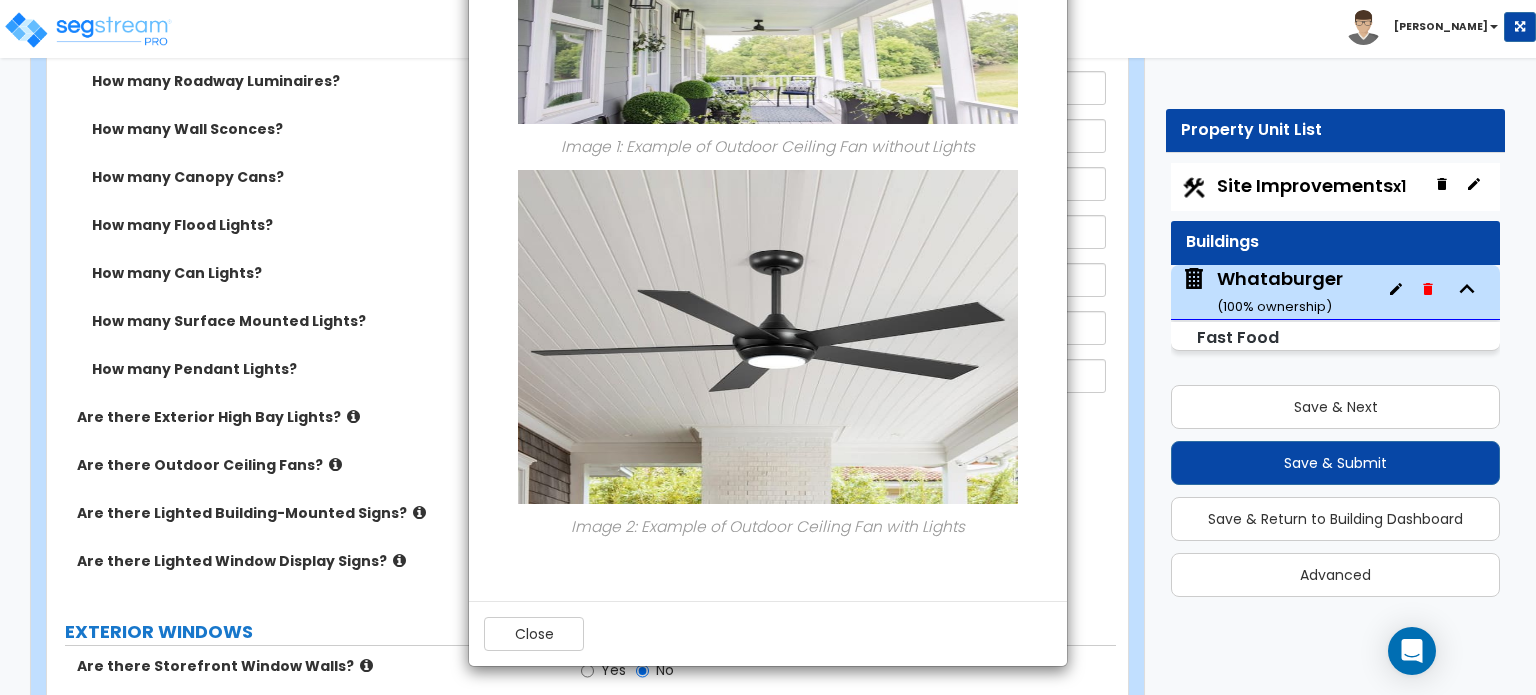 click on "× Information of  Are there Outdoor Ceiling Fans? Image 1: Example of Outdoor Ceiling Fan without Lights Image 2: Example of Outdoor Ceiling Fan with Lights   Close" at bounding box center (768, 347) 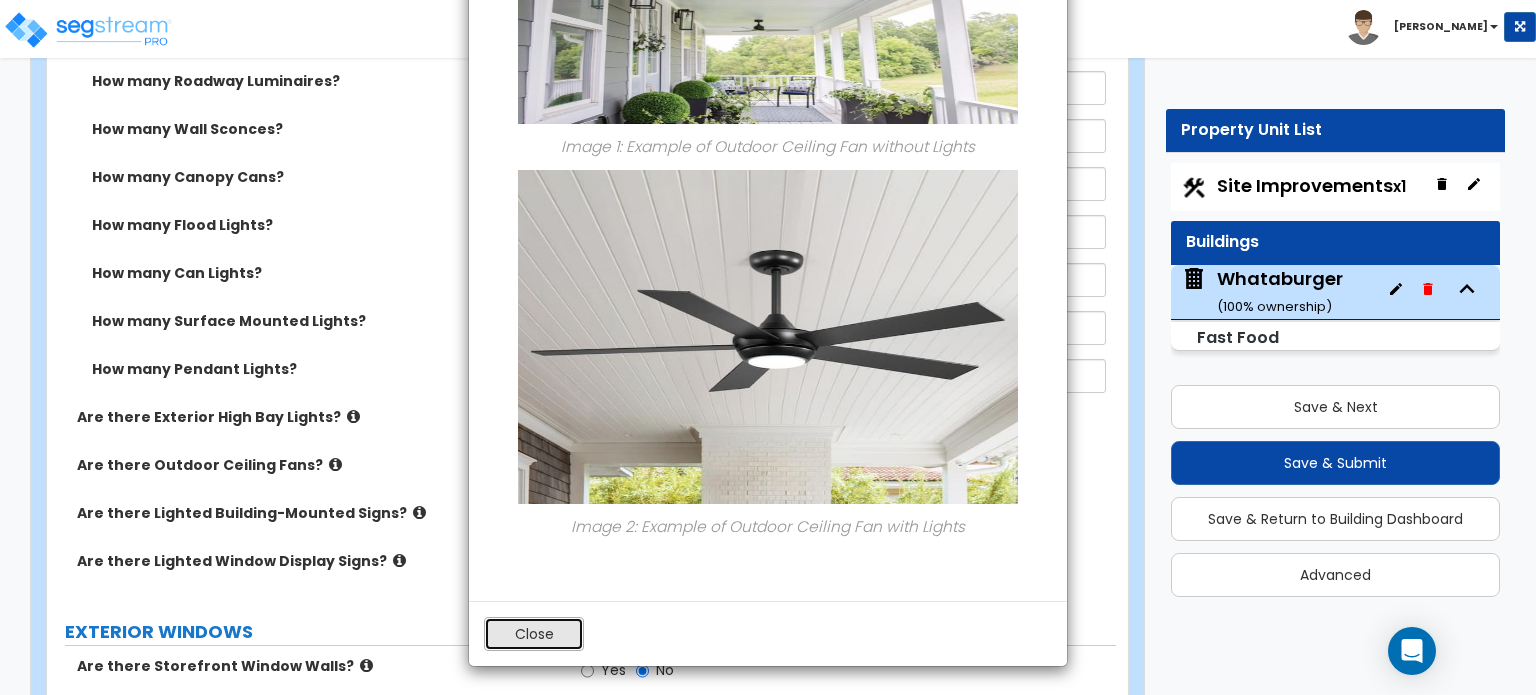 click on "Close" at bounding box center [534, 634] 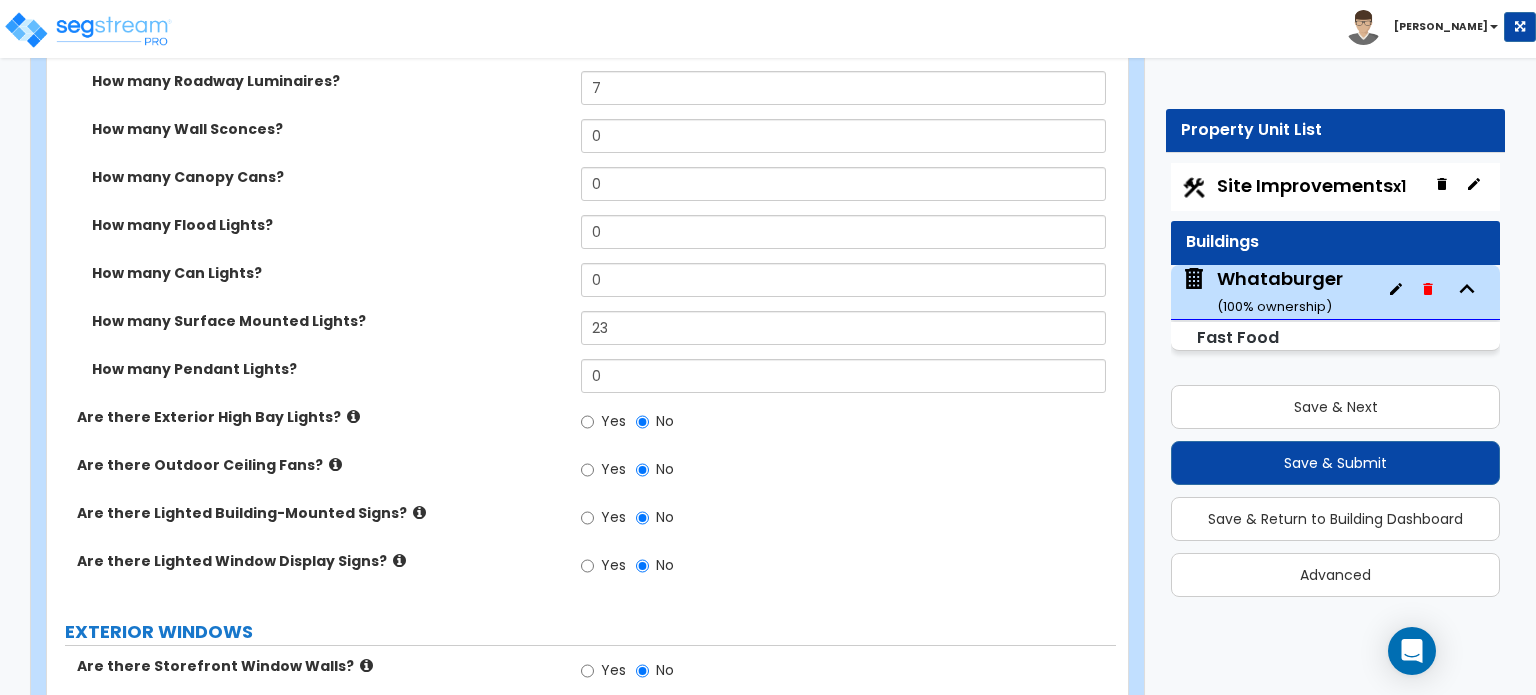 click at bounding box center (419, 512) 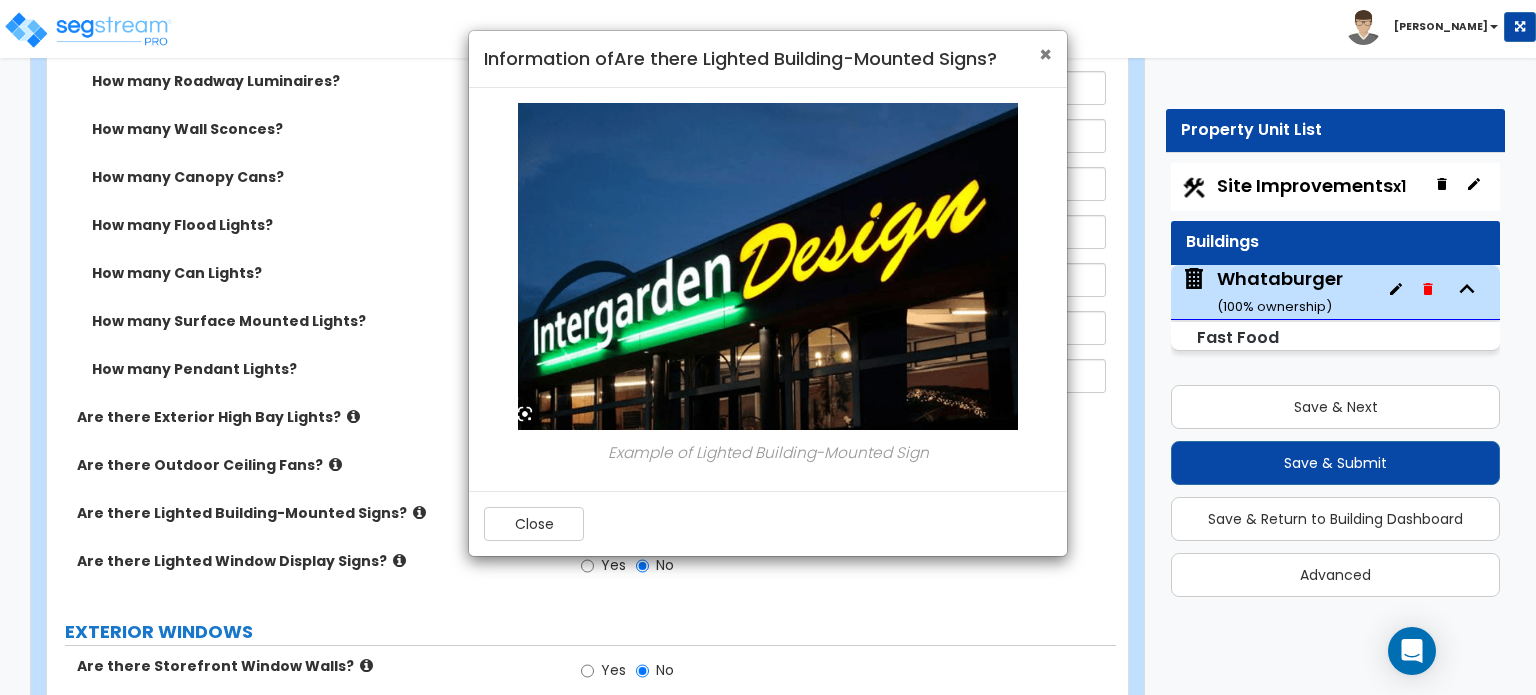 click on "×" at bounding box center [1045, 54] 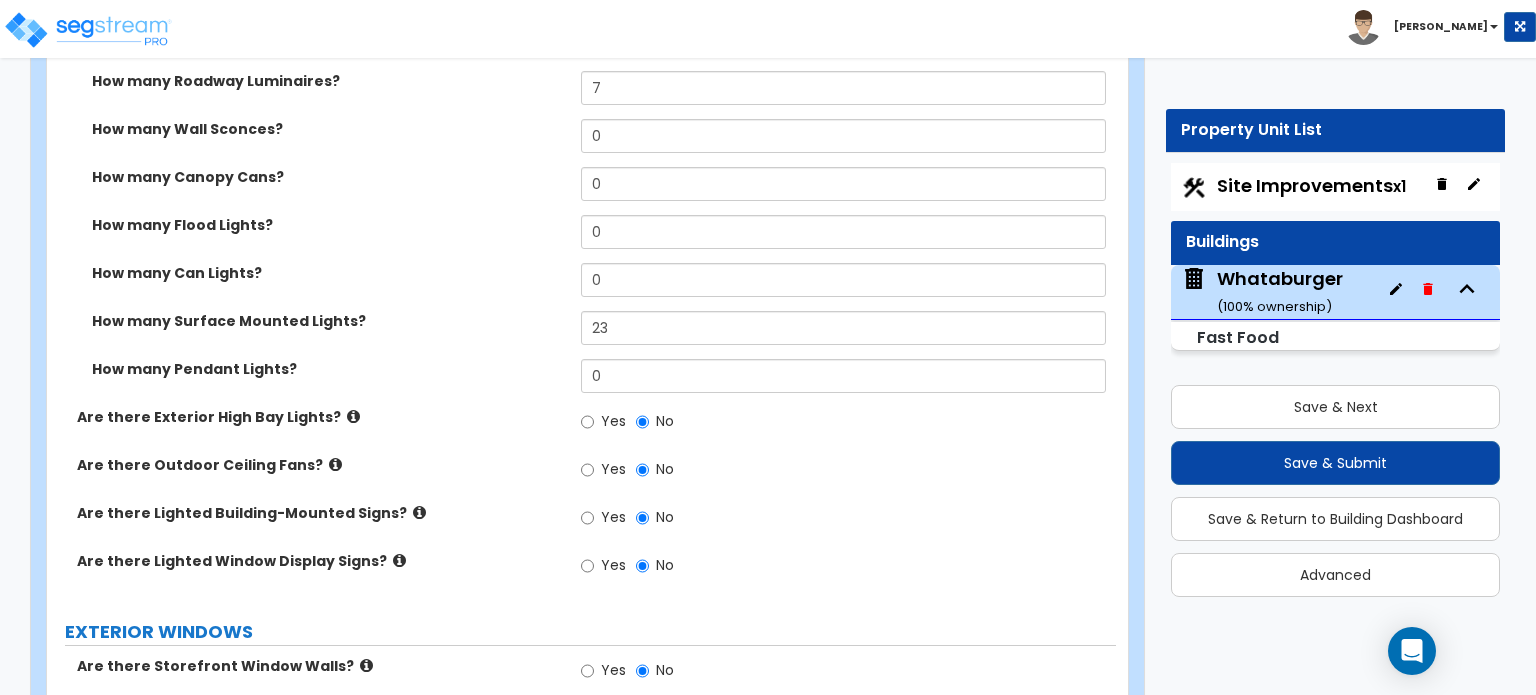 click at bounding box center [399, 560] 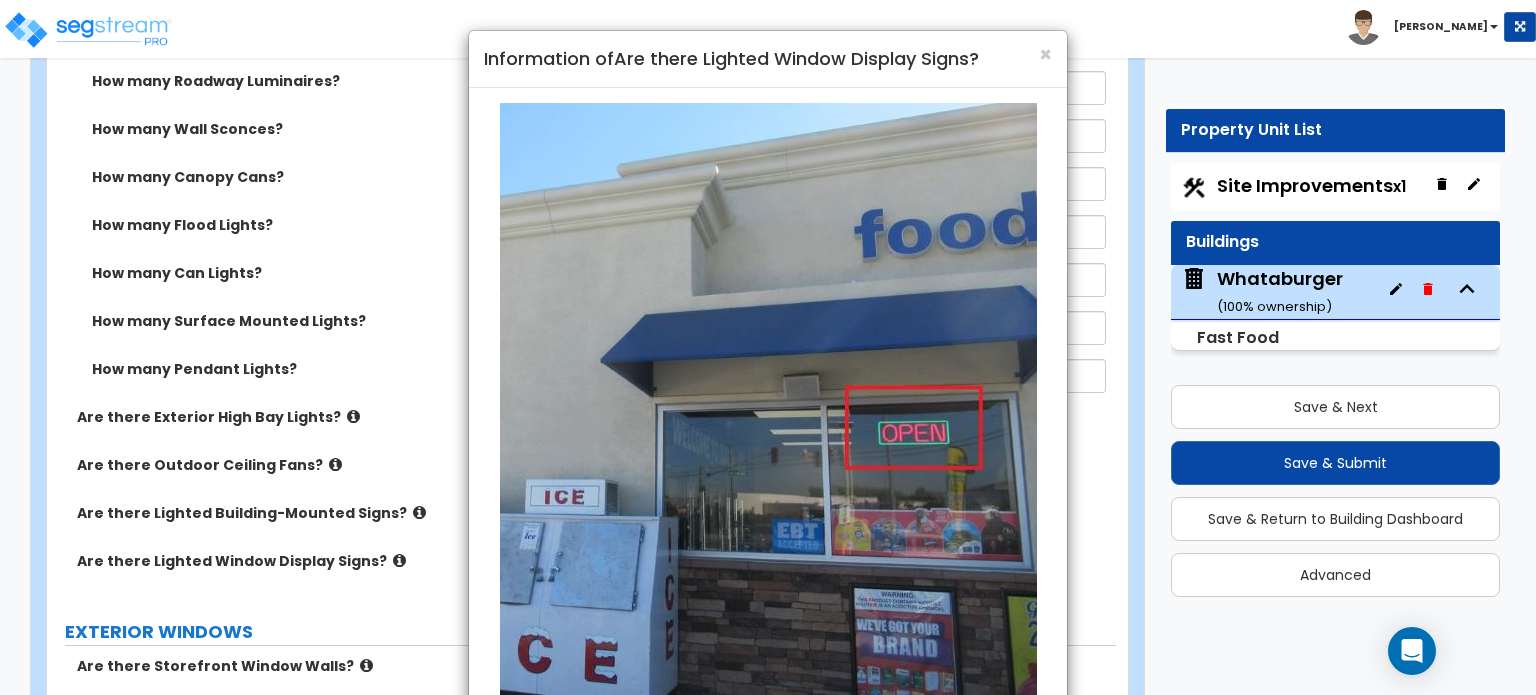 click on "× Information of  Are there Lighted Window Display Signs? Example of Lighted Interior Window Display Sign Close" at bounding box center [768, 347] 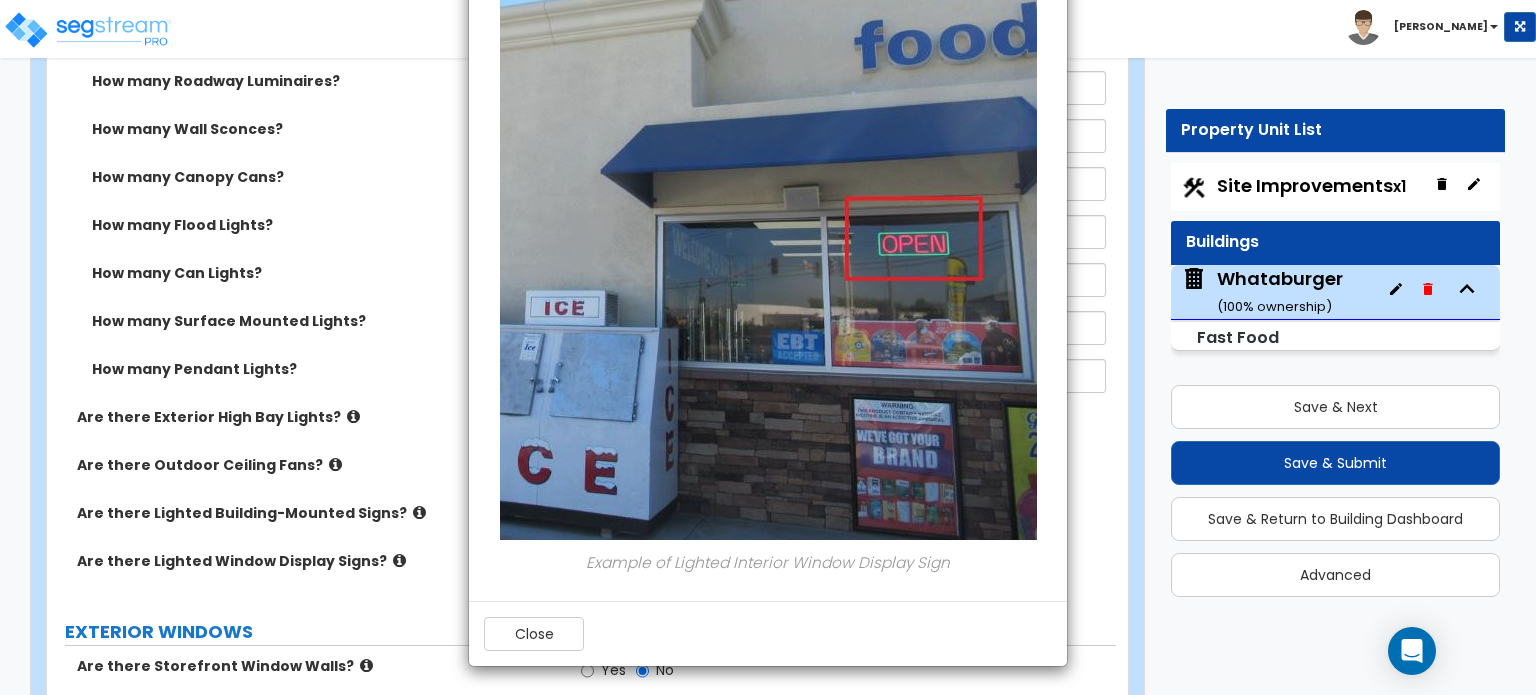 scroll, scrollTop: 0, scrollLeft: 0, axis: both 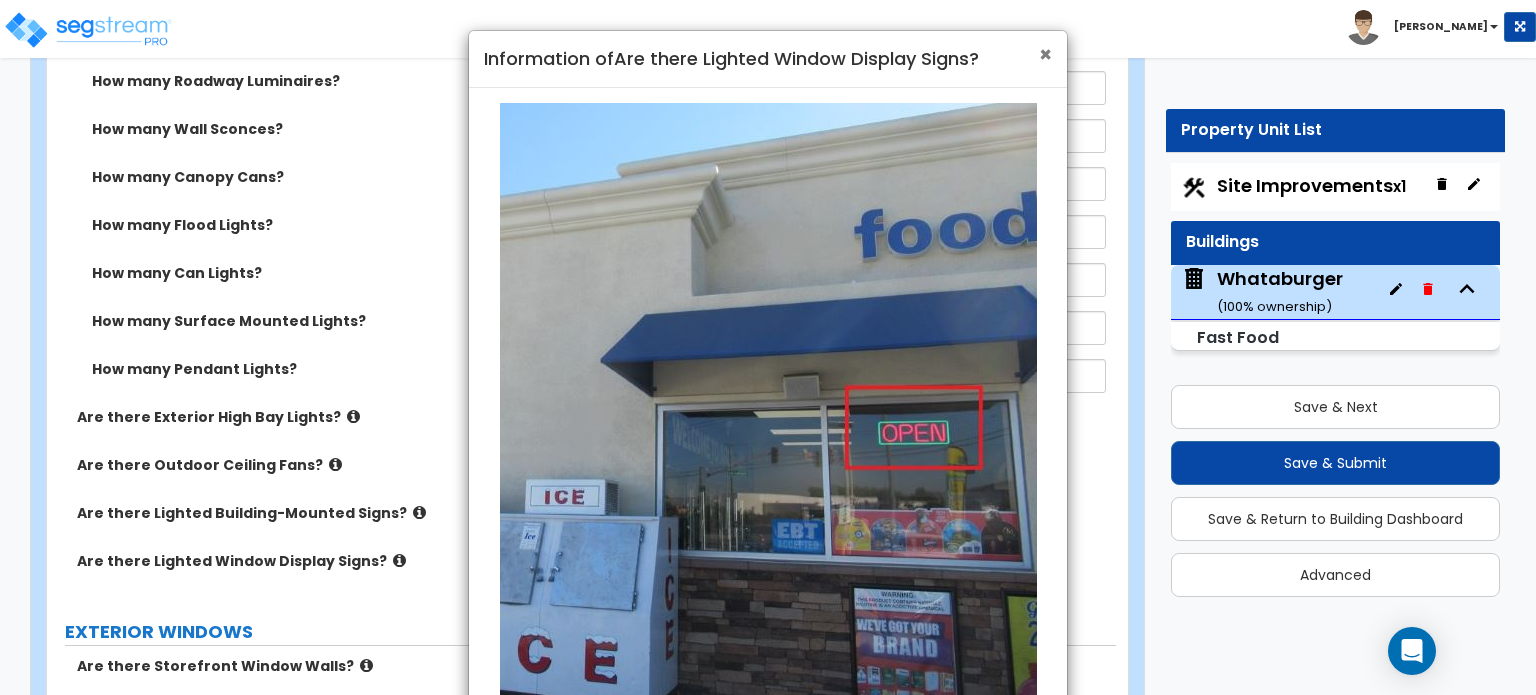click on "×" at bounding box center [1045, 54] 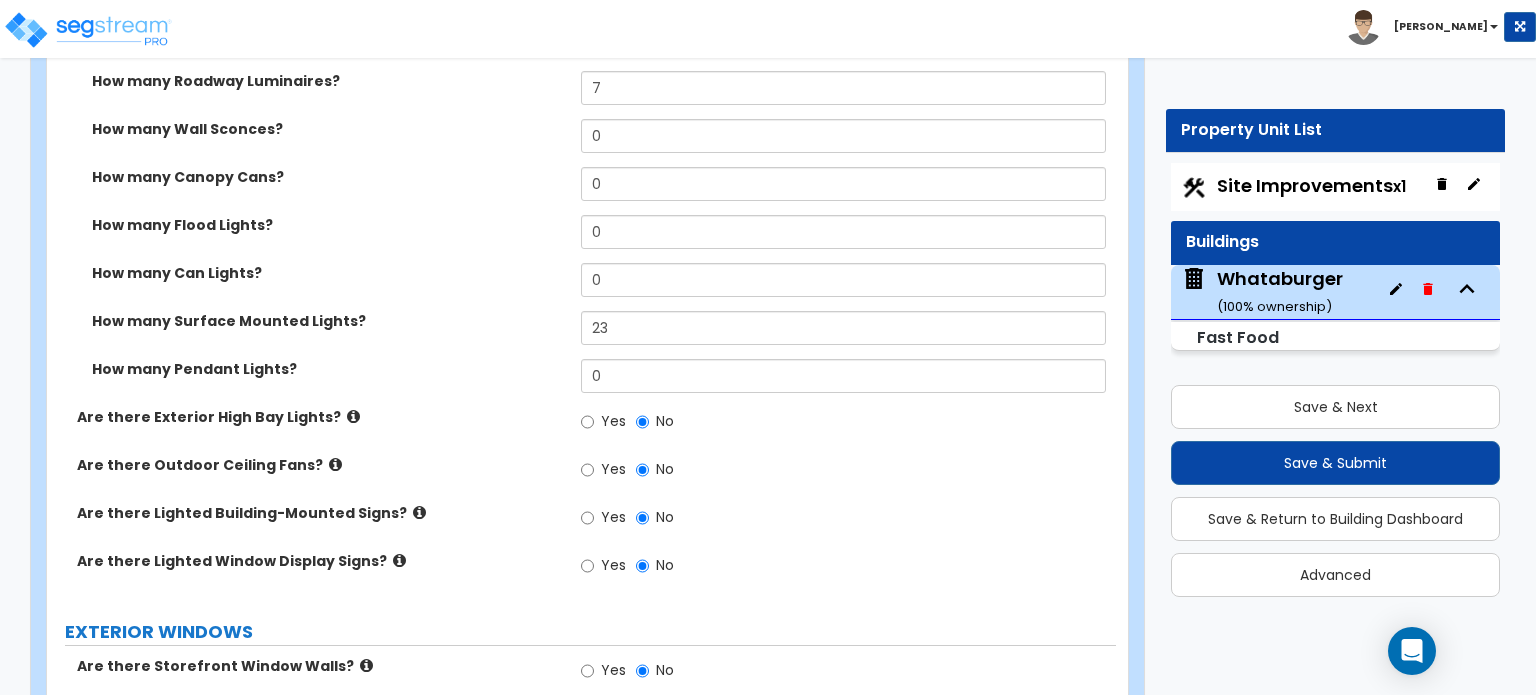 click on "Yes" at bounding box center (603, 520) 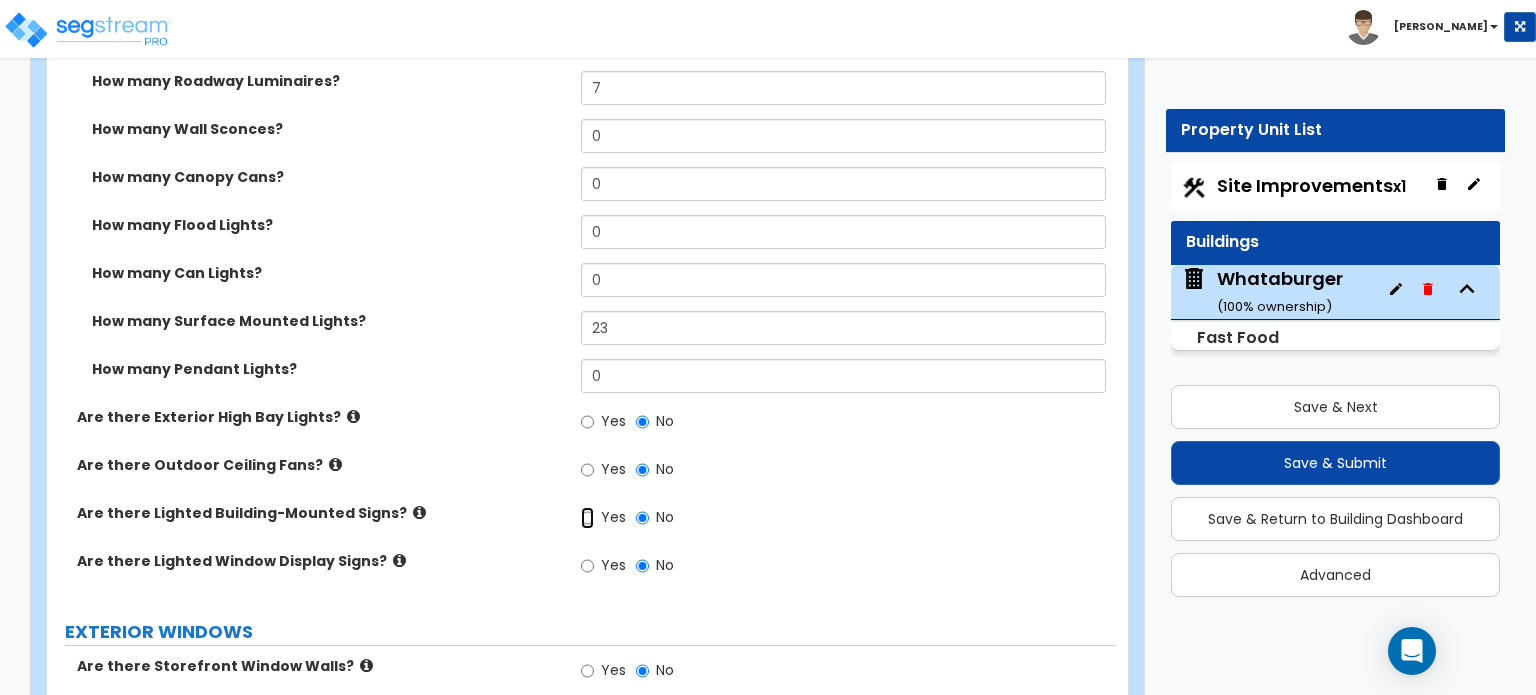 click on "Yes" at bounding box center (587, 518) 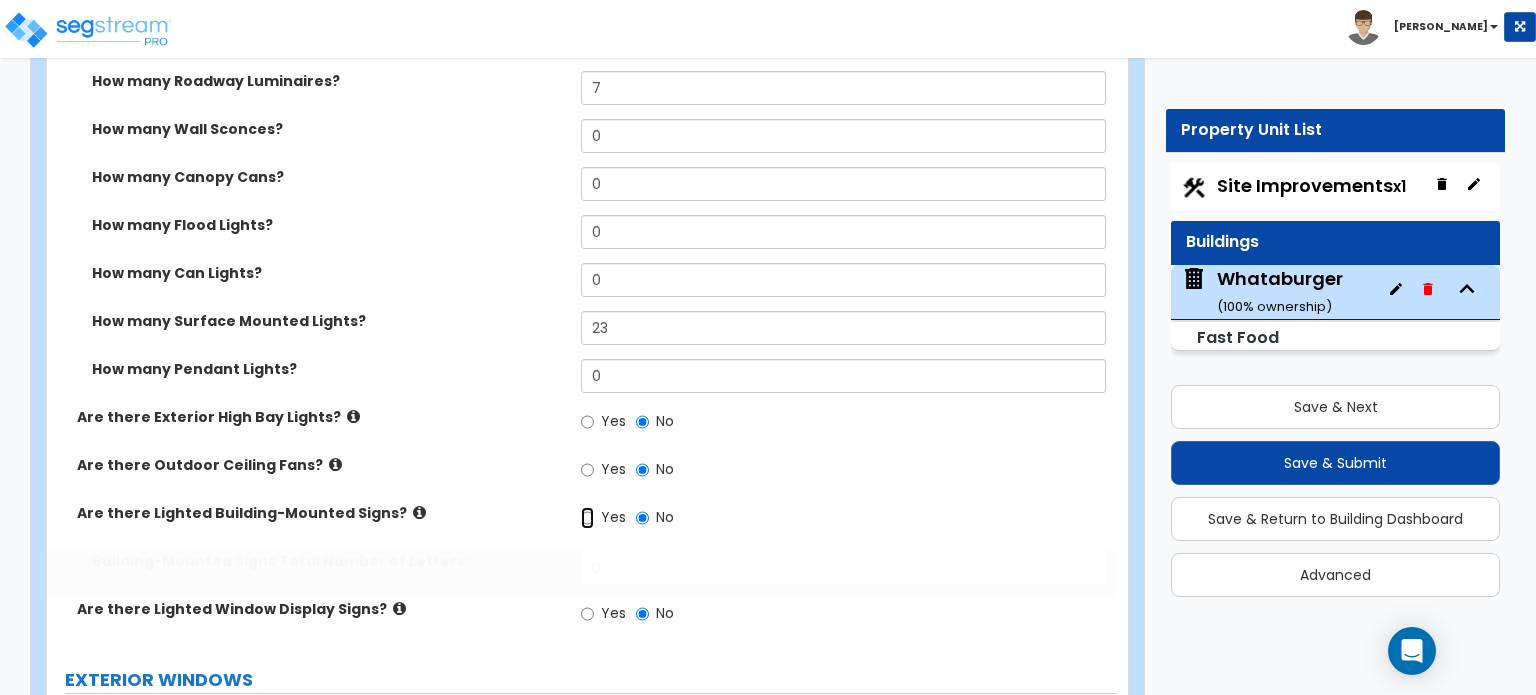 radio on "true" 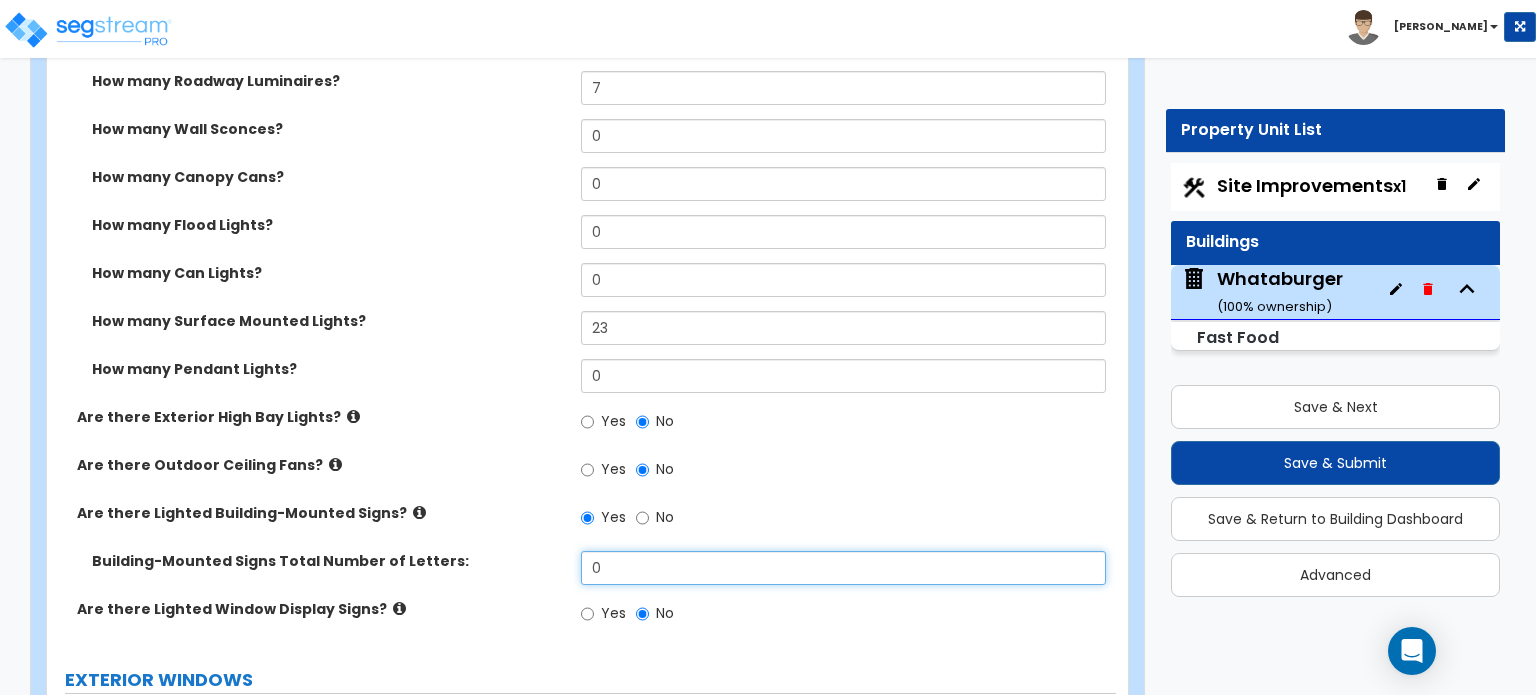 click on "0" at bounding box center (843, 568) 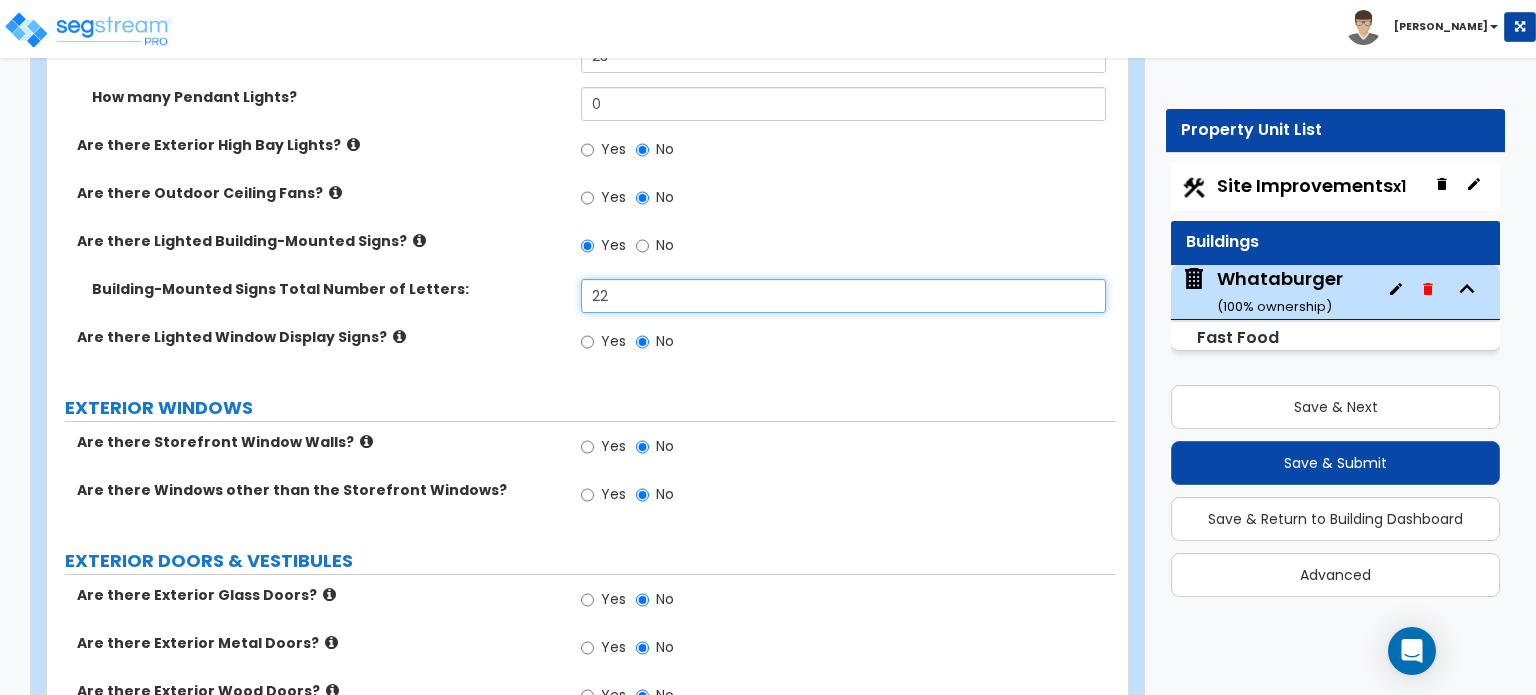 scroll, scrollTop: 1964, scrollLeft: 0, axis: vertical 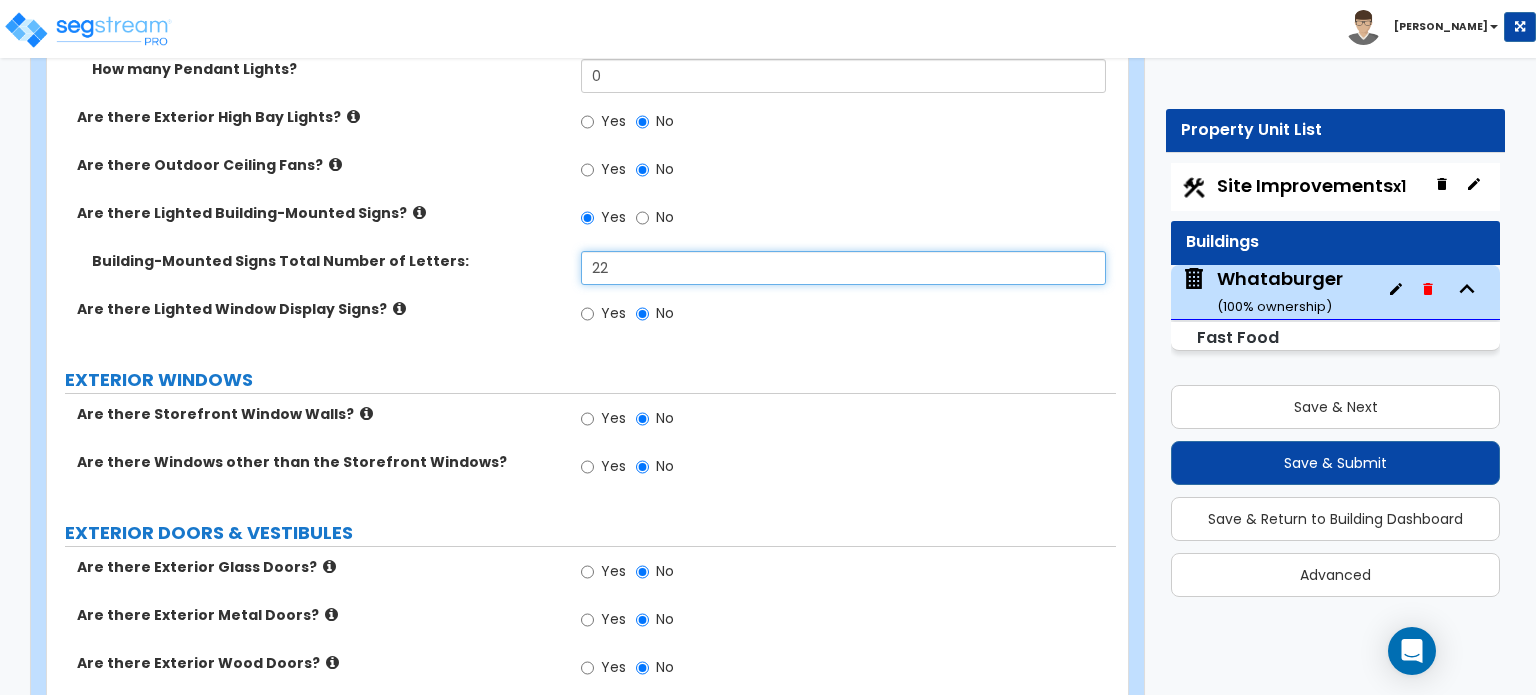 type on "22" 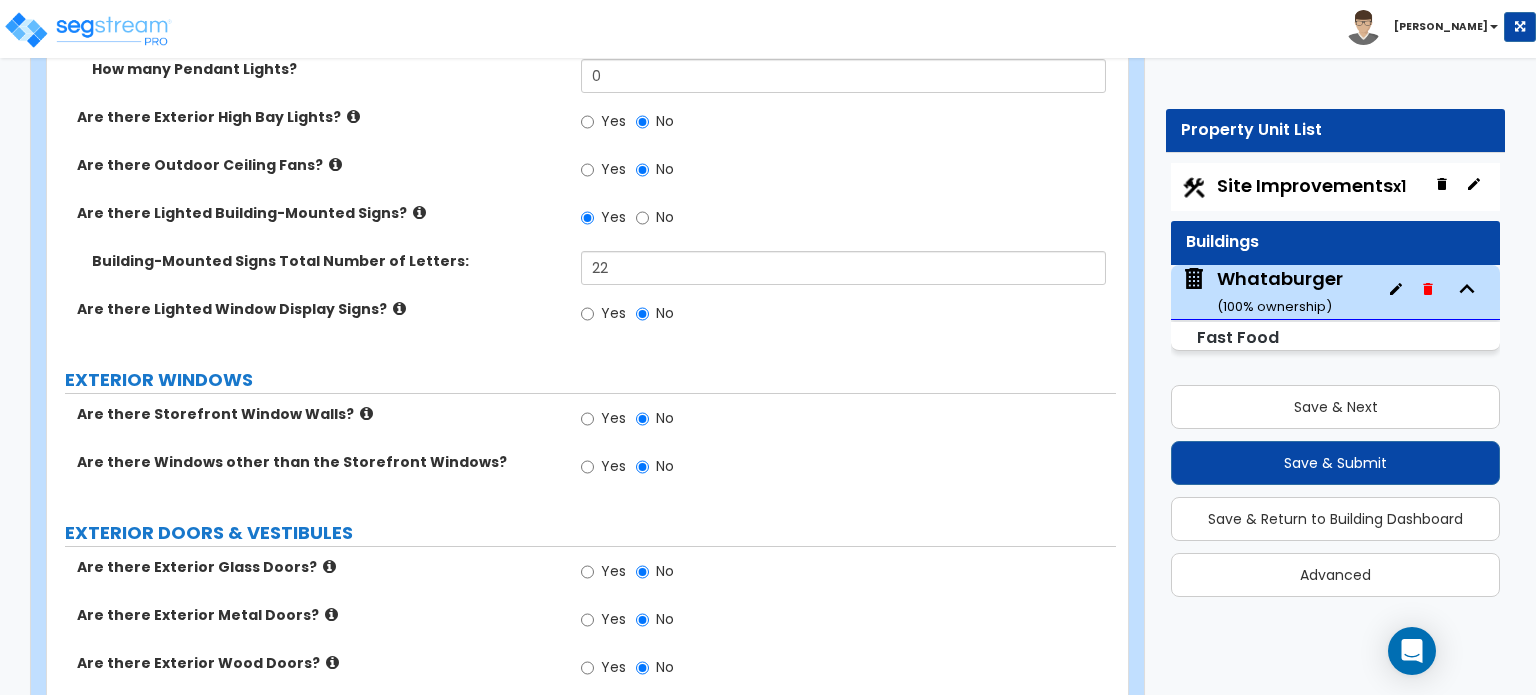 click on "Are there Lighted Window Display Signs?" at bounding box center (321, 309) 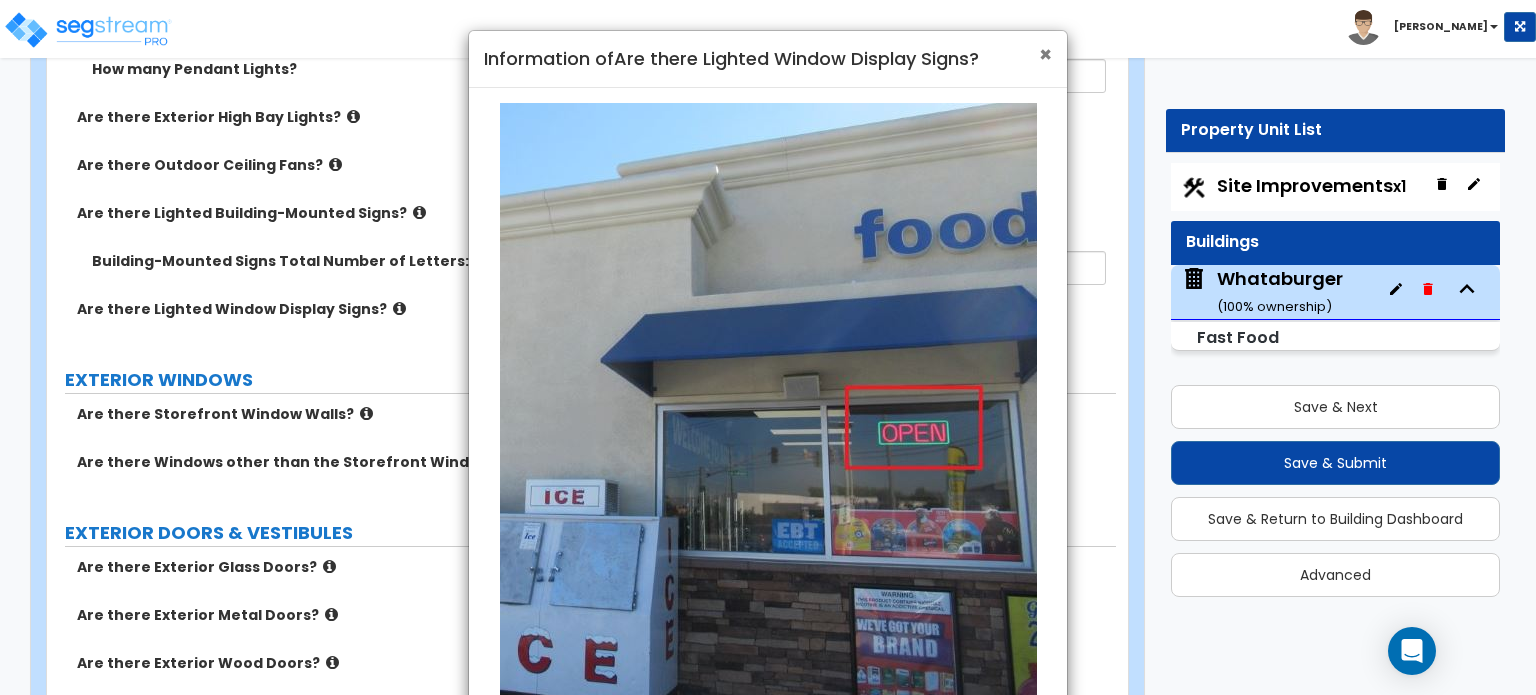 click on "×" at bounding box center (1045, 54) 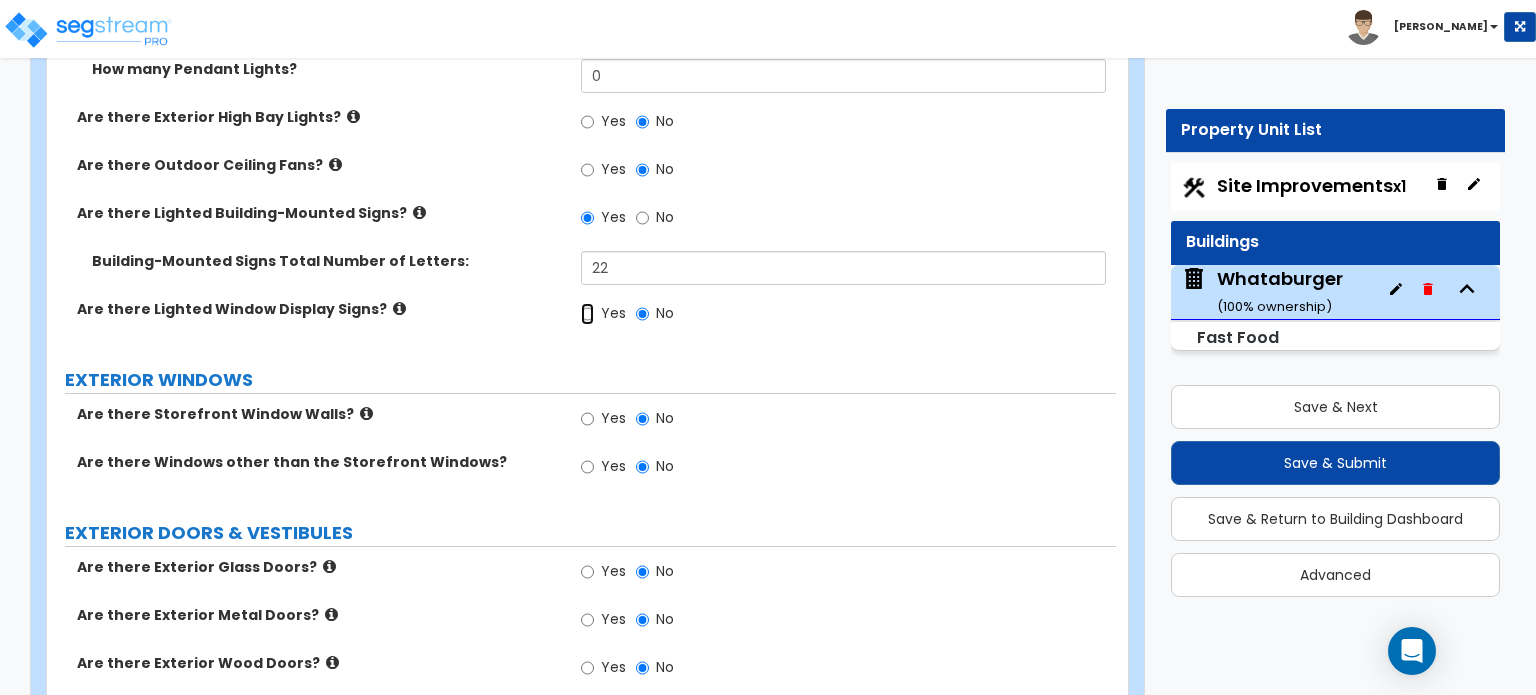 click on "Yes" at bounding box center [587, 314] 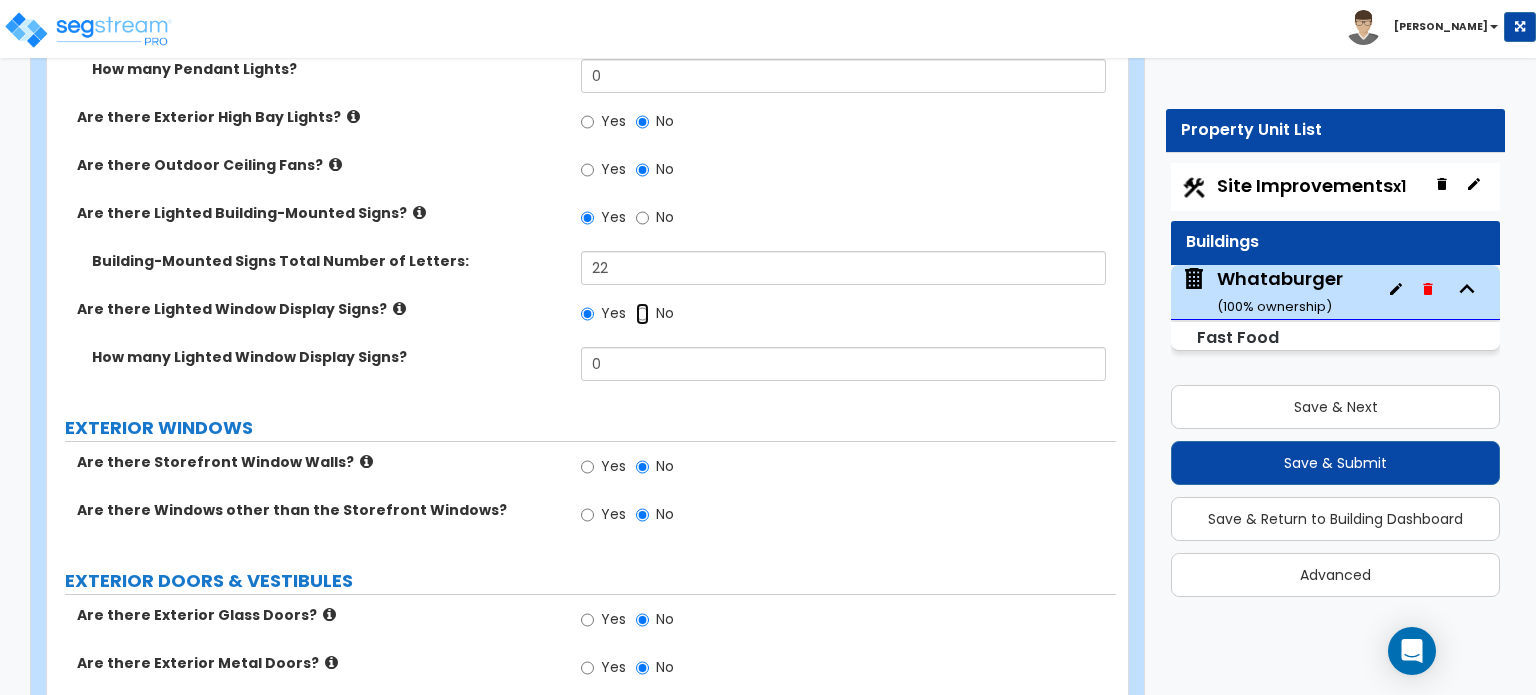 click on "No" at bounding box center [642, 314] 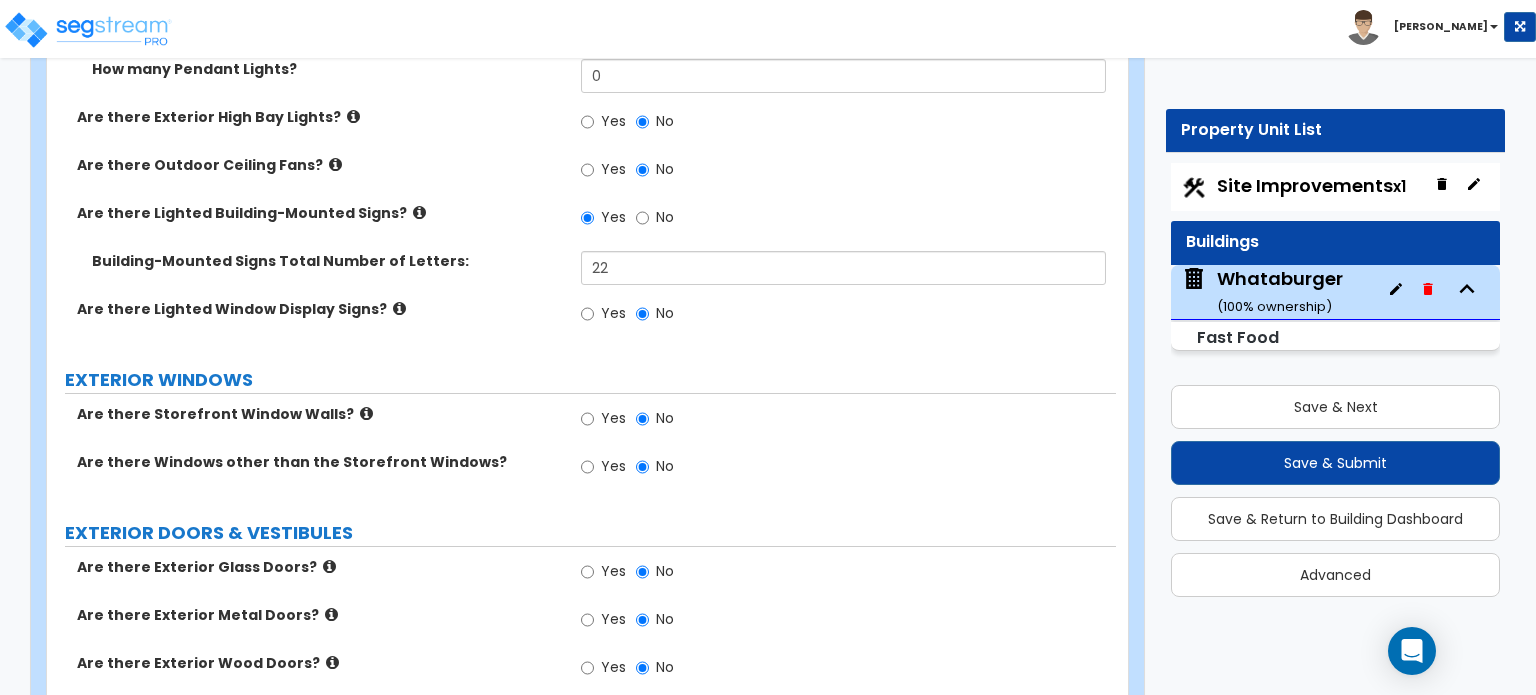 click at bounding box center [366, 413] 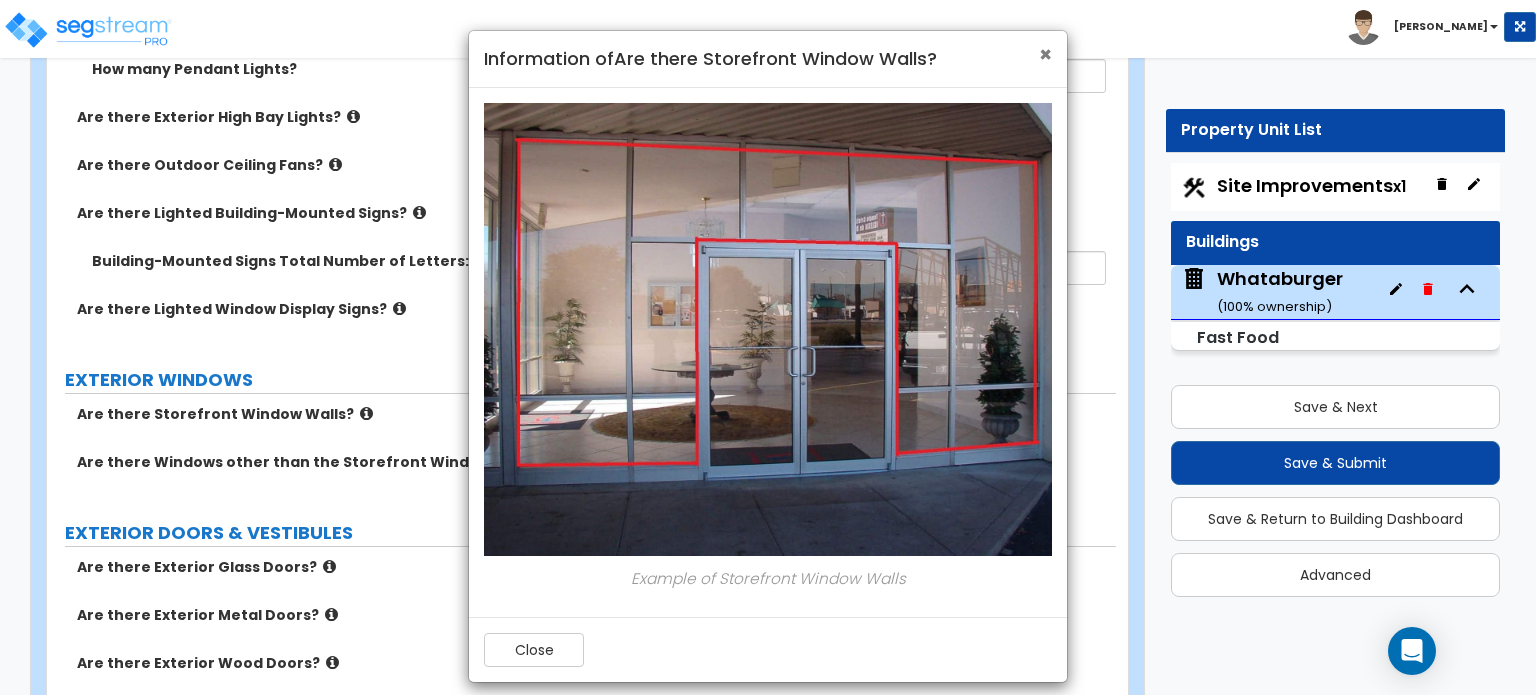click on "×" at bounding box center (1045, 54) 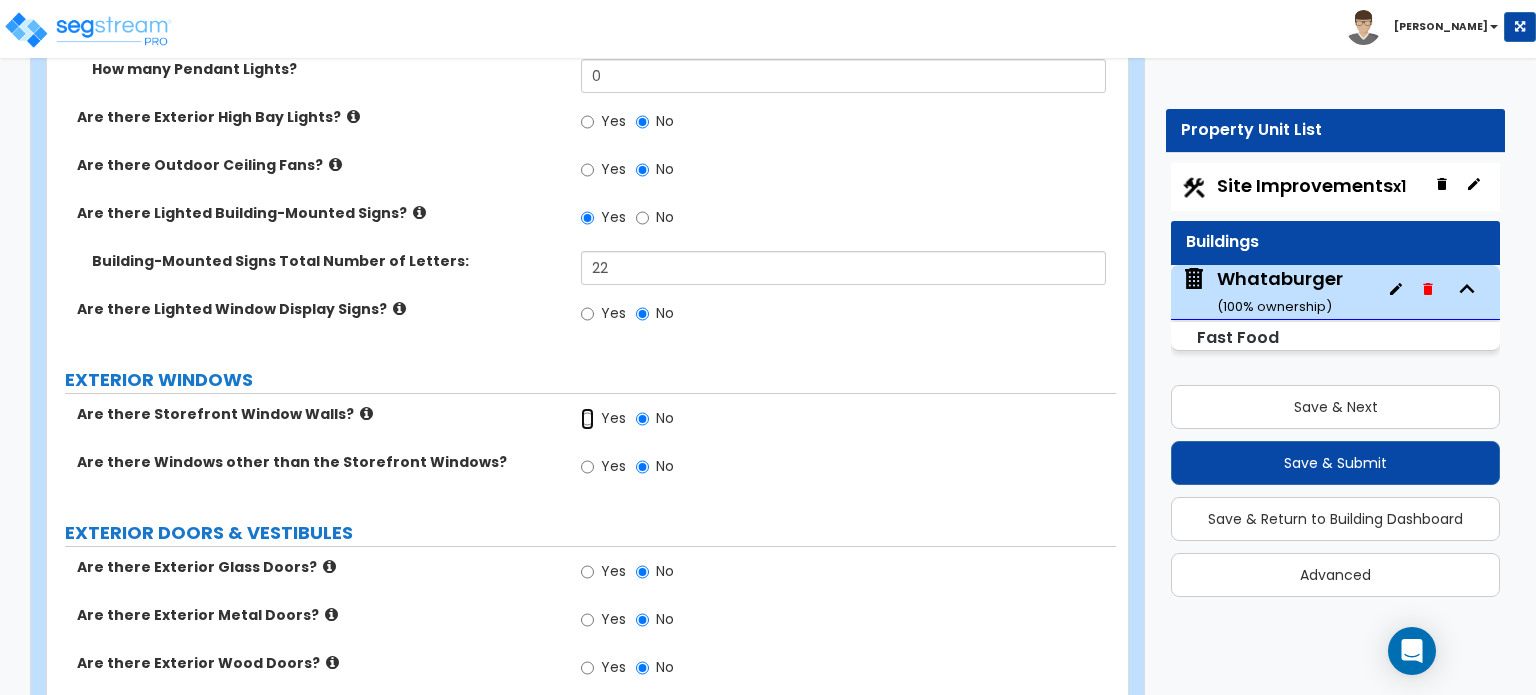 click on "Yes" at bounding box center (587, 419) 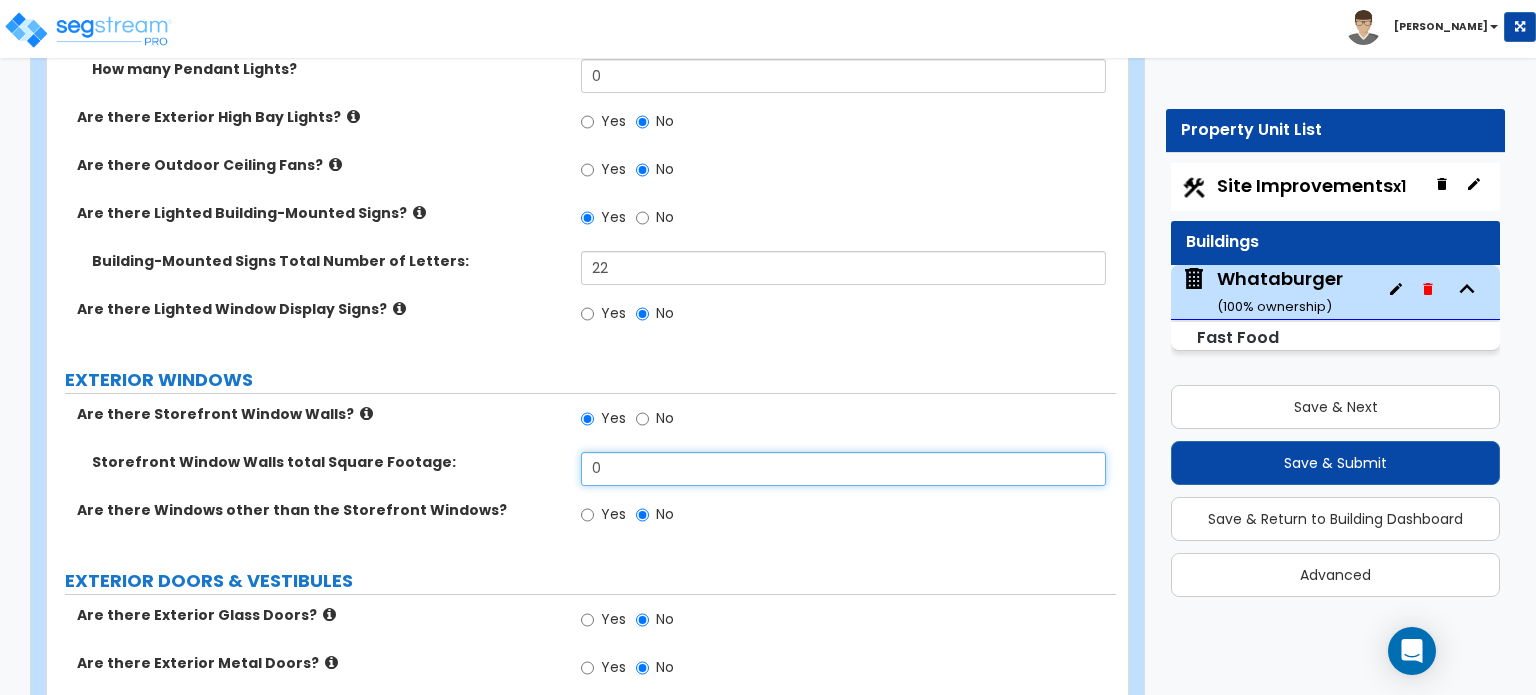 click on "0" at bounding box center [843, 469] 